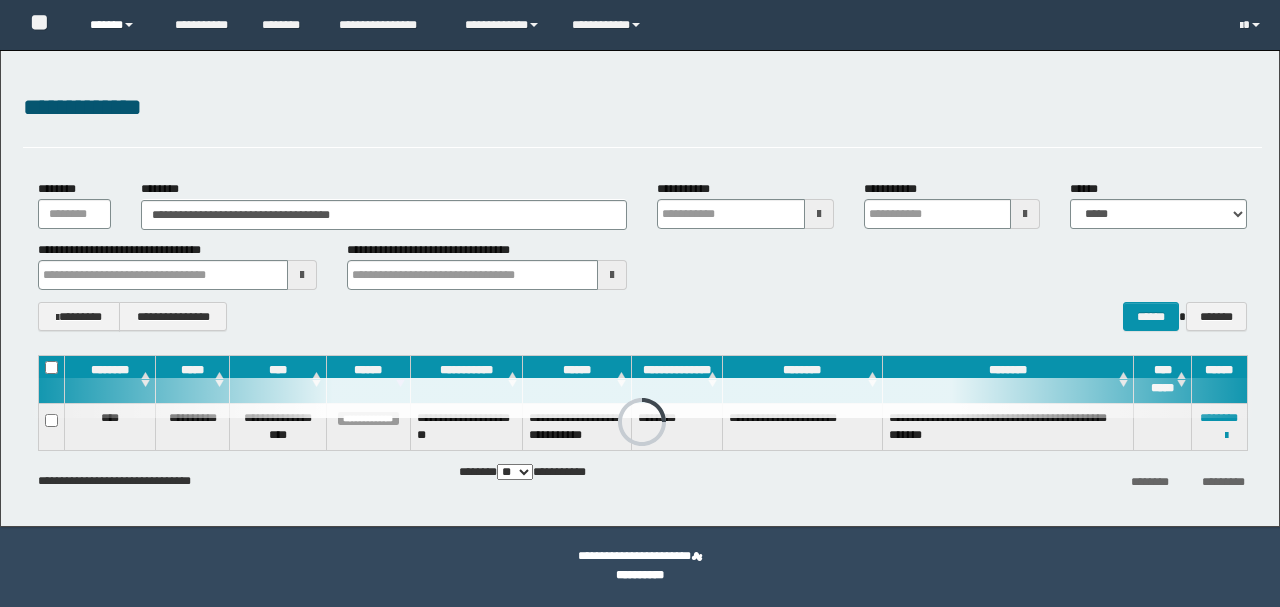 scroll, scrollTop: 0, scrollLeft: 0, axis: both 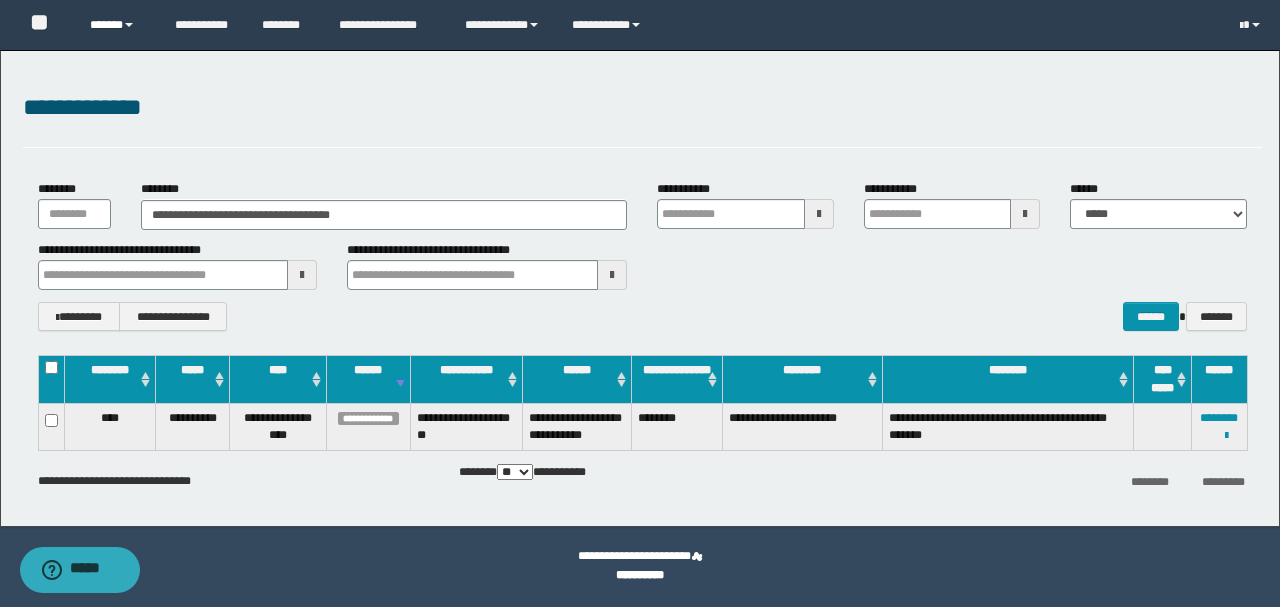 click on "******" at bounding box center [117, 25] 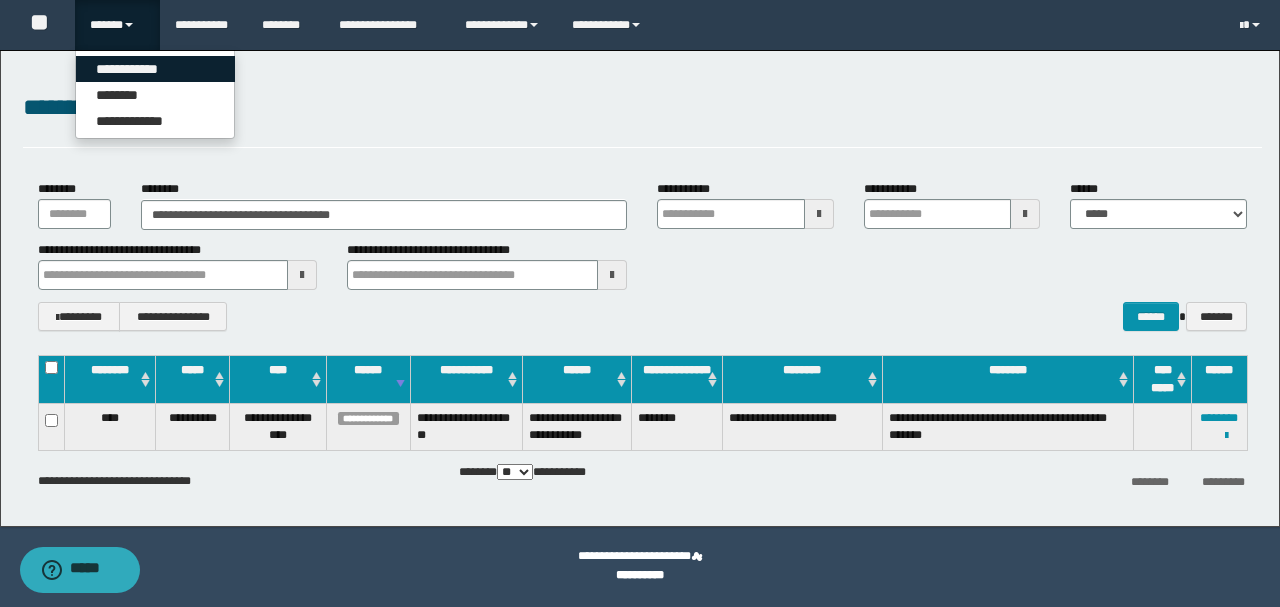 click on "**********" at bounding box center (155, 69) 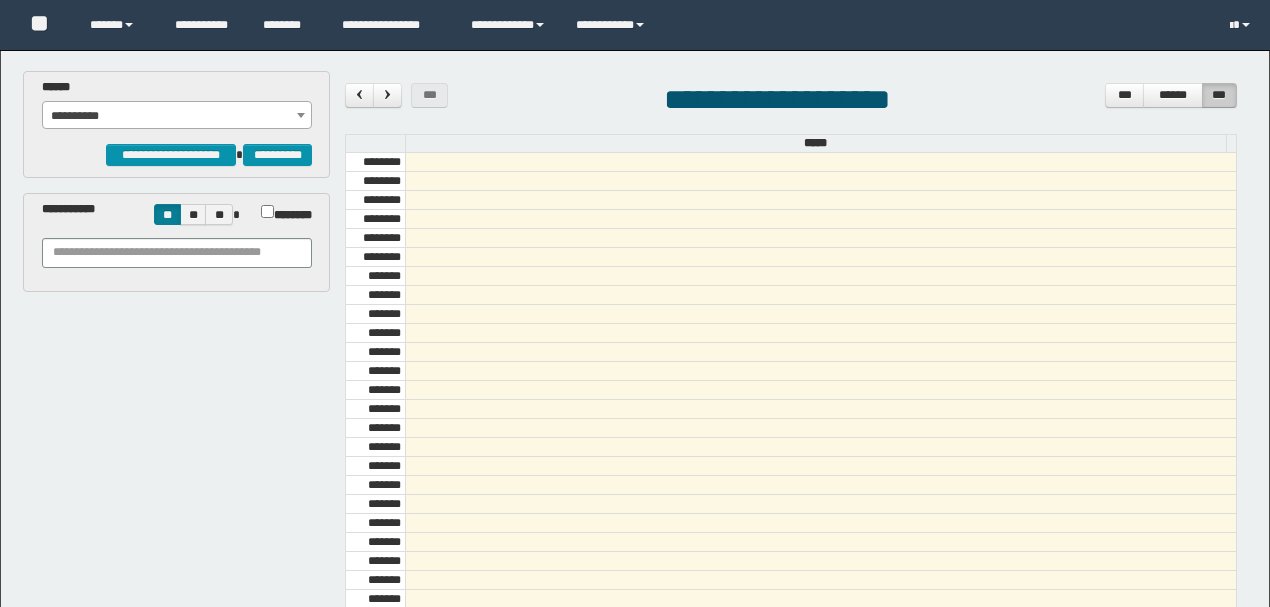 scroll, scrollTop: 0, scrollLeft: 0, axis: both 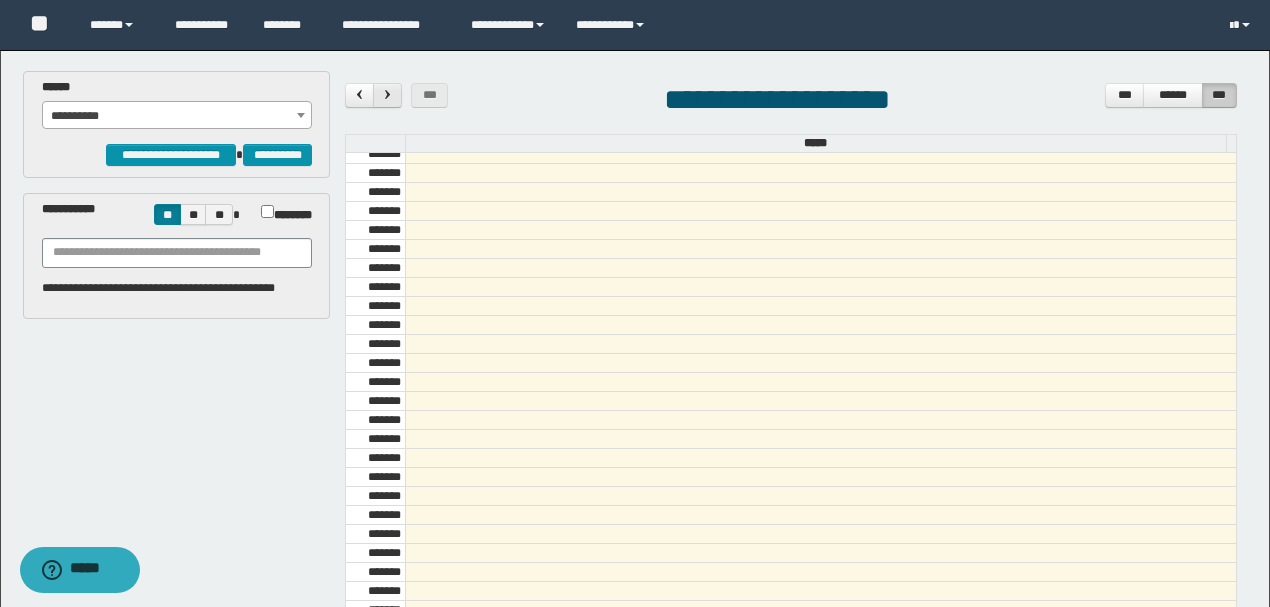click at bounding box center [387, 95] 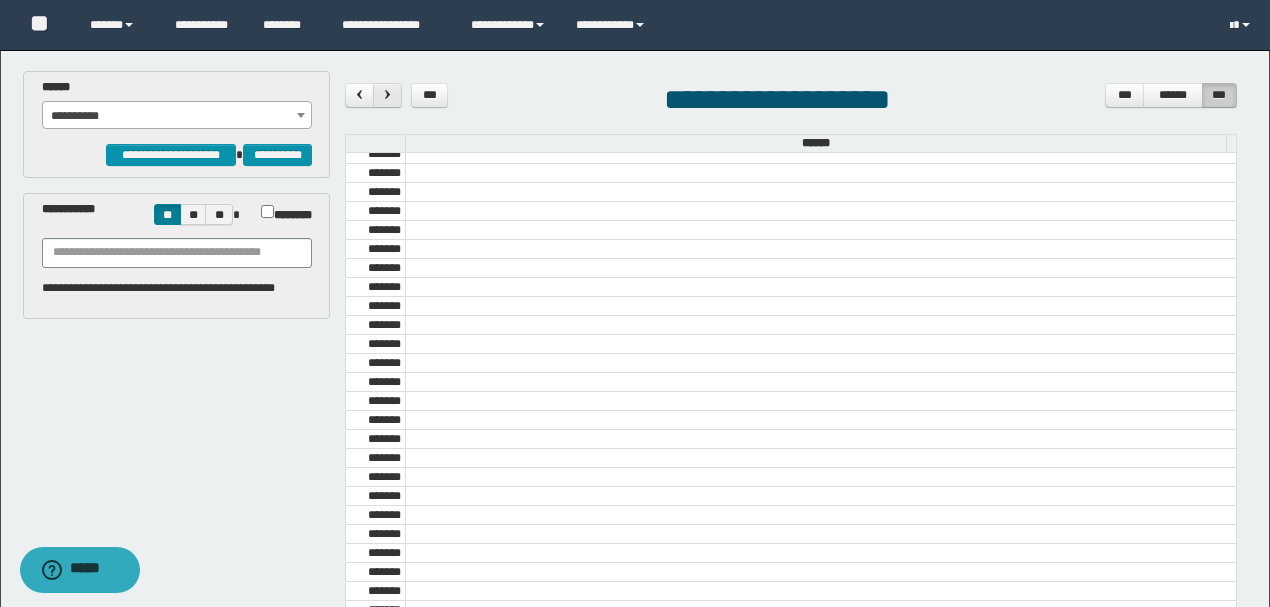 click at bounding box center [387, 95] 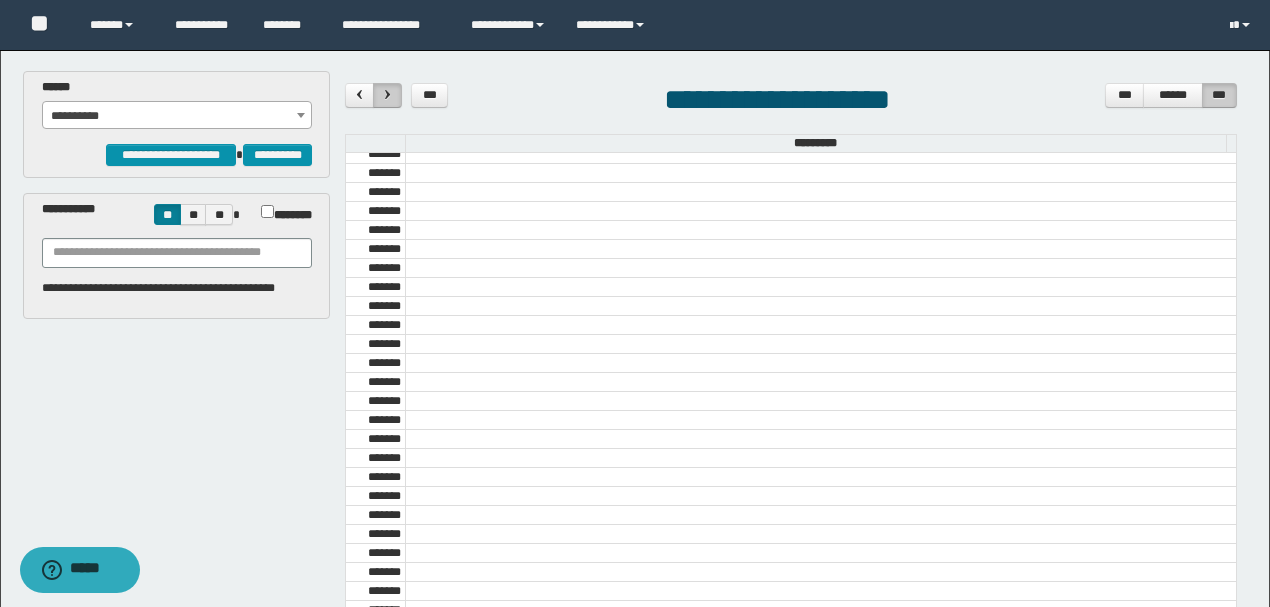 click at bounding box center (387, 95) 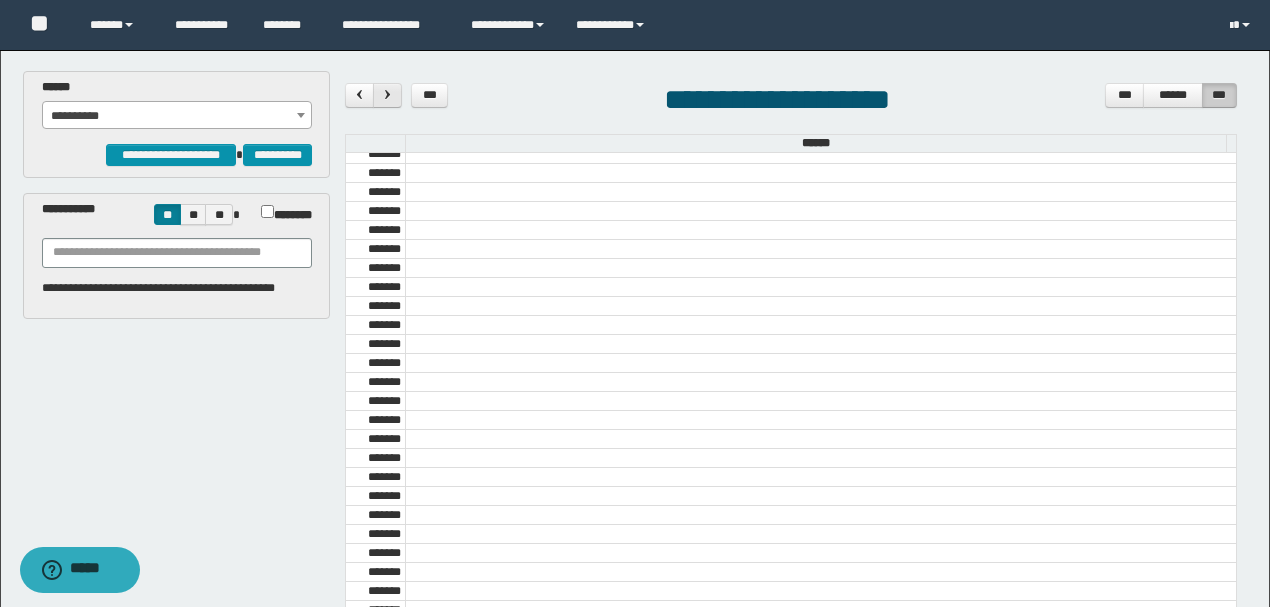 click at bounding box center [387, 95] 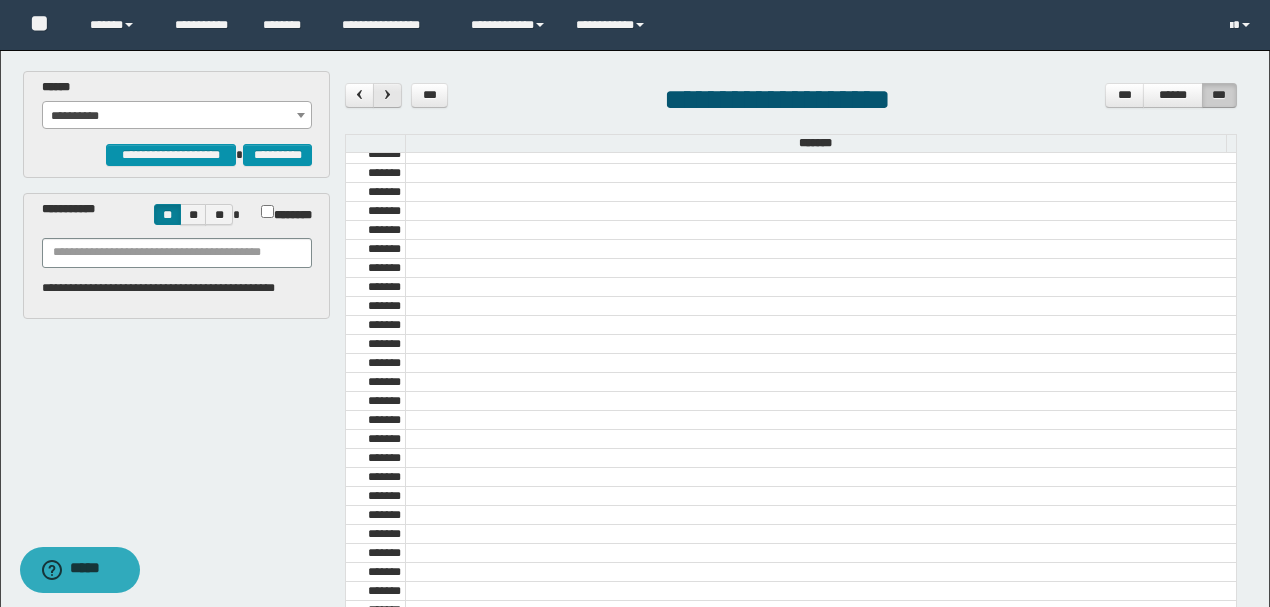 click at bounding box center (387, 95) 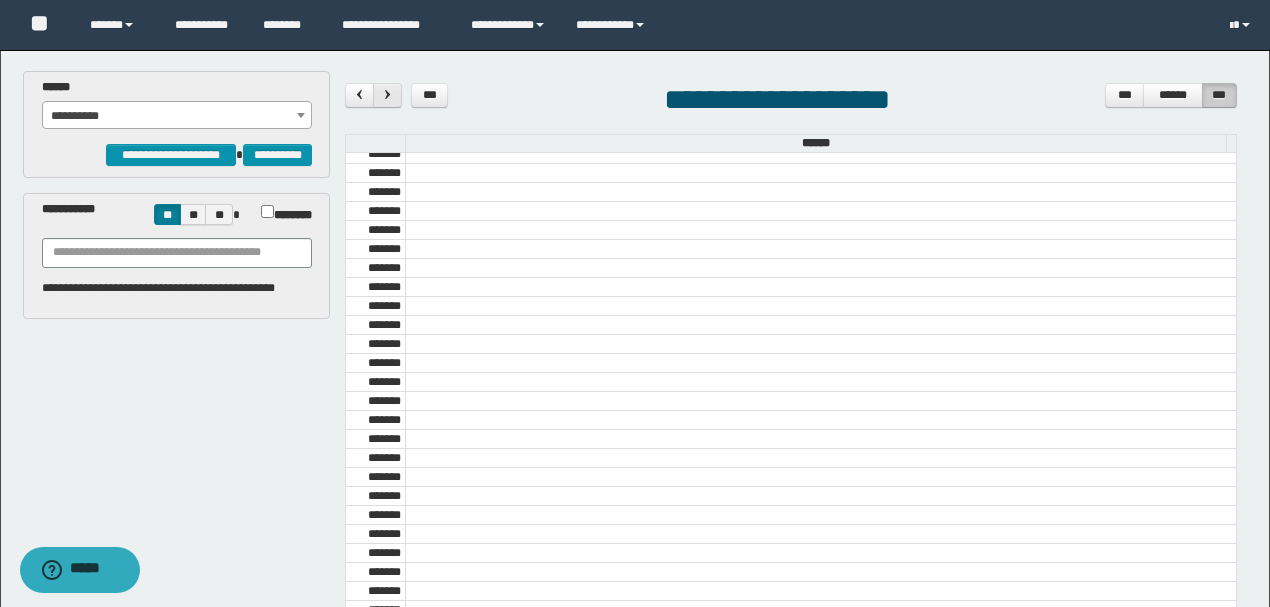 click at bounding box center (387, 95) 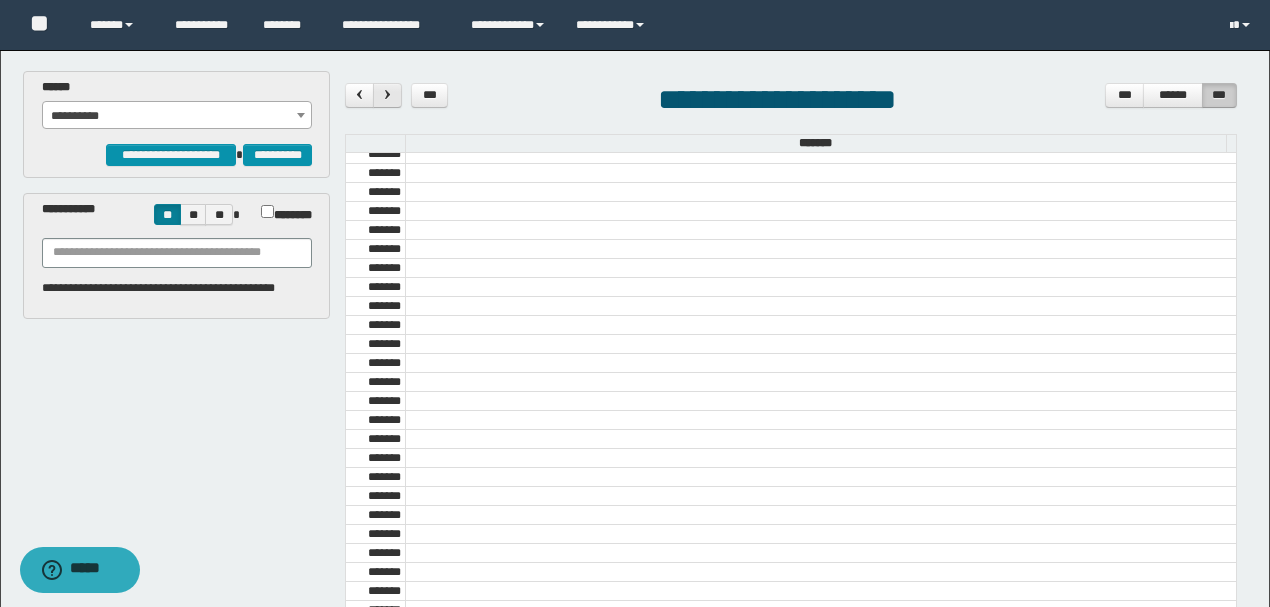 click at bounding box center [387, 95] 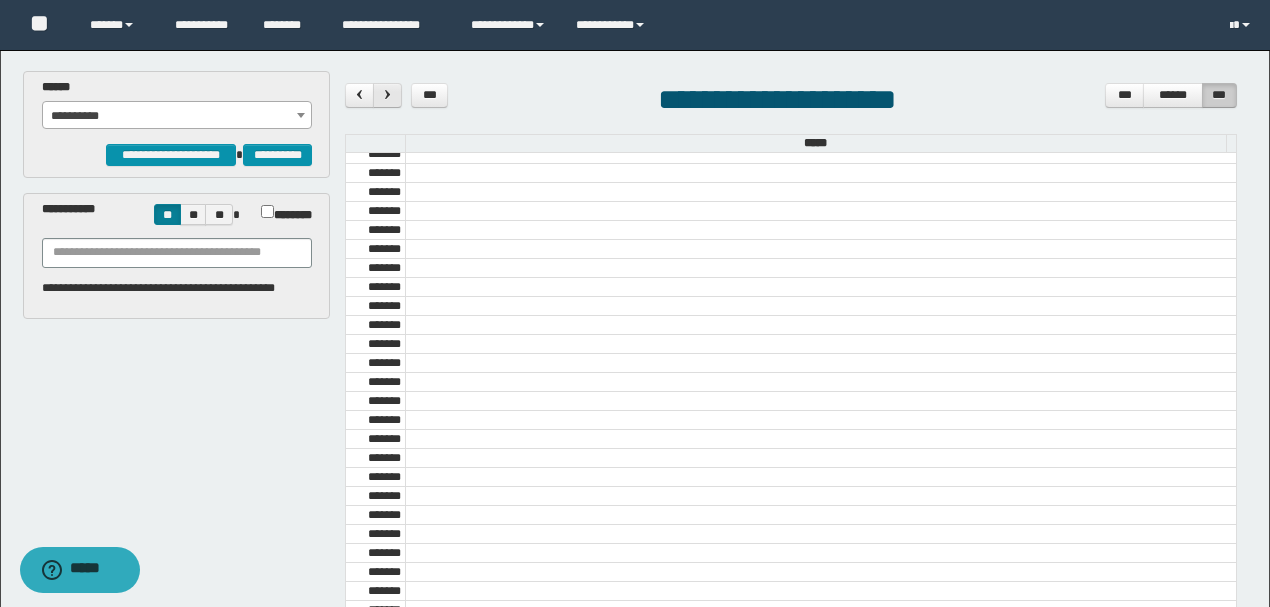 click at bounding box center (387, 95) 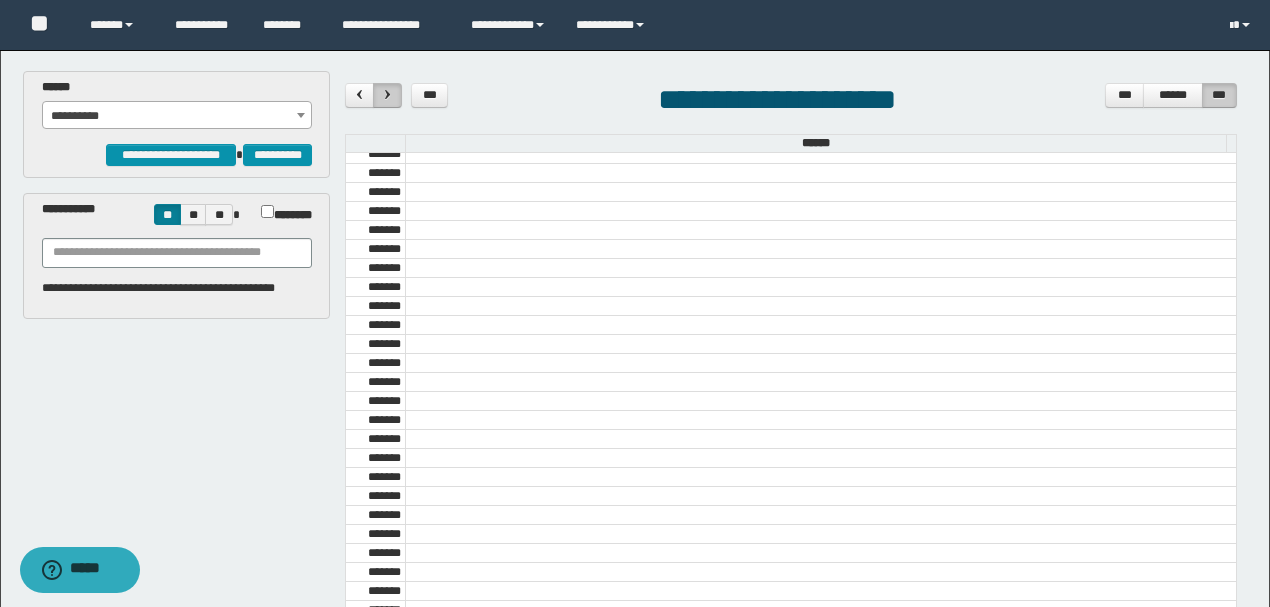 click at bounding box center (387, 95) 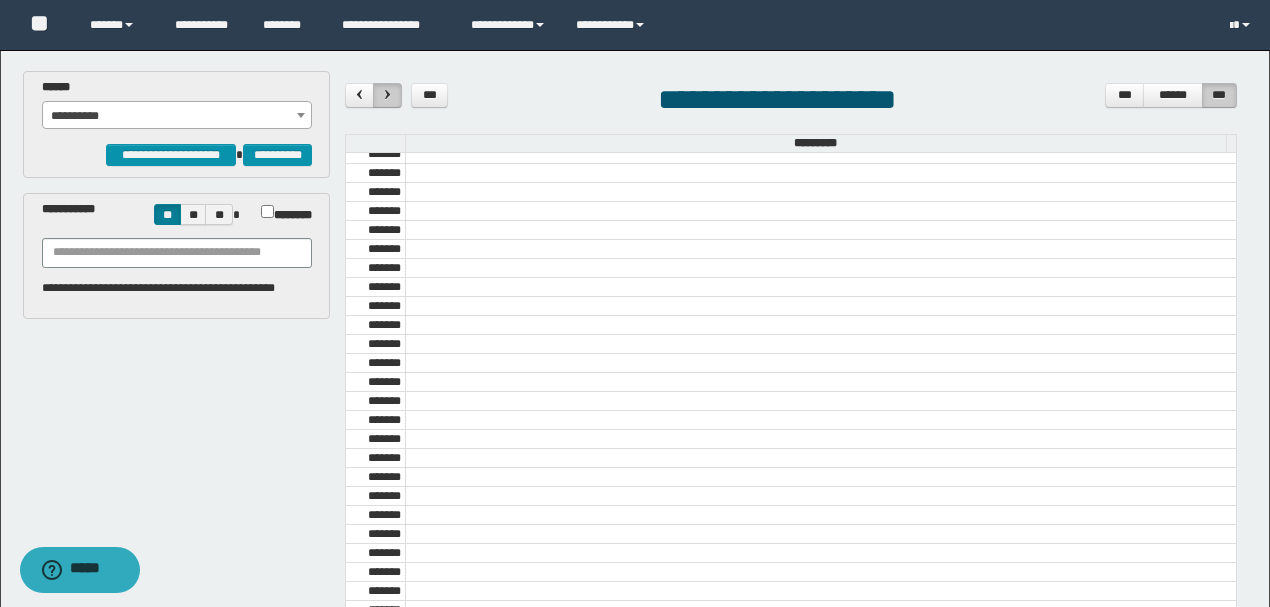 click at bounding box center (387, 95) 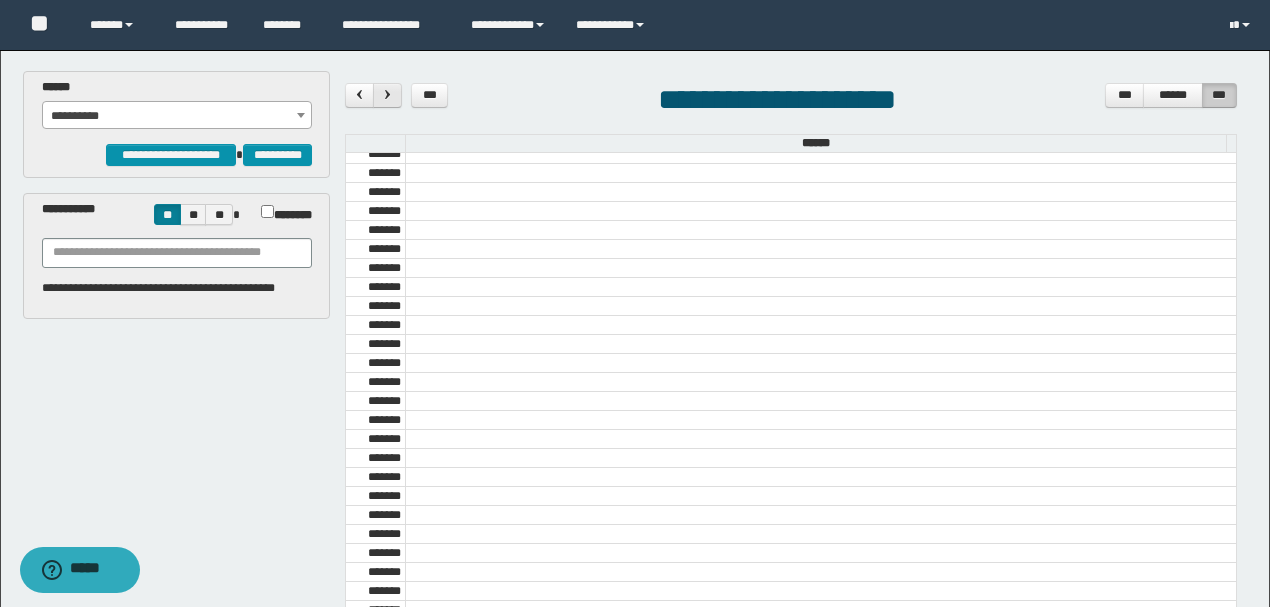click at bounding box center (387, 95) 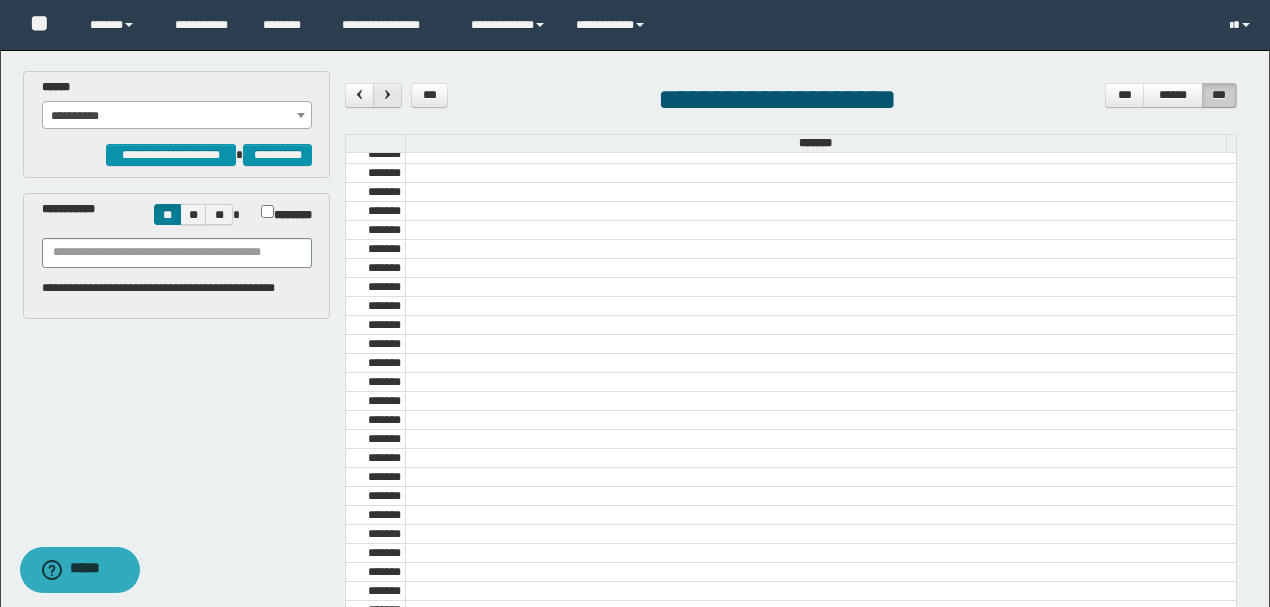 click at bounding box center (387, 95) 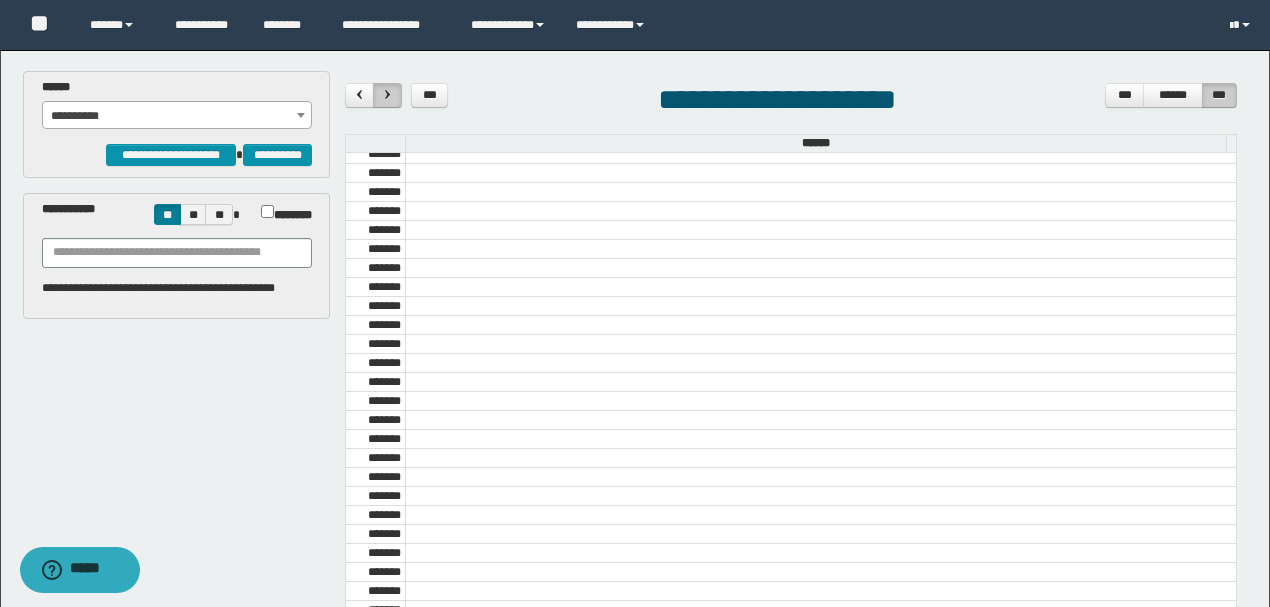 click at bounding box center [387, 95] 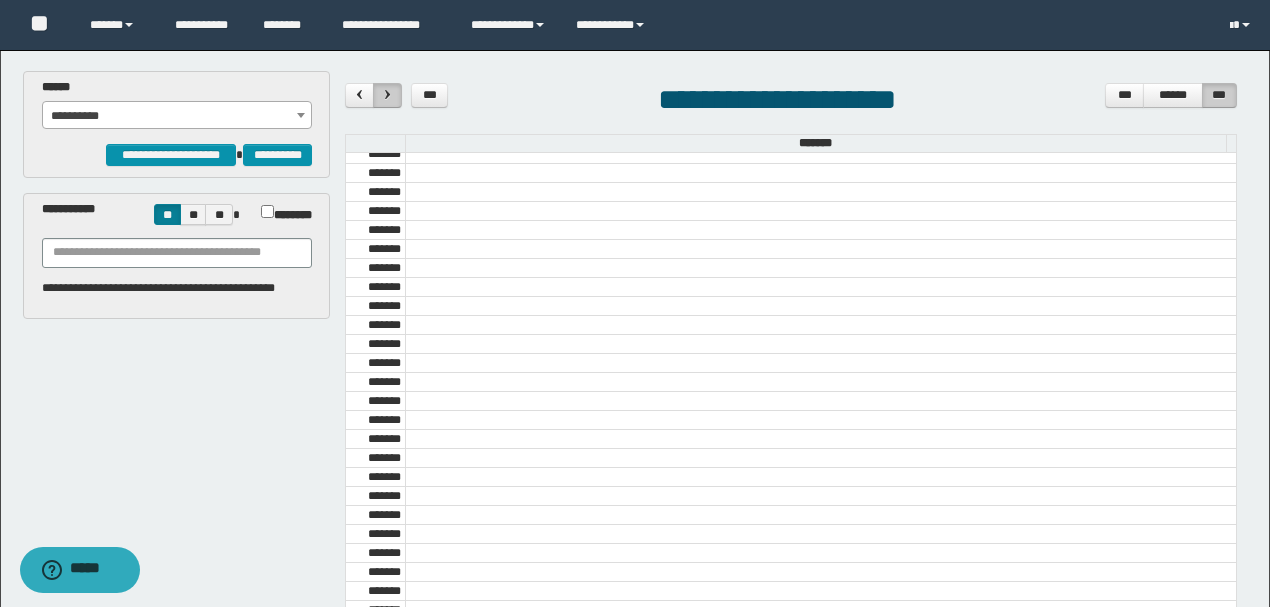 click at bounding box center (387, 95) 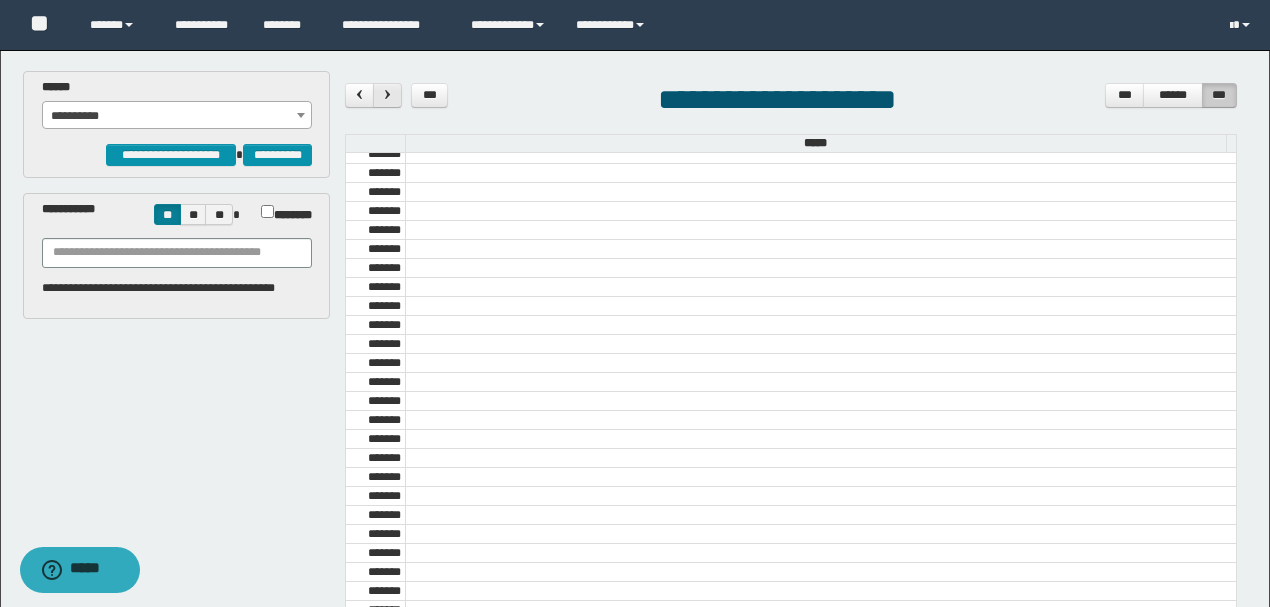 click at bounding box center (387, 95) 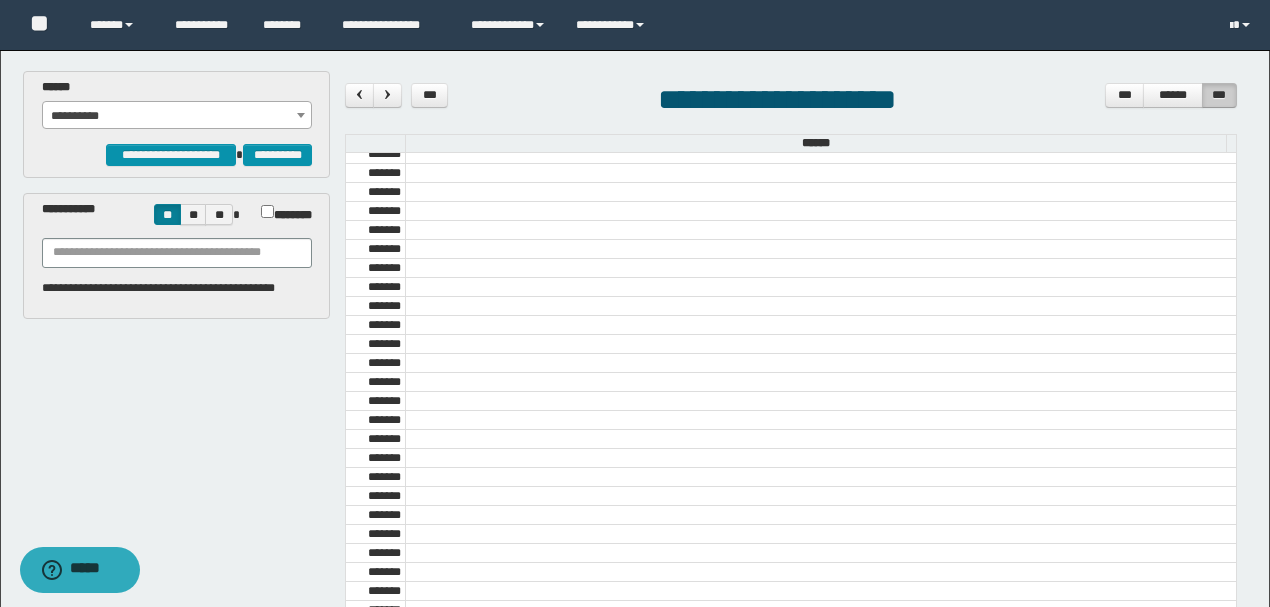click at bounding box center (301, 115) 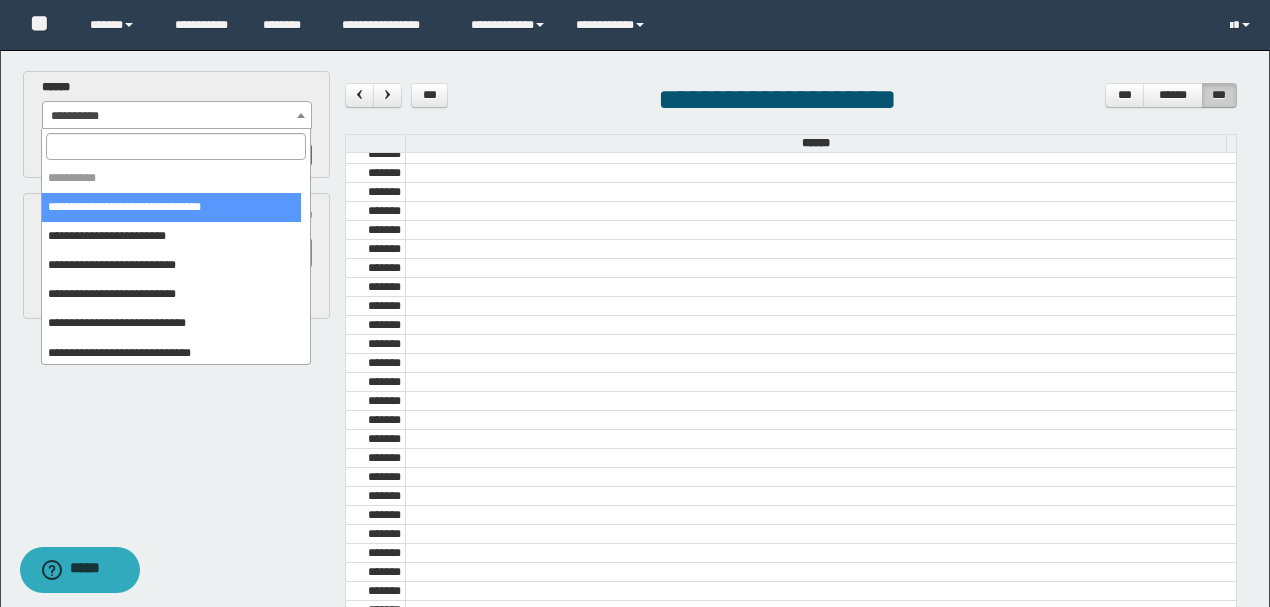 select on "******" 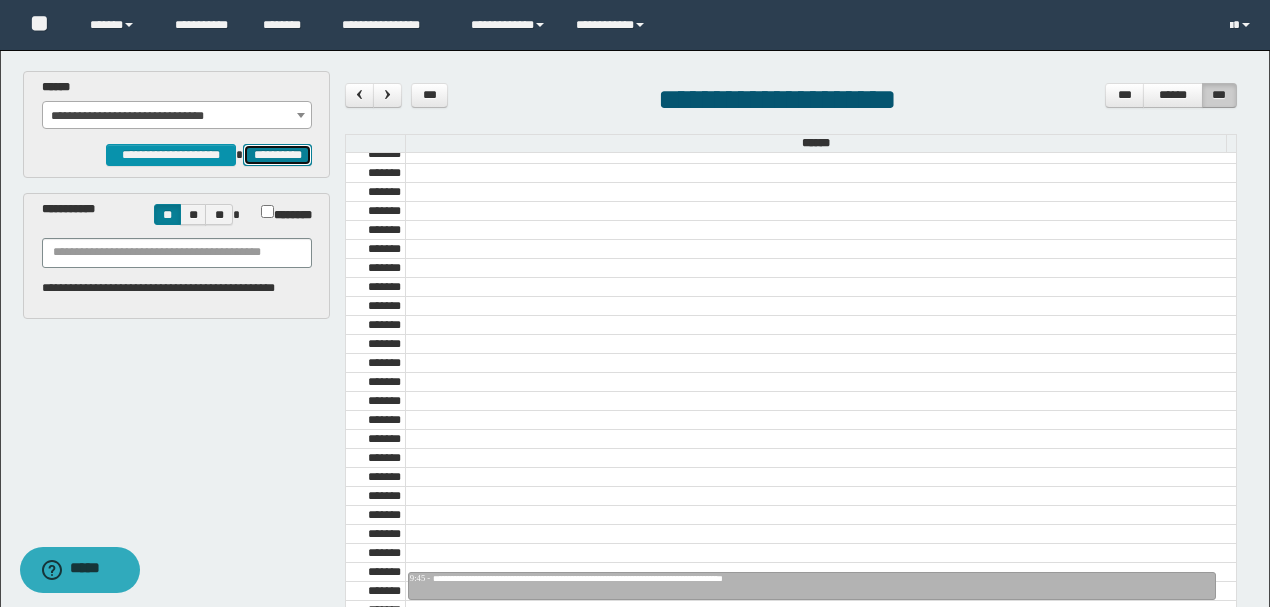 click on "**********" at bounding box center (277, 154) 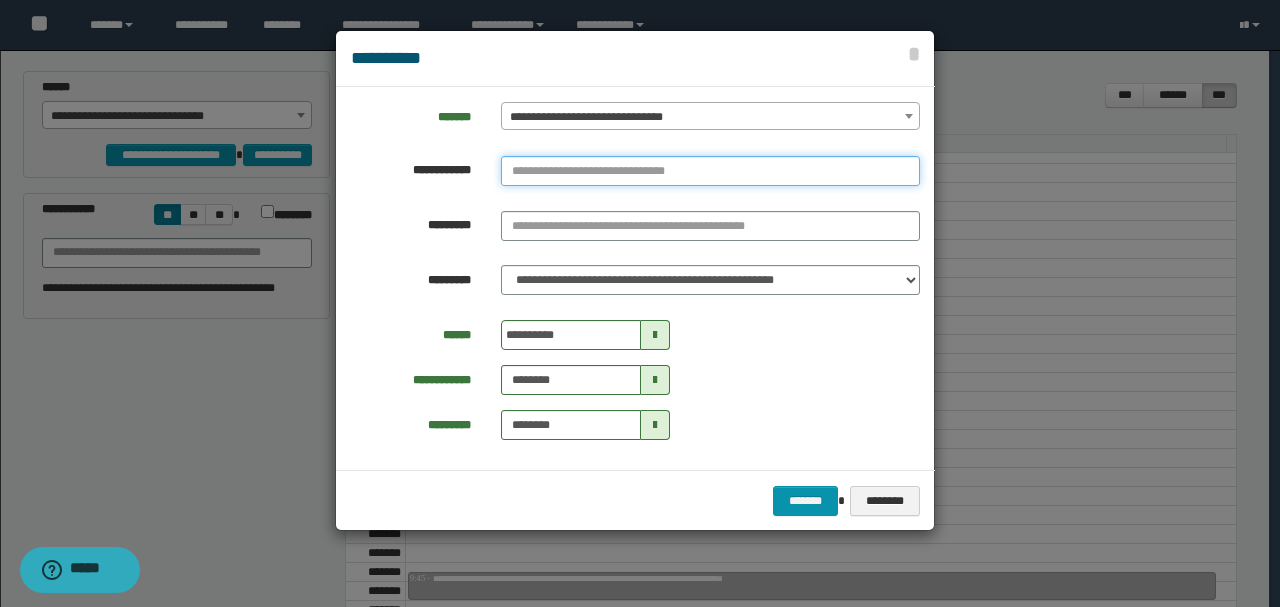 click at bounding box center (710, 171) 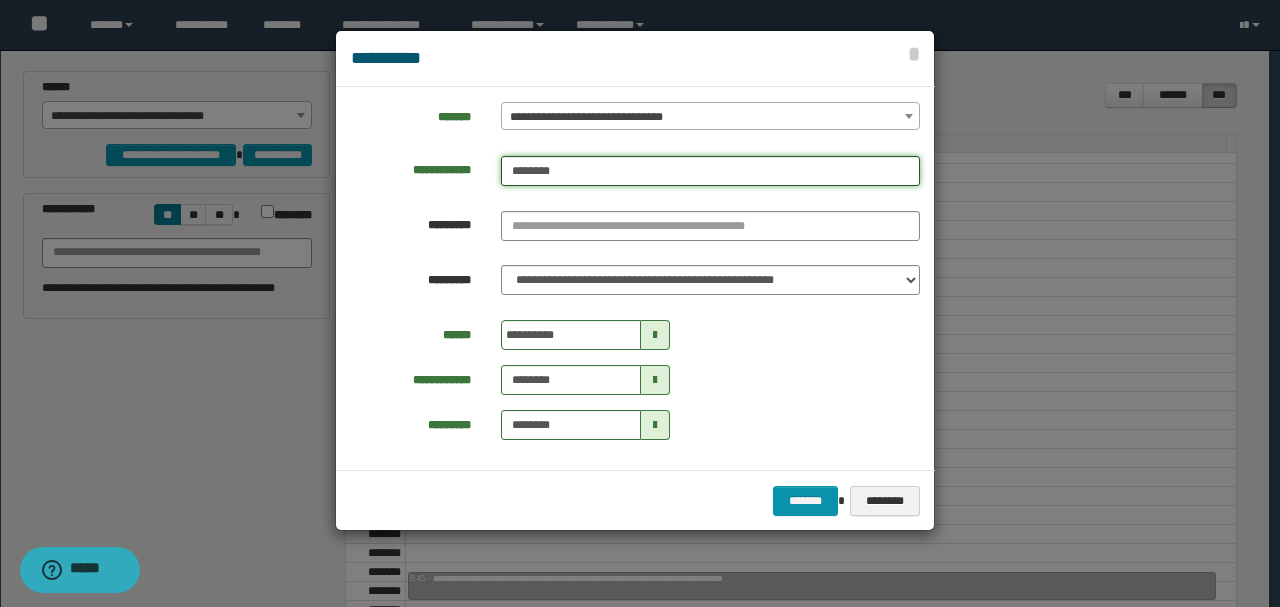 type on "*******" 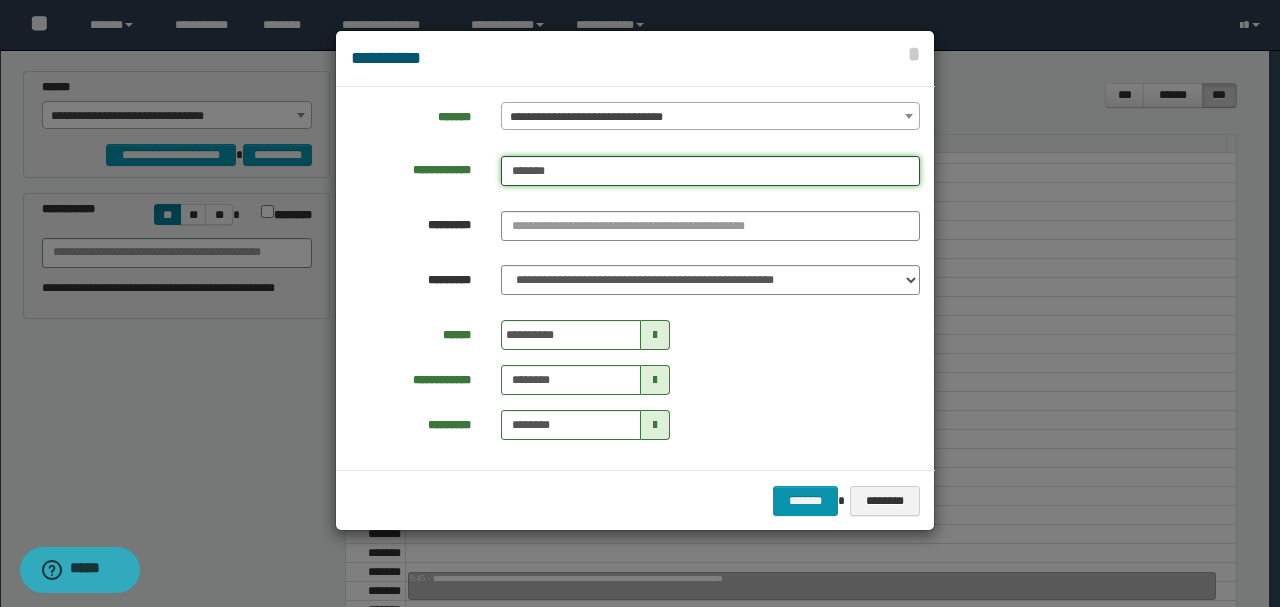 type on "*******" 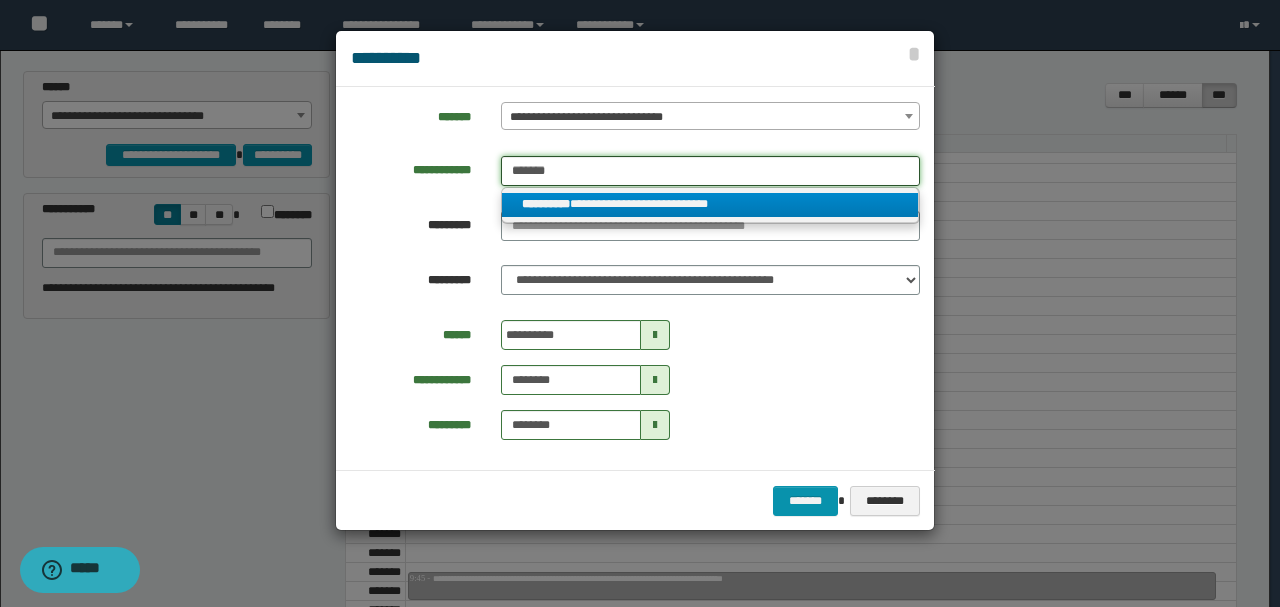 type on "*******" 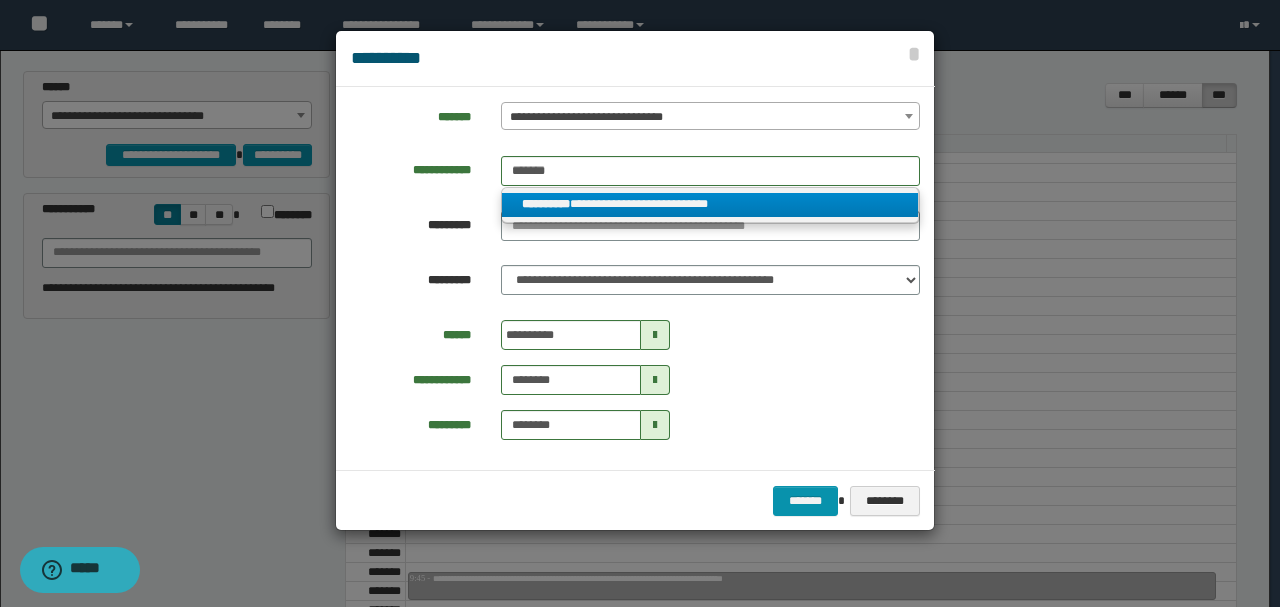 click on "**********" at bounding box center (710, 204) 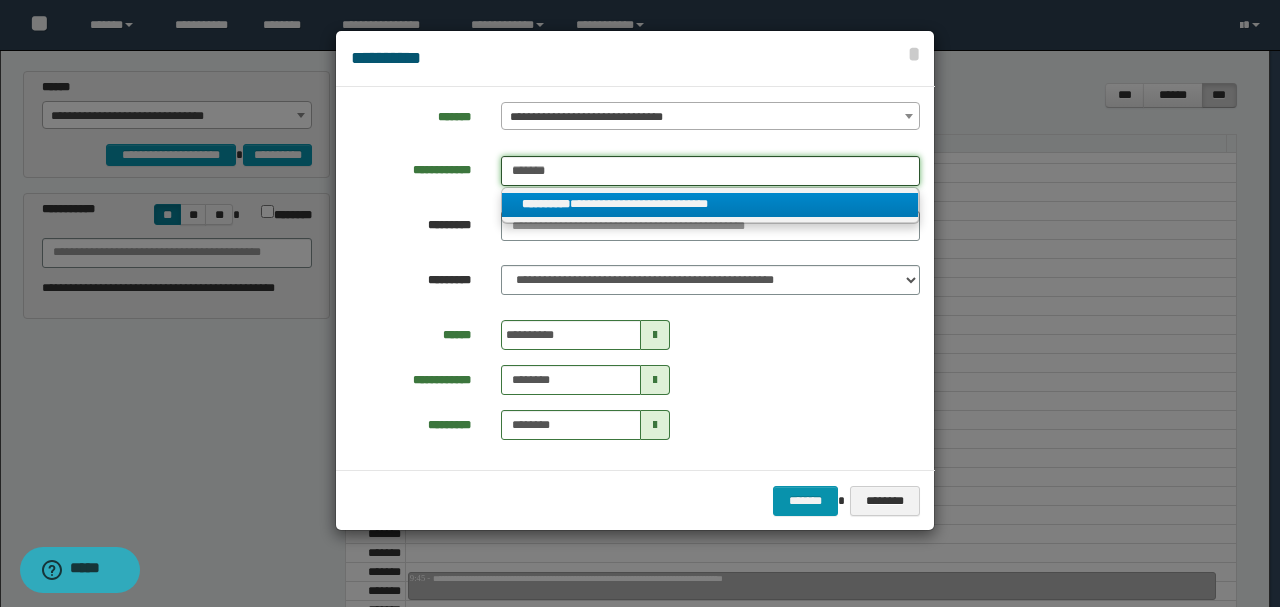 type 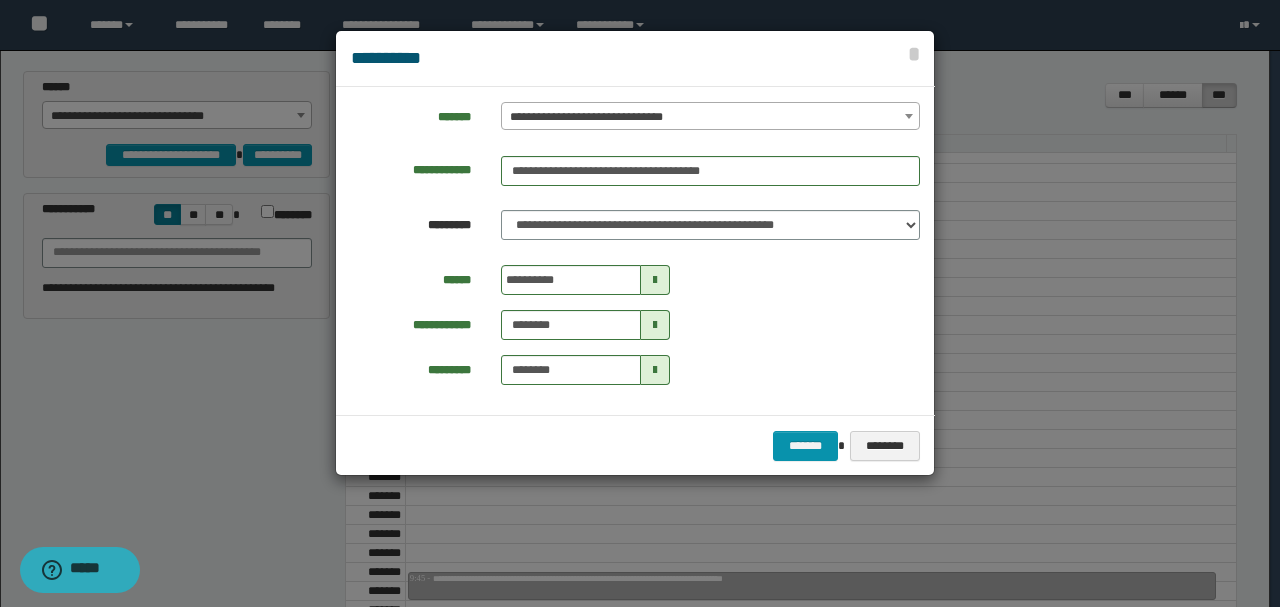 click at bounding box center [655, 280] 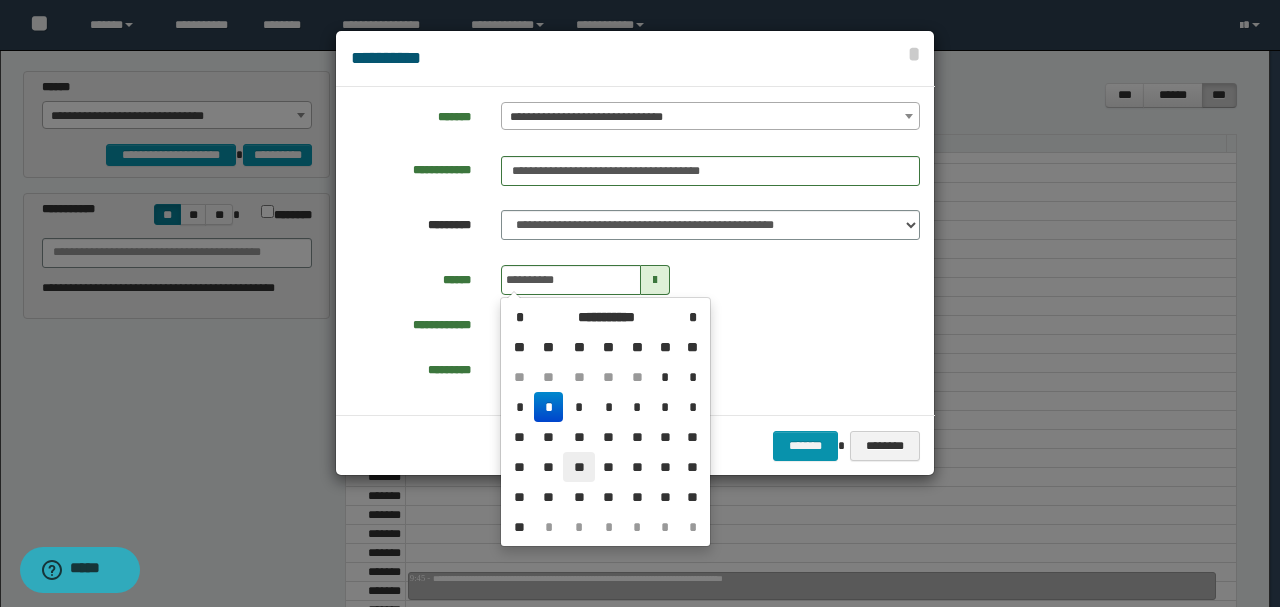 click on "**" at bounding box center [579, 467] 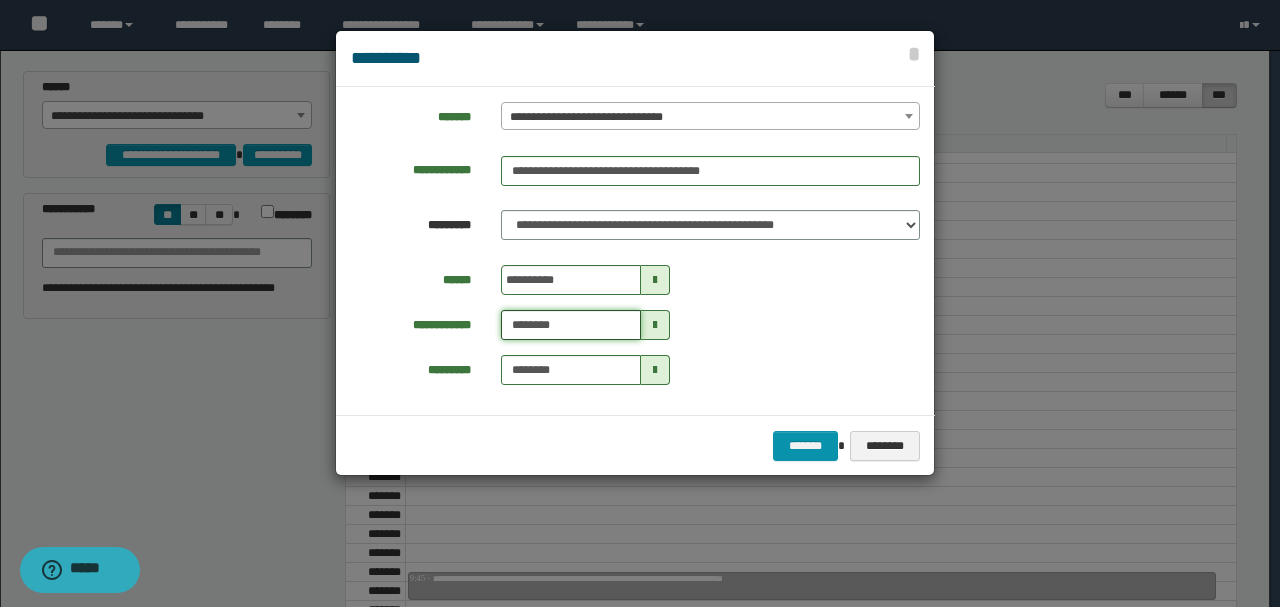 click on "********" at bounding box center (571, 325) 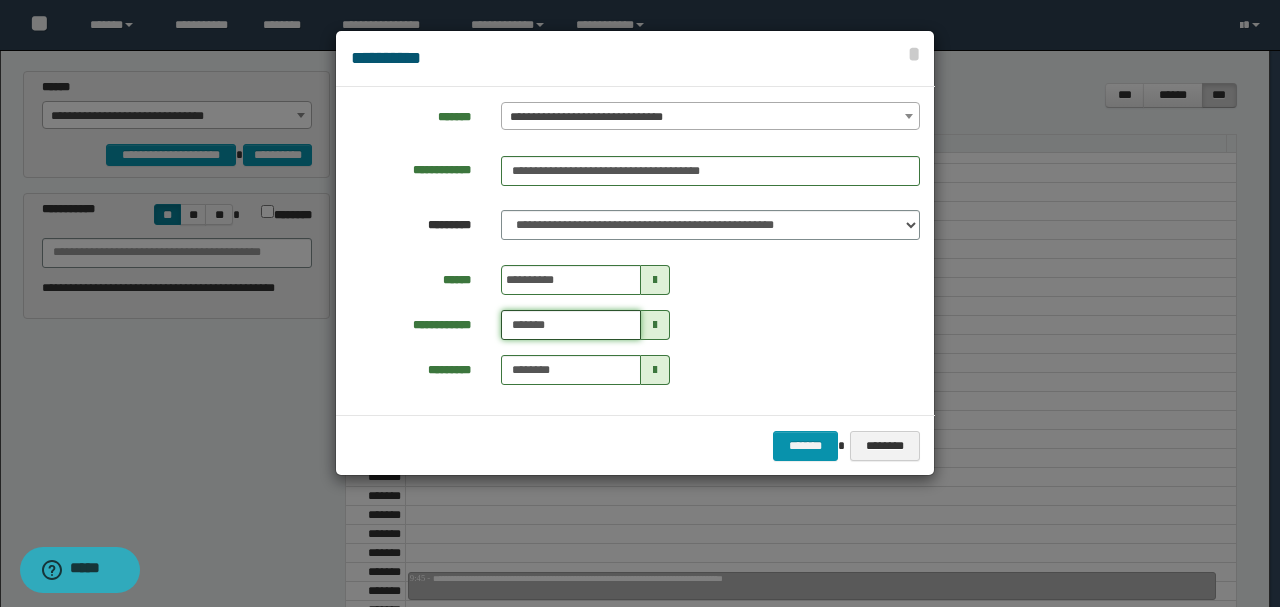type on "*******" 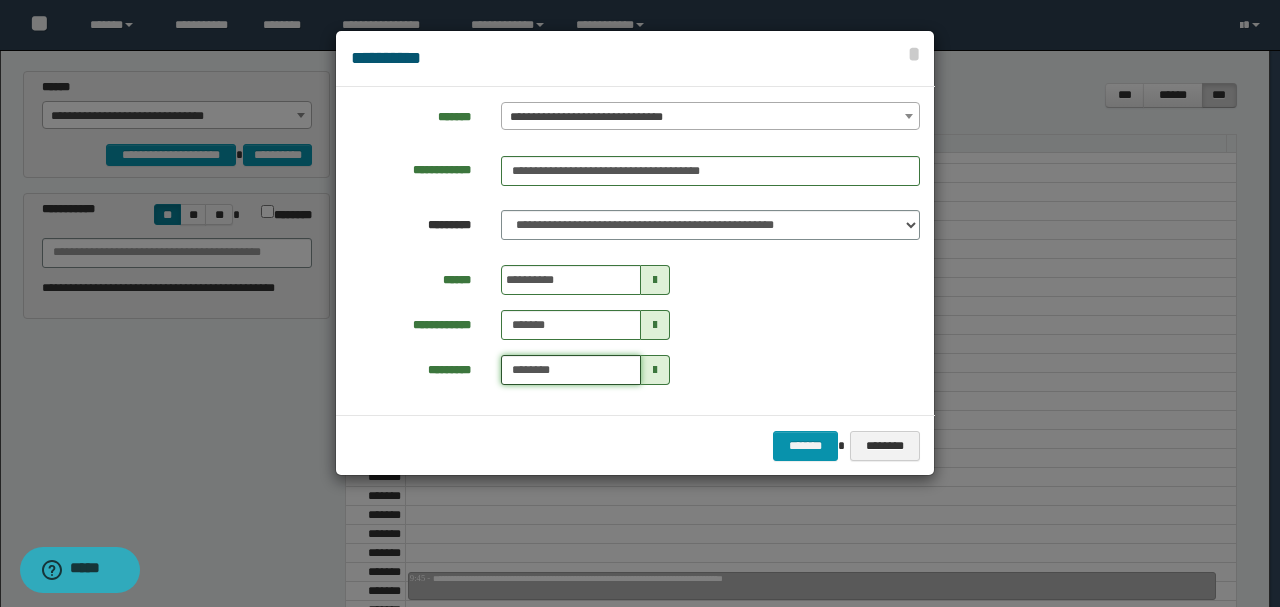 type on "*******" 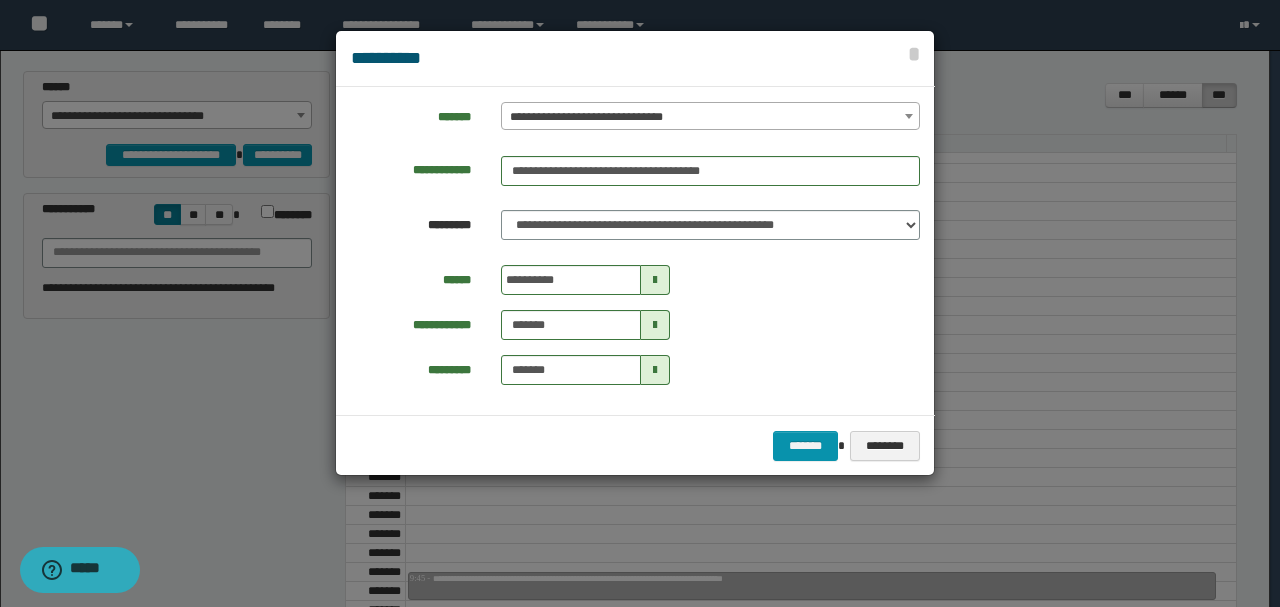 type on "*******" 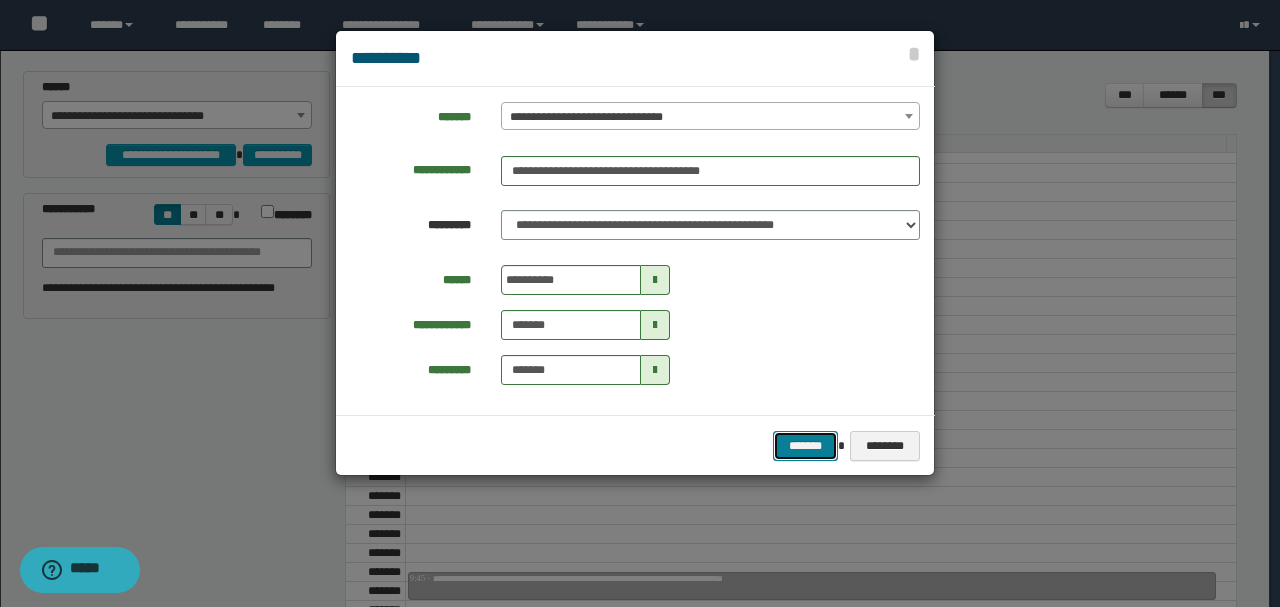 click on "*******" at bounding box center (805, 445) 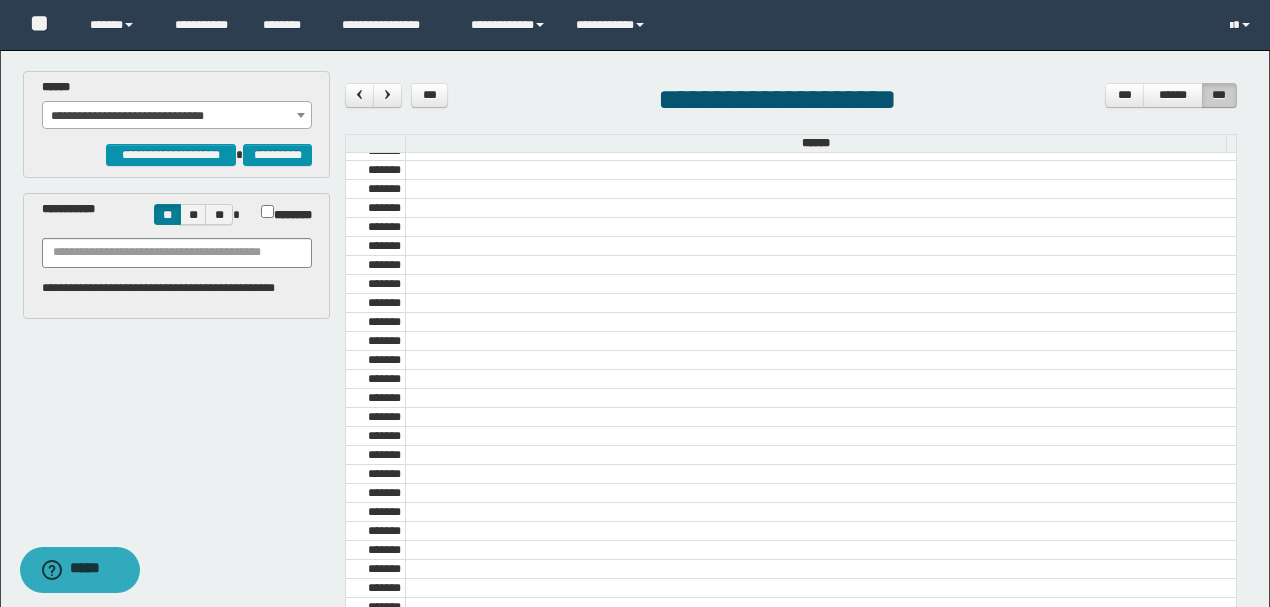 scroll, scrollTop: 2040, scrollLeft: 0, axis: vertical 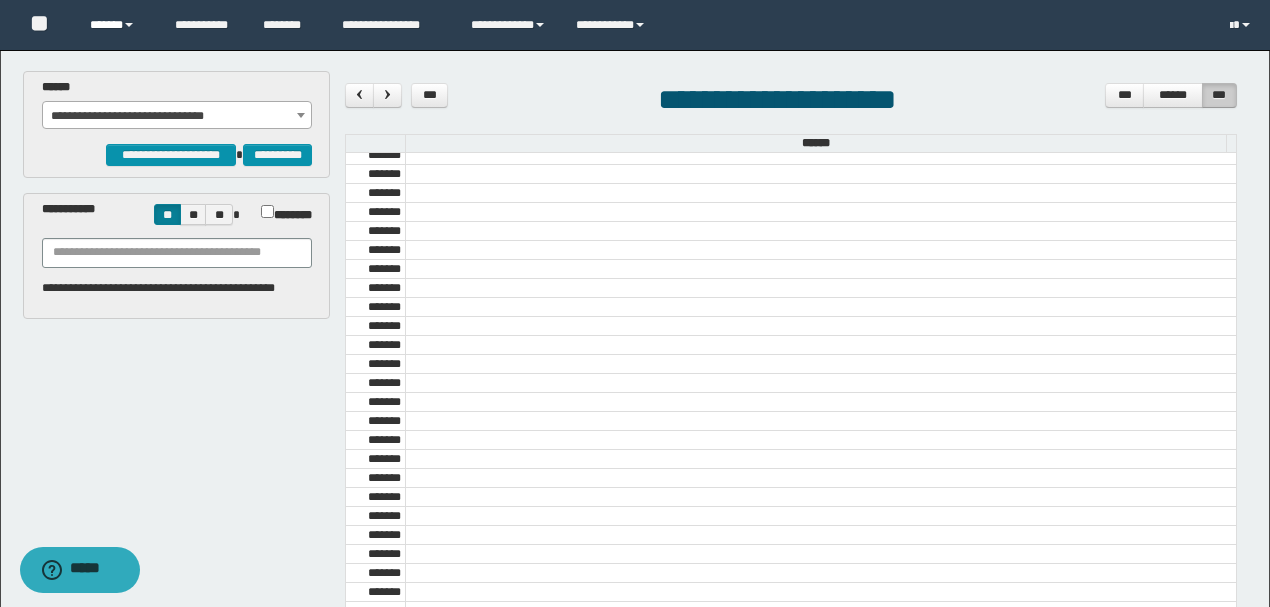 click on "******" at bounding box center [117, 25] 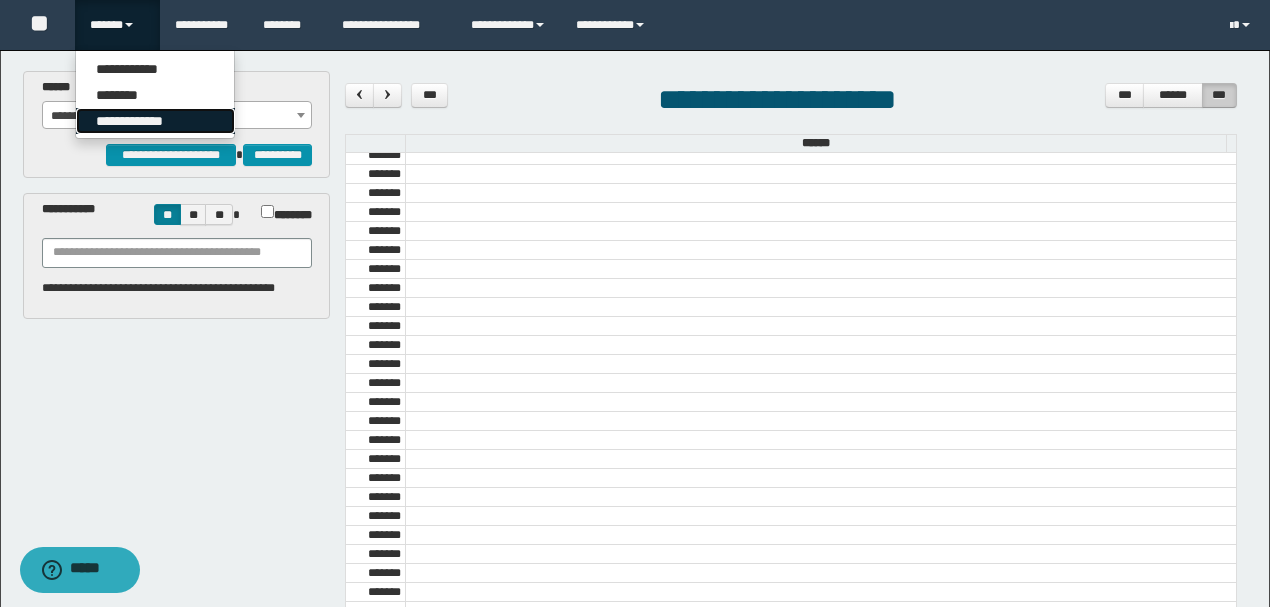 click on "**********" at bounding box center [155, 121] 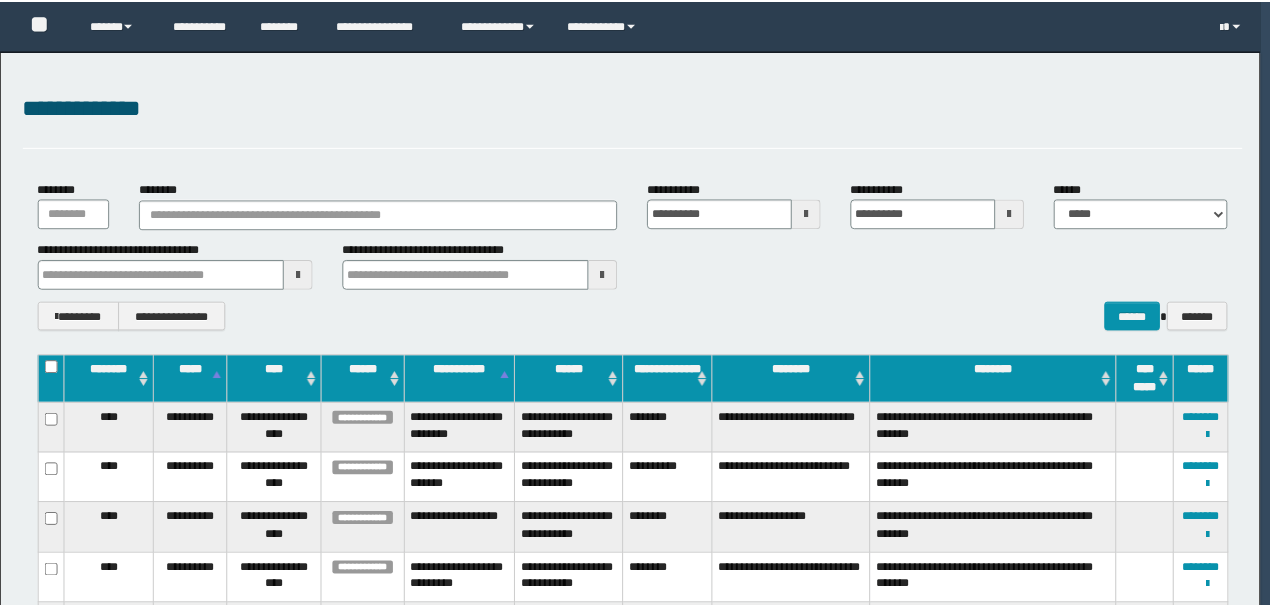 scroll, scrollTop: 0, scrollLeft: 0, axis: both 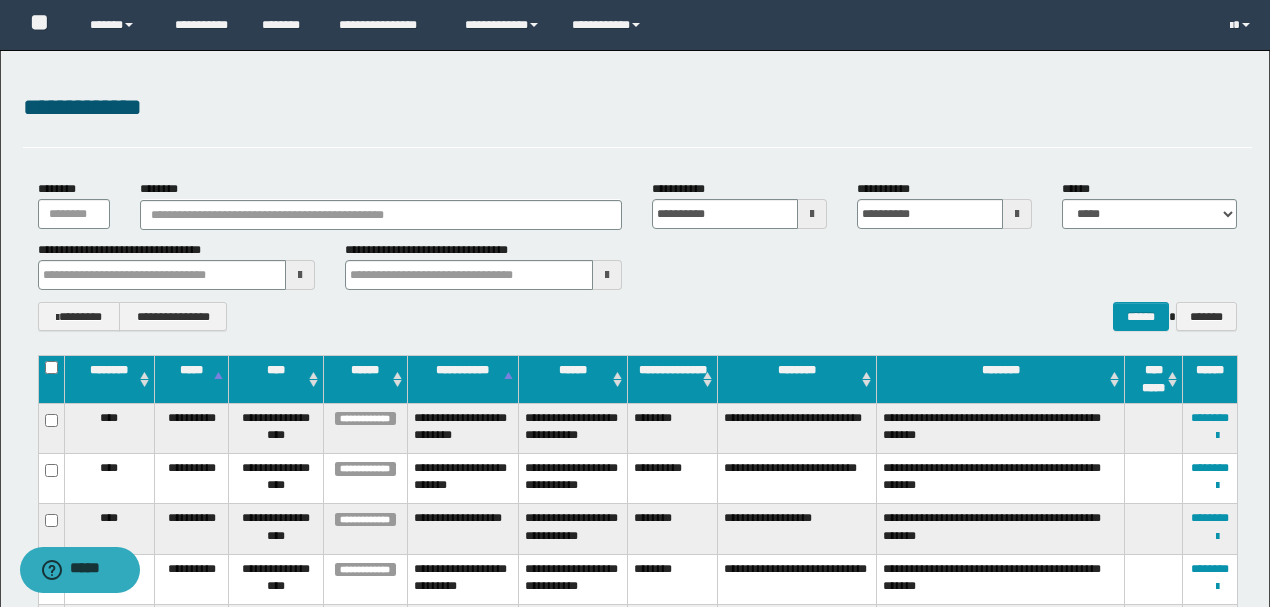 click on "********" at bounding box center (381, 204) 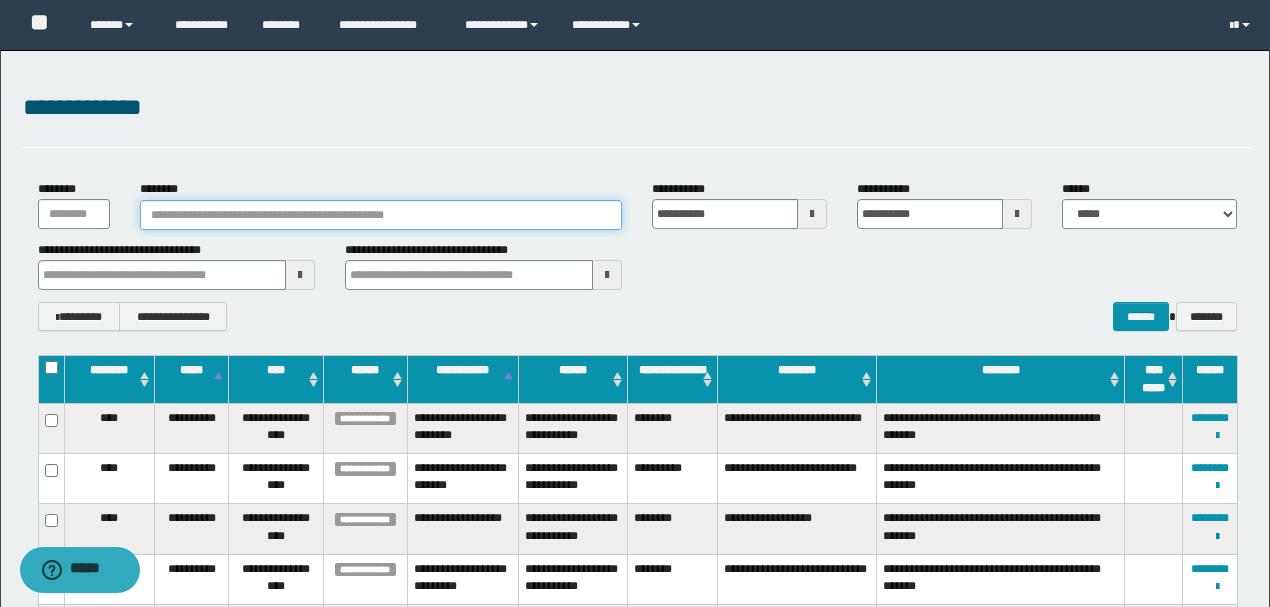 click on "********" at bounding box center [381, 215] 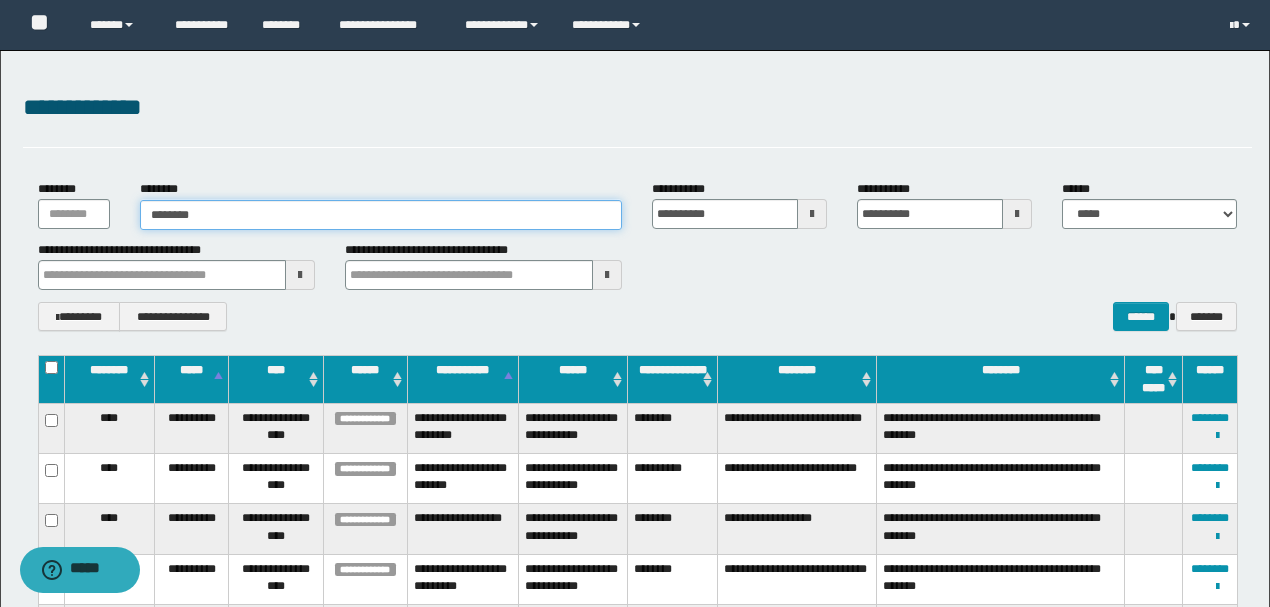 type on "*******" 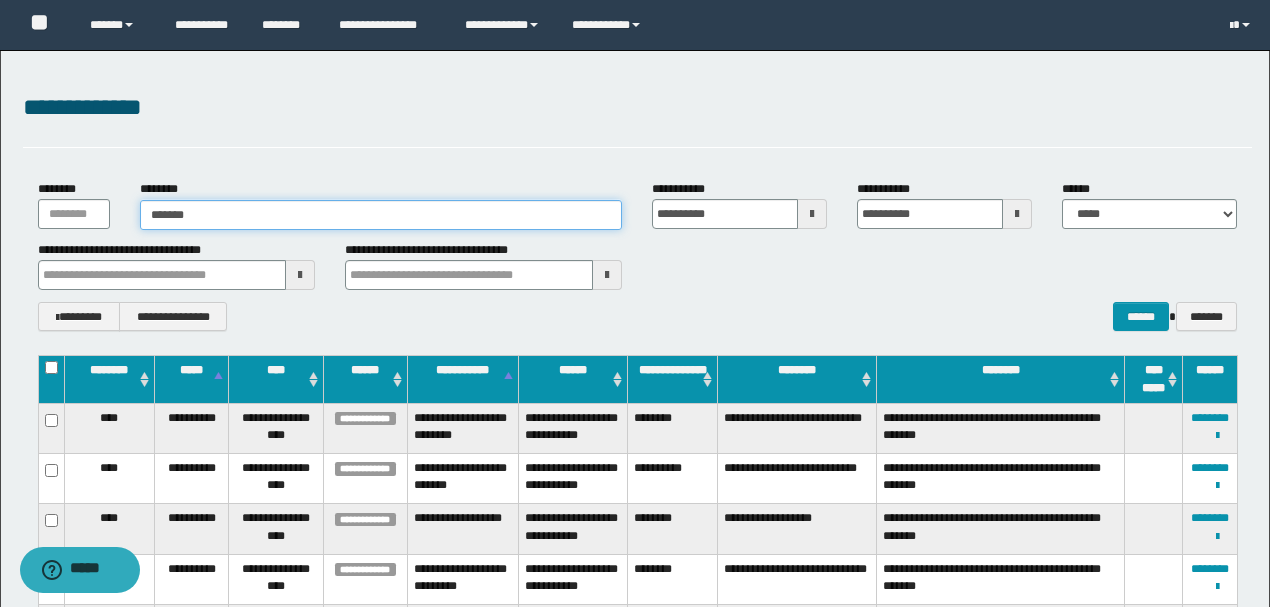 type on "*******" 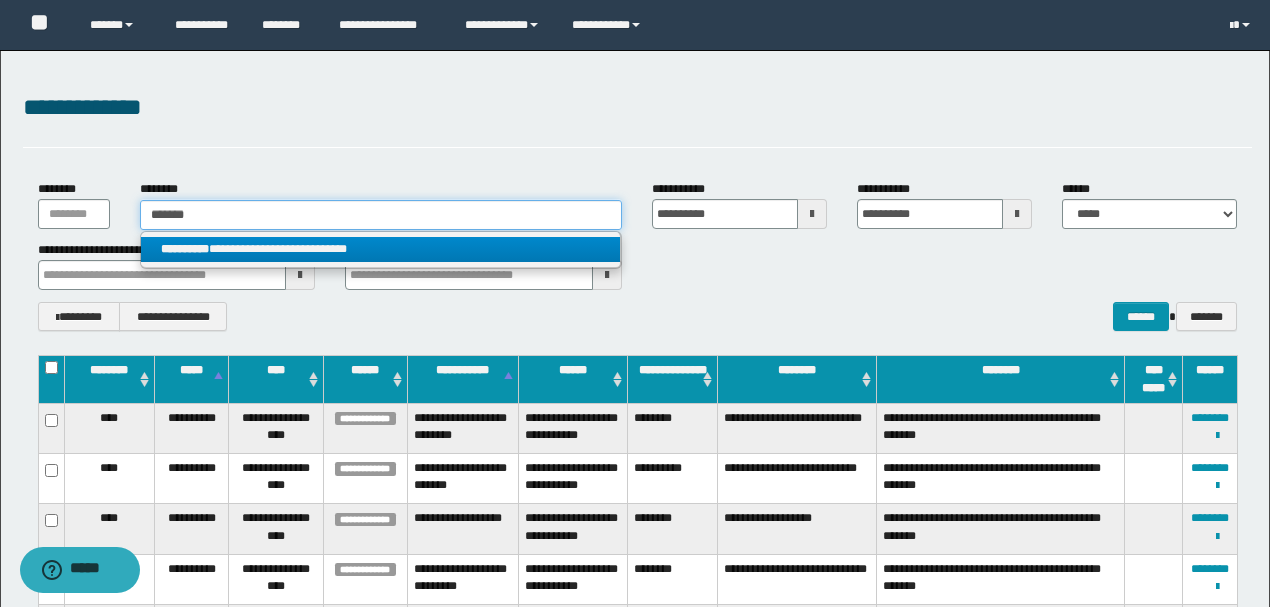 type on "*******" 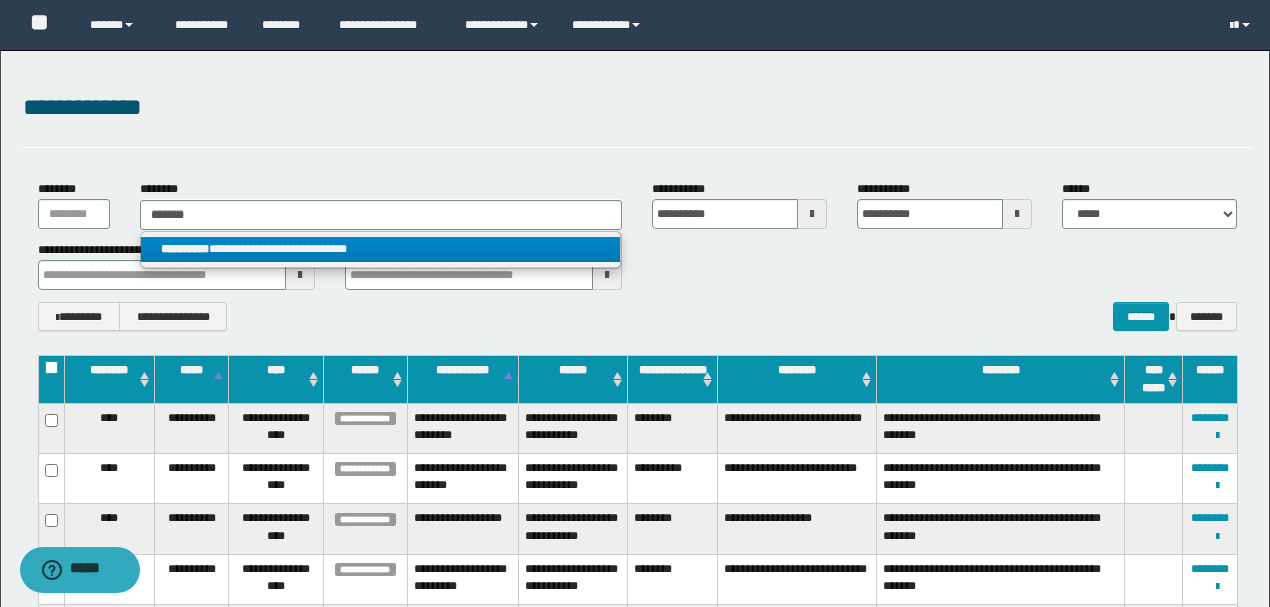click on "**********" at bounding box center (380, 249) 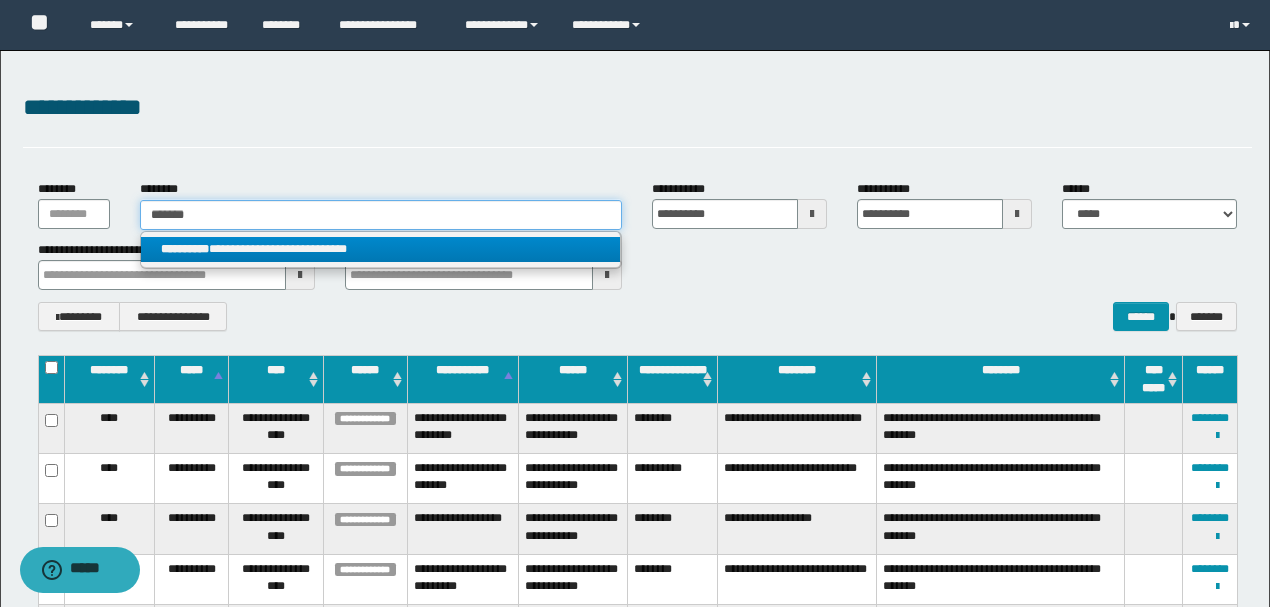 type 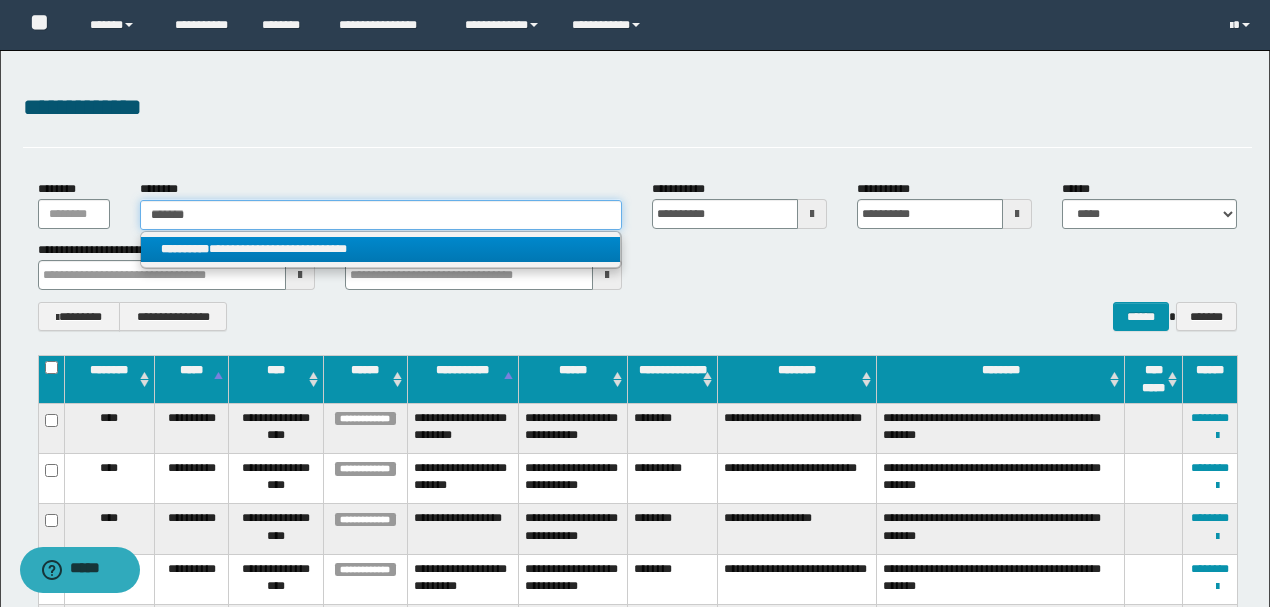 type on "**********" 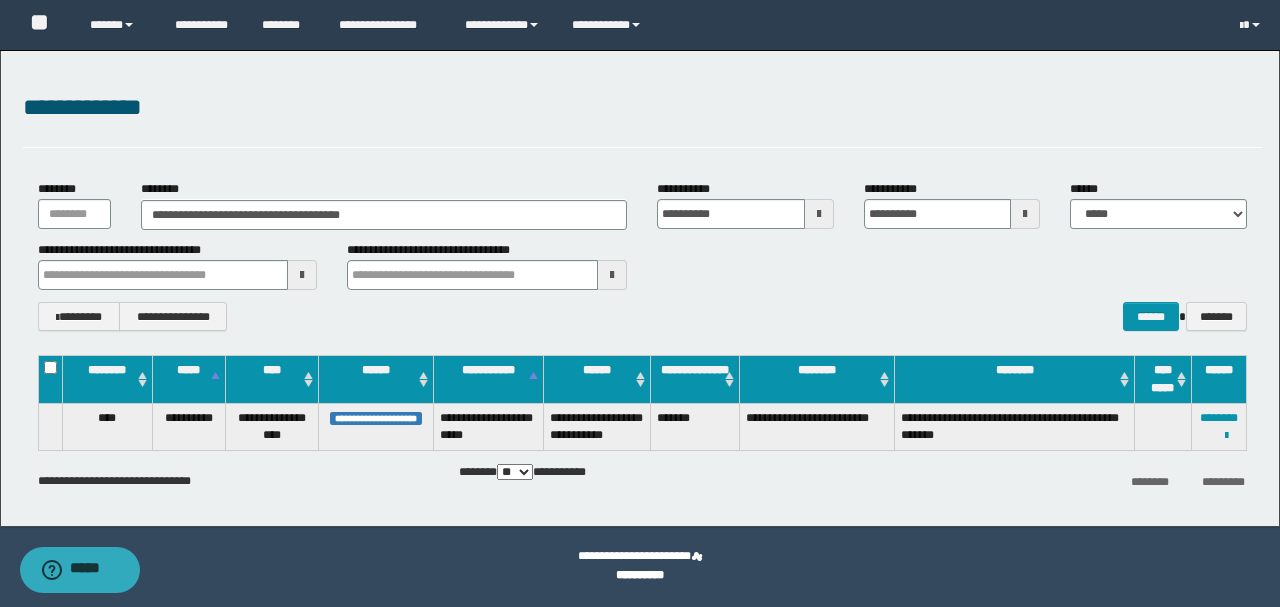 click on "**********" at bounding box center [642, 316] 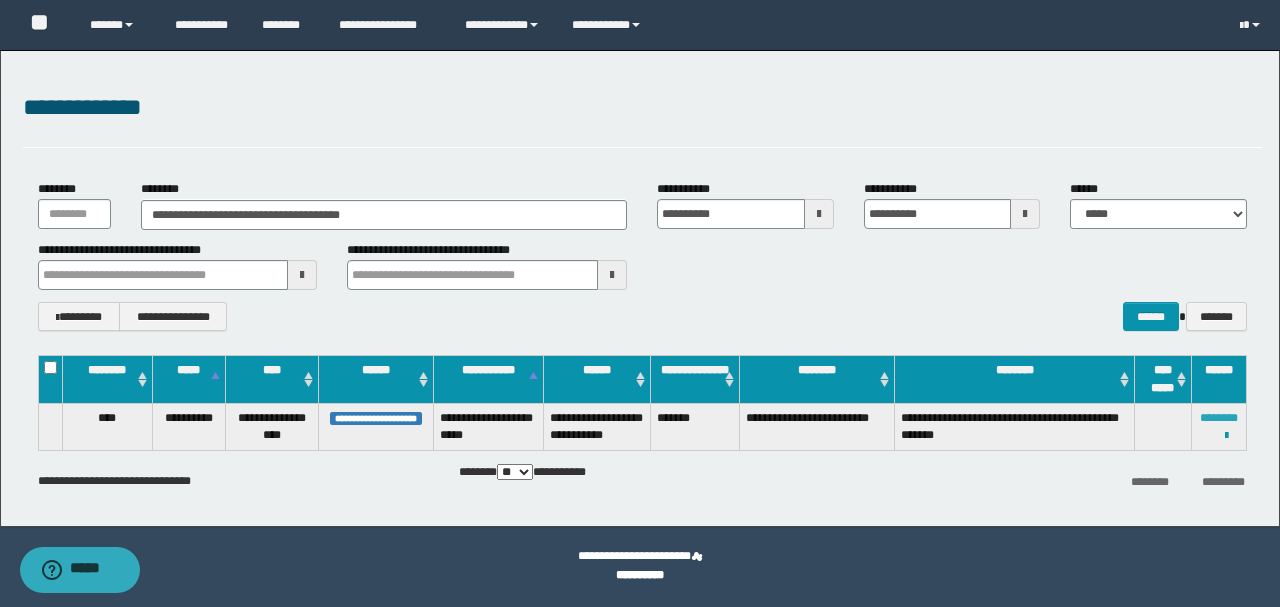 click on "********" at bounding box center [1219, 418] 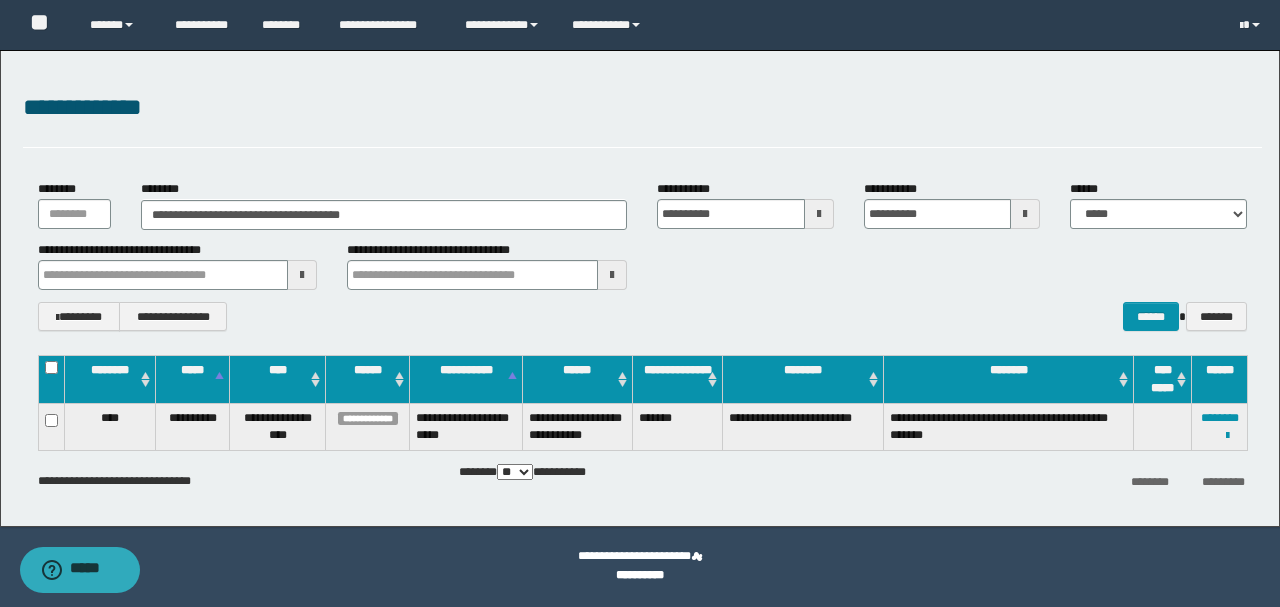 click on "**********" at bounding box center [384, 204] 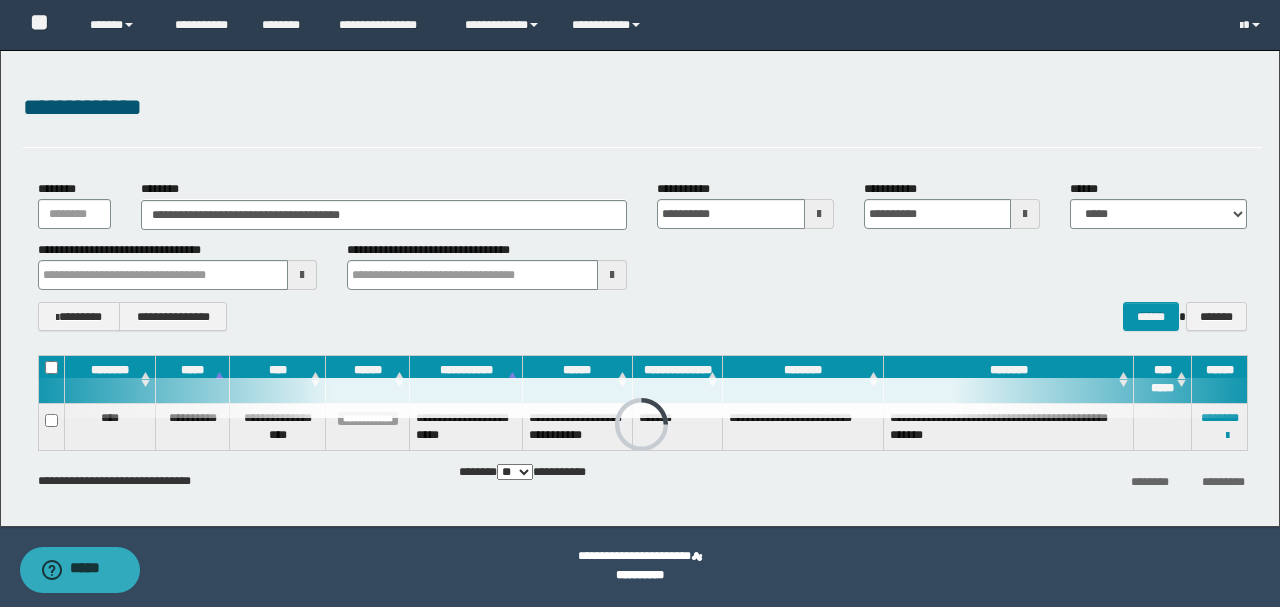 click on "**********" at bounding box center [640, 288] 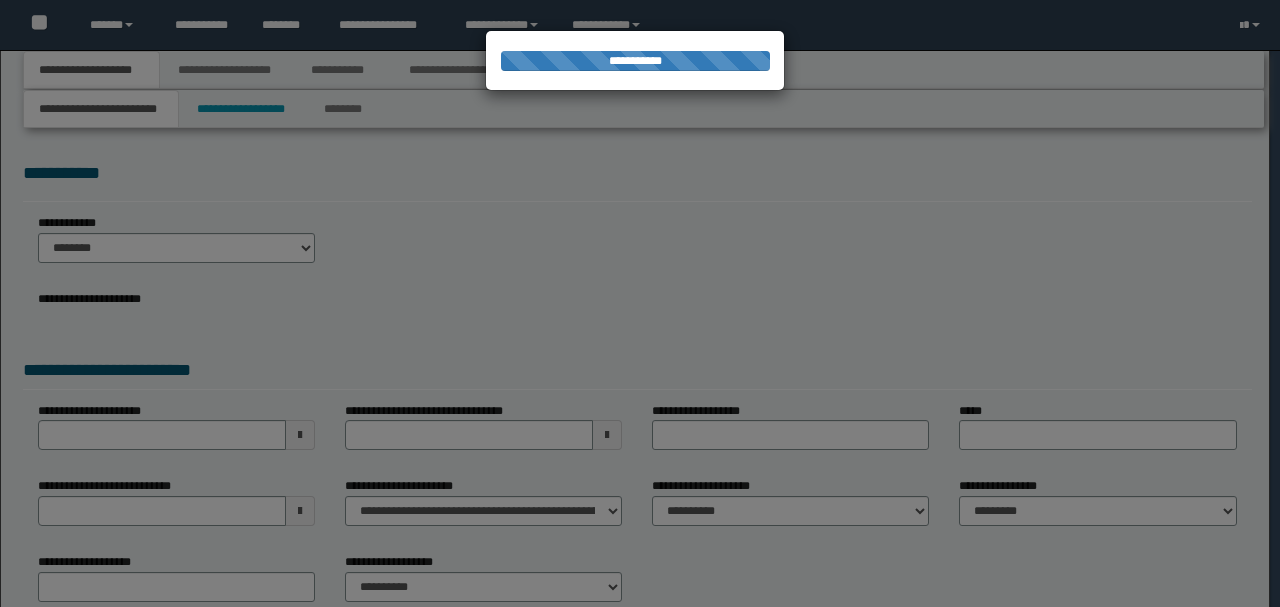 scroll, scrollTop: 0, scrollLeft: 0, axis: both 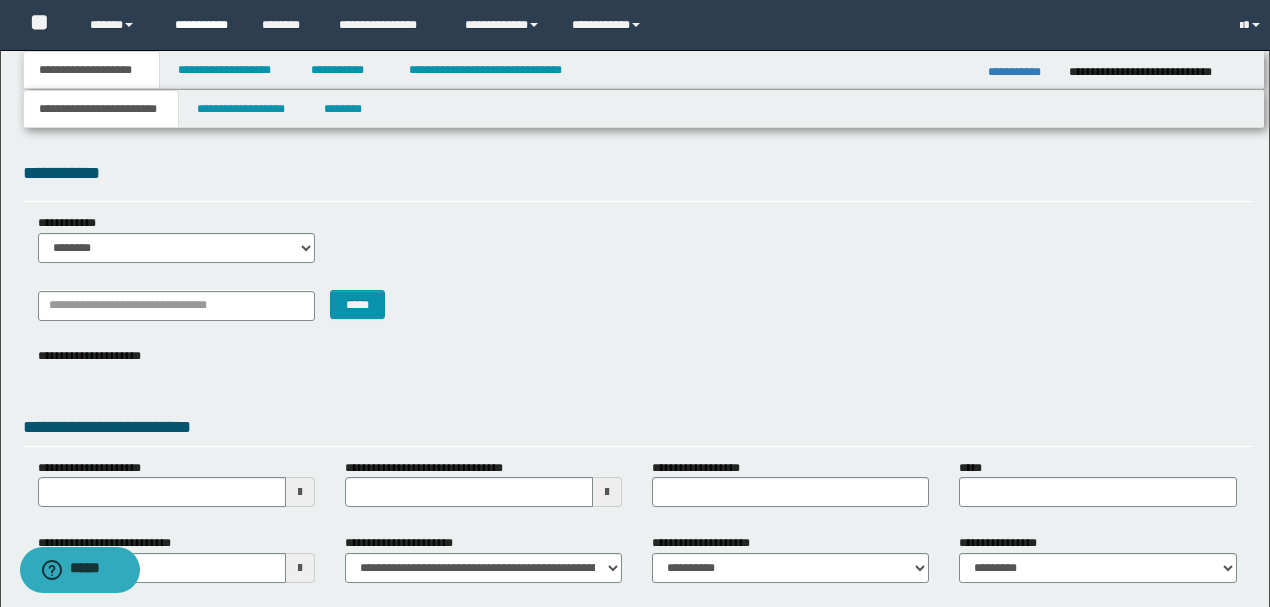 click on "**********" at bounding box center (637, 371) 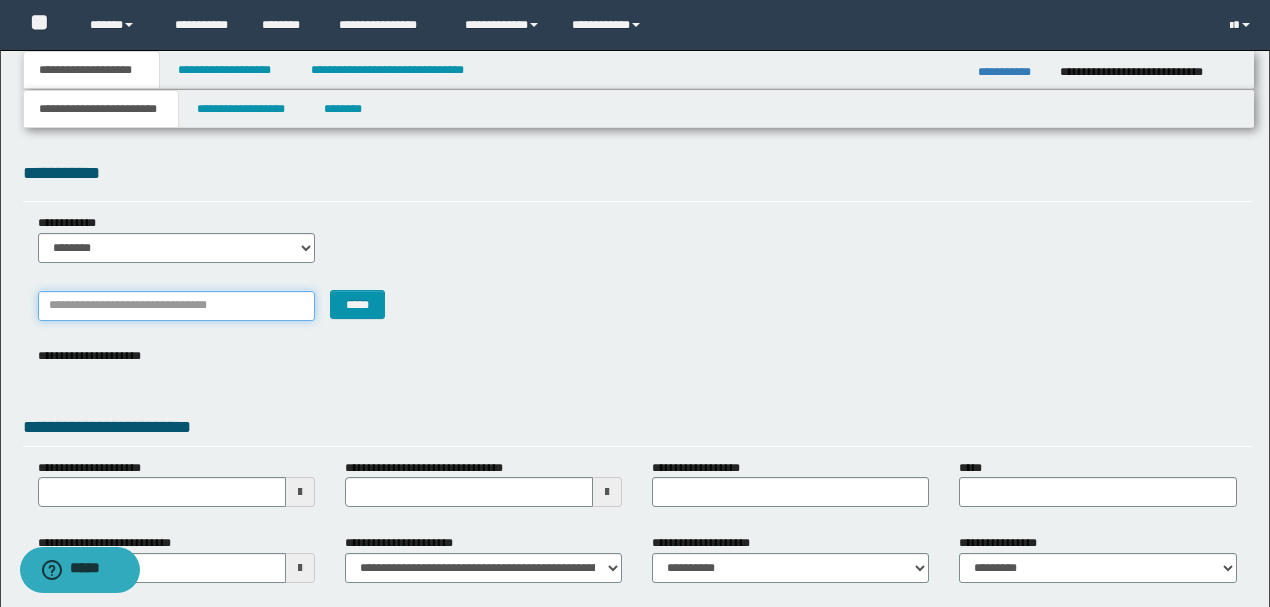 click on "*******" at bounding box center (176, 306) 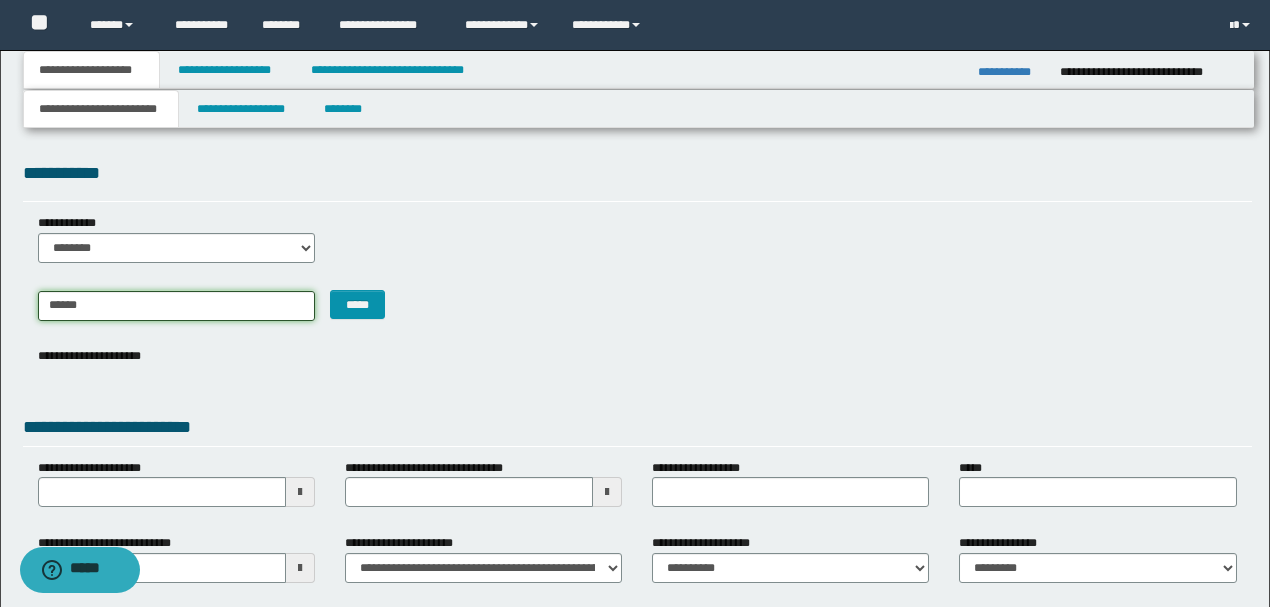 type on "*******" 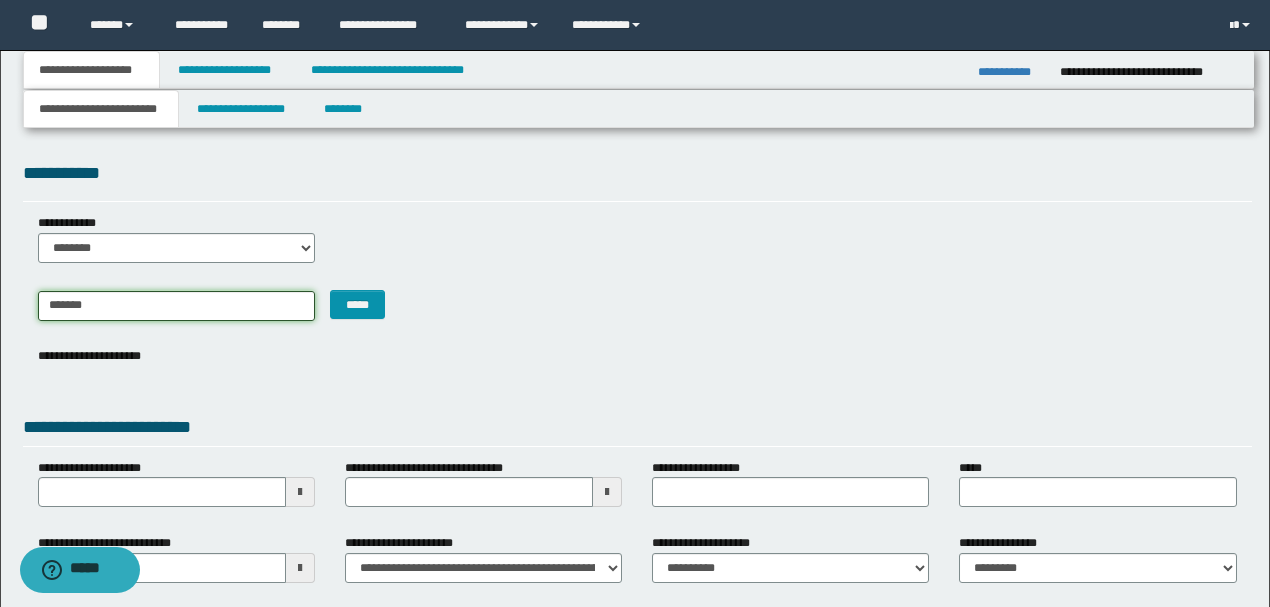 type on "**********" 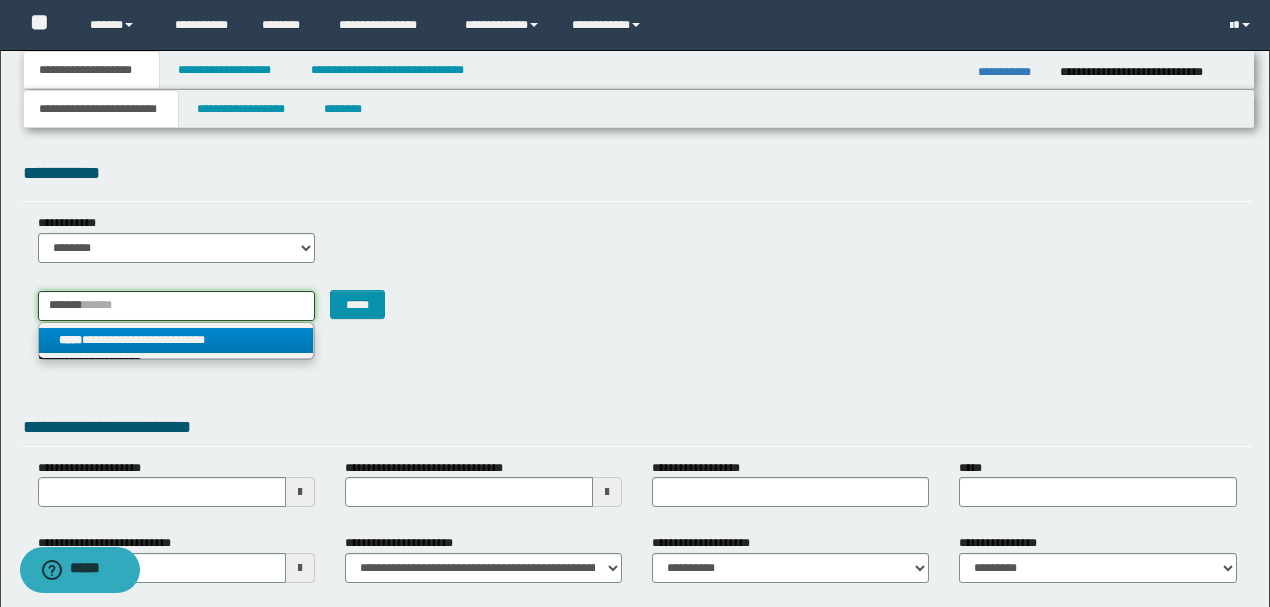 type on "*******" 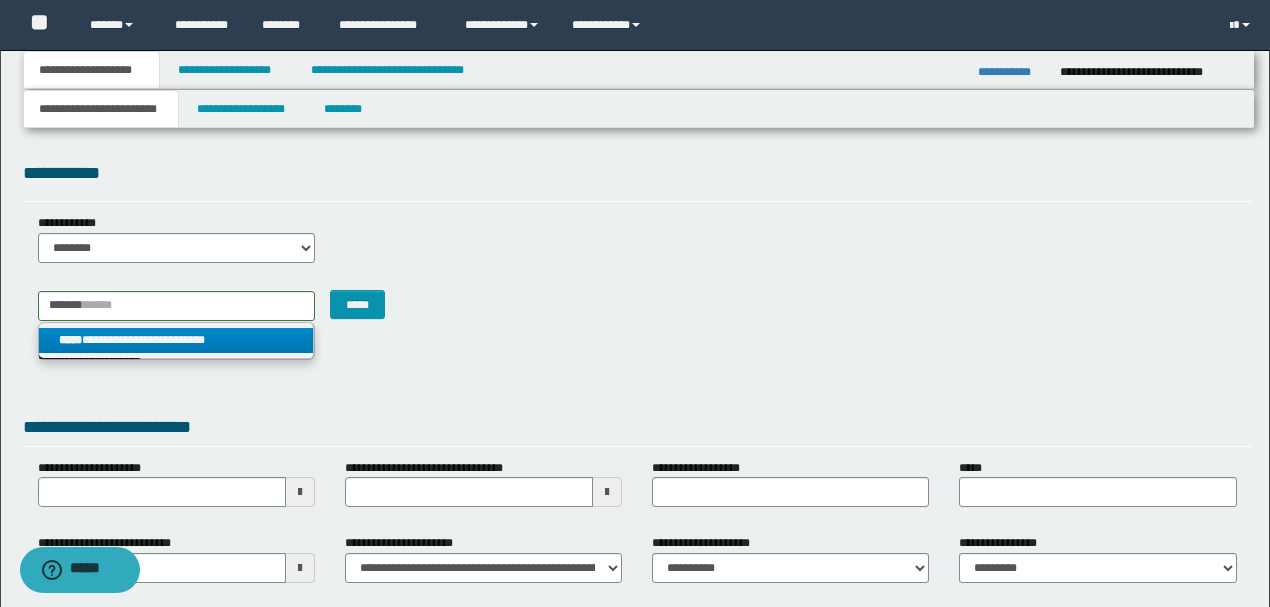 click on "**********" at bounding box center [176, 340] 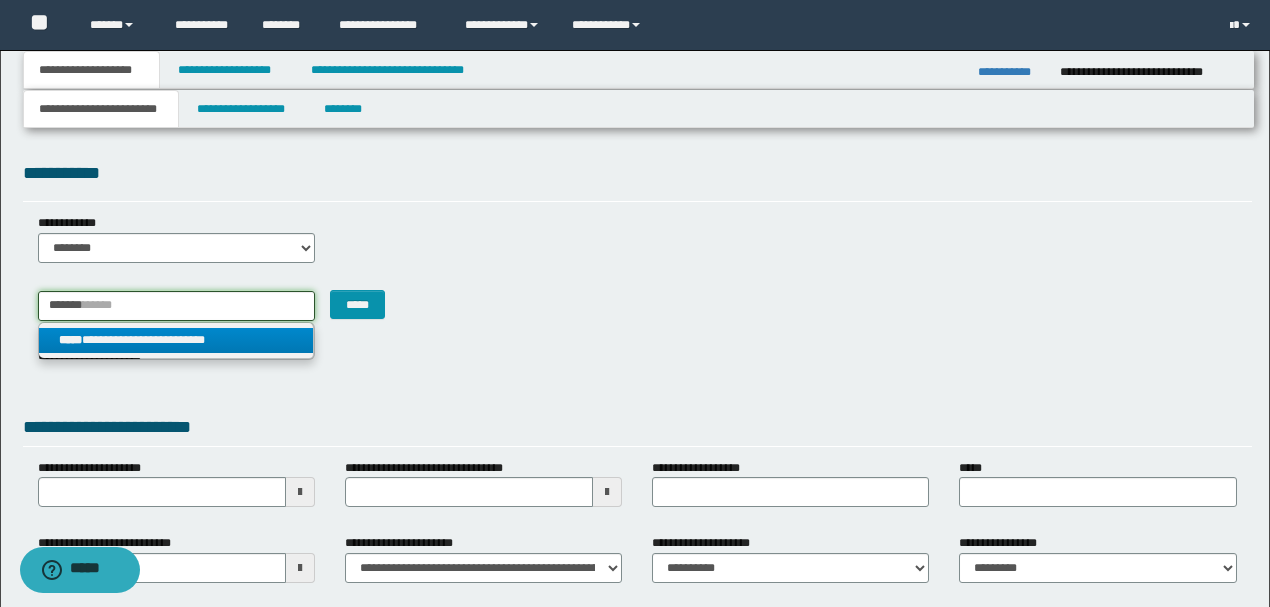 type 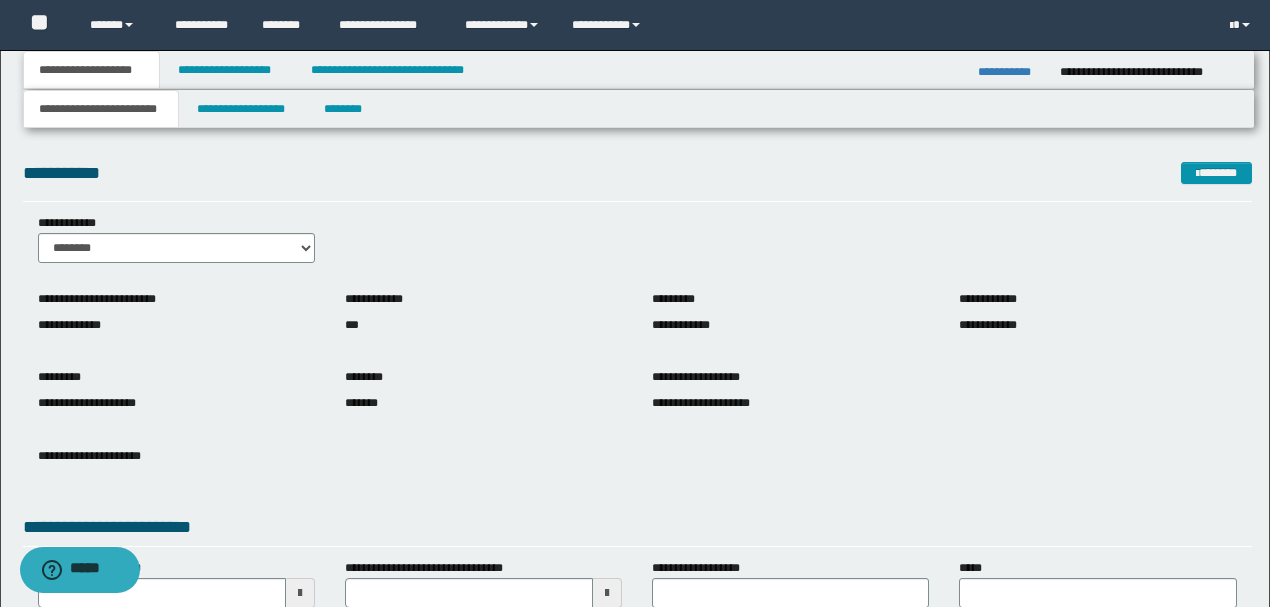 click on "**********" at bounding box center (637, 467) 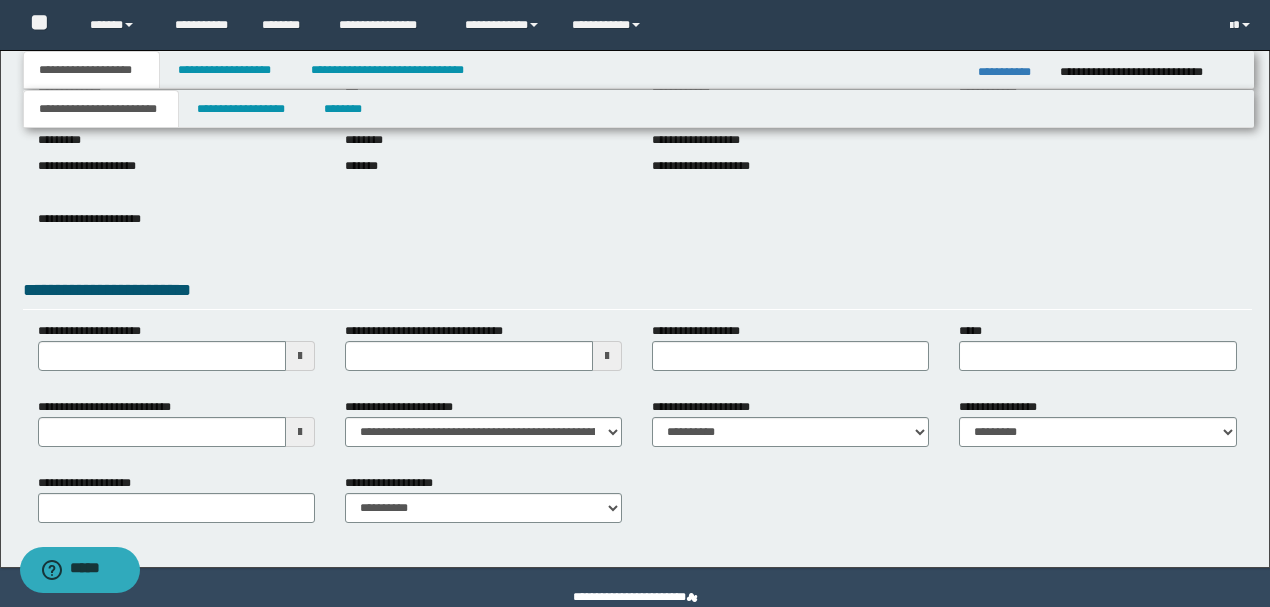 scroll, scrollTop: 266, scrollLeft: 0, axis: vertical 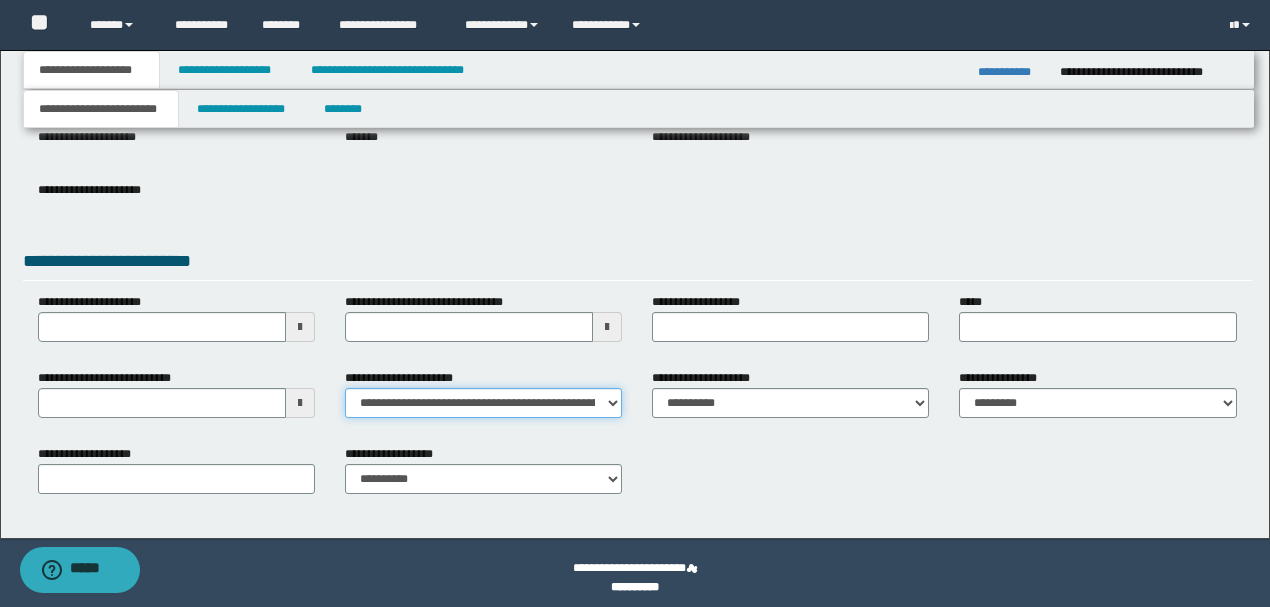 click on "**********" at bounding box center (483, 403) 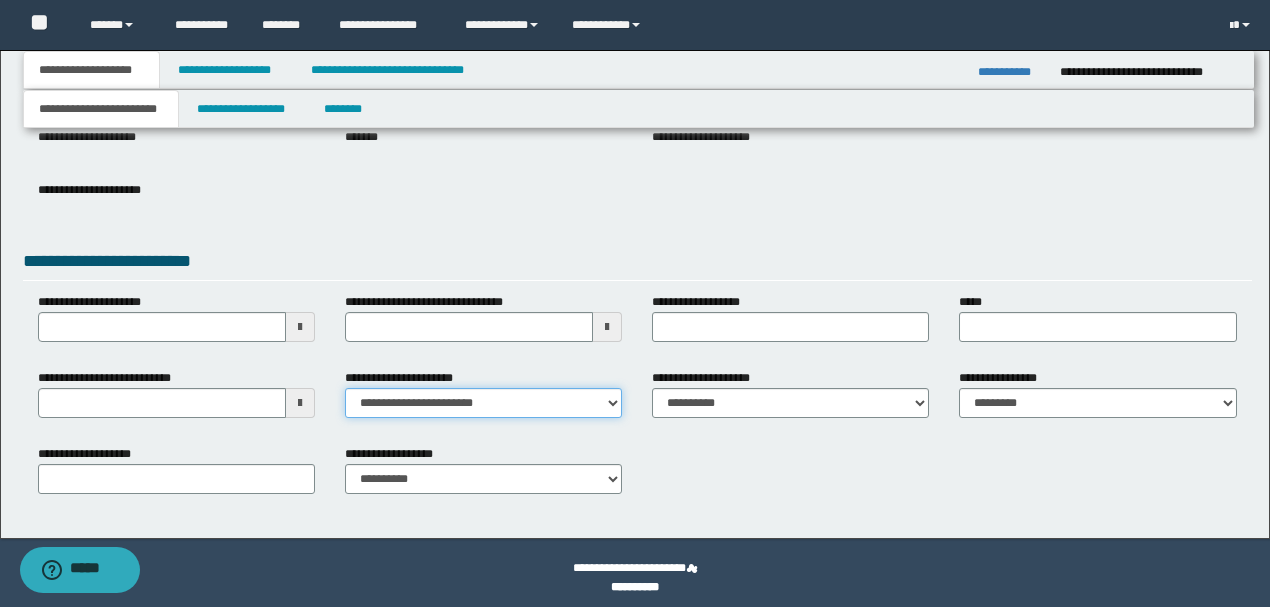 click on "**********" at bounding box center (483, 403) 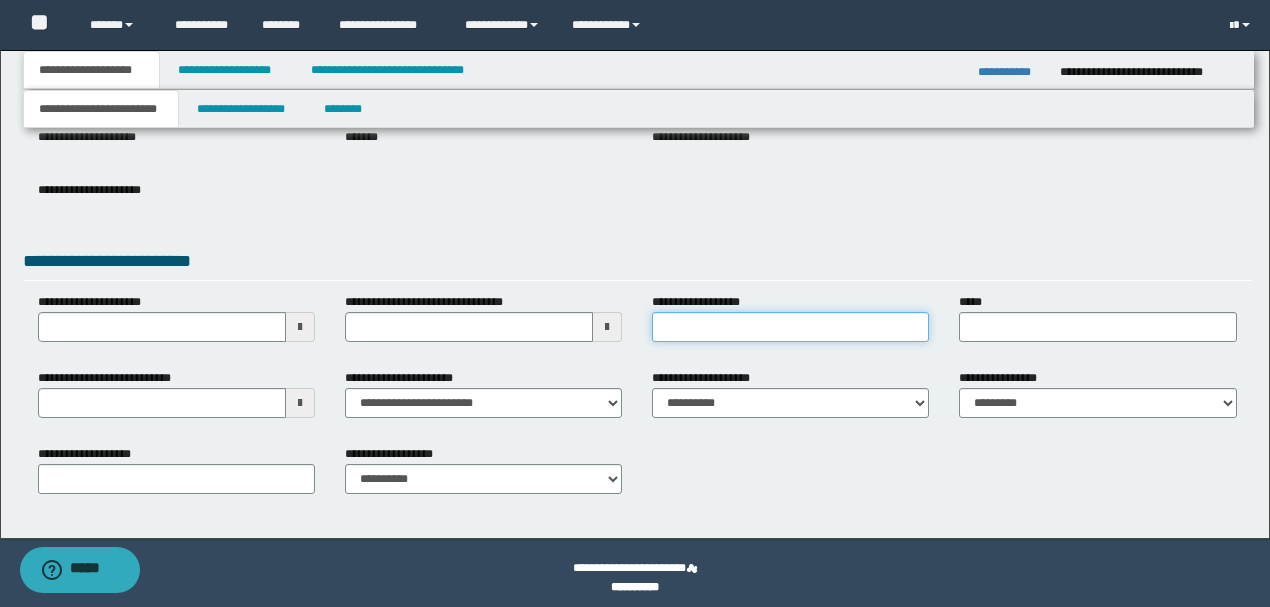 click on "**********" at bounding box center [790, 327] 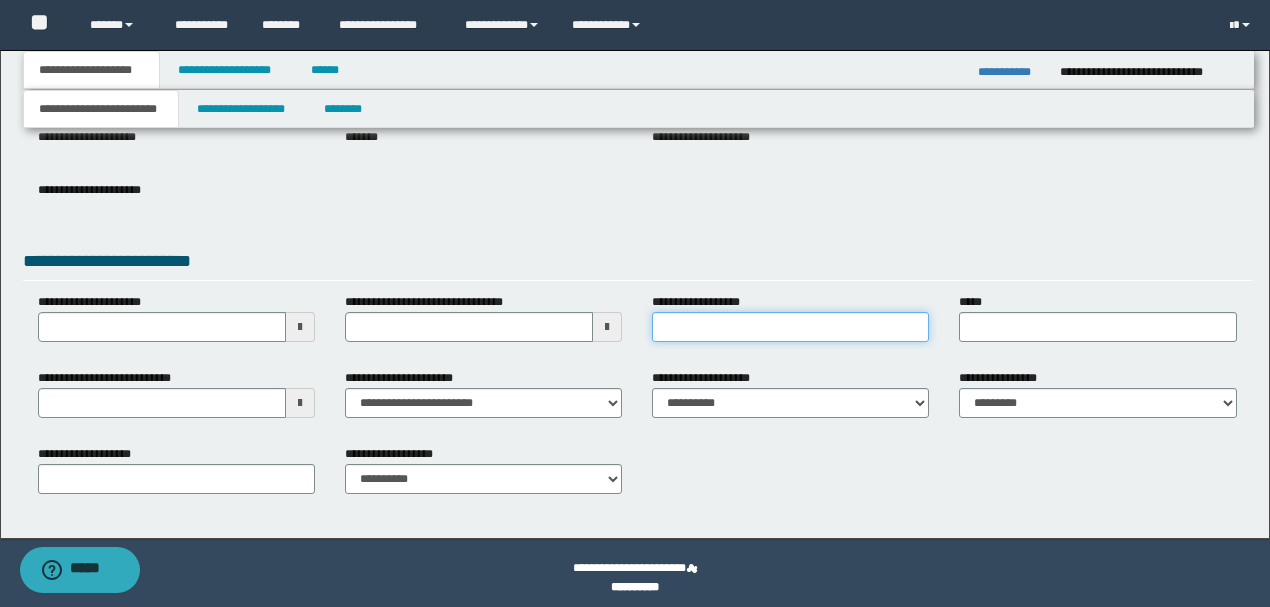 type on "**********" 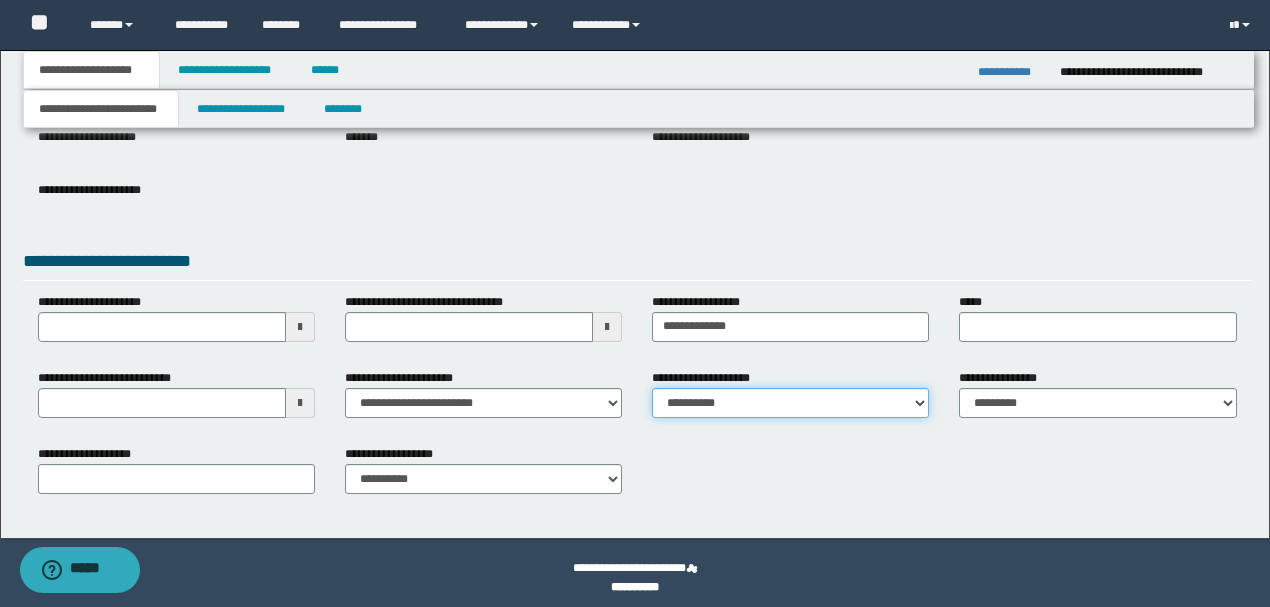 click on "**********" at bounding box center [790, 403] 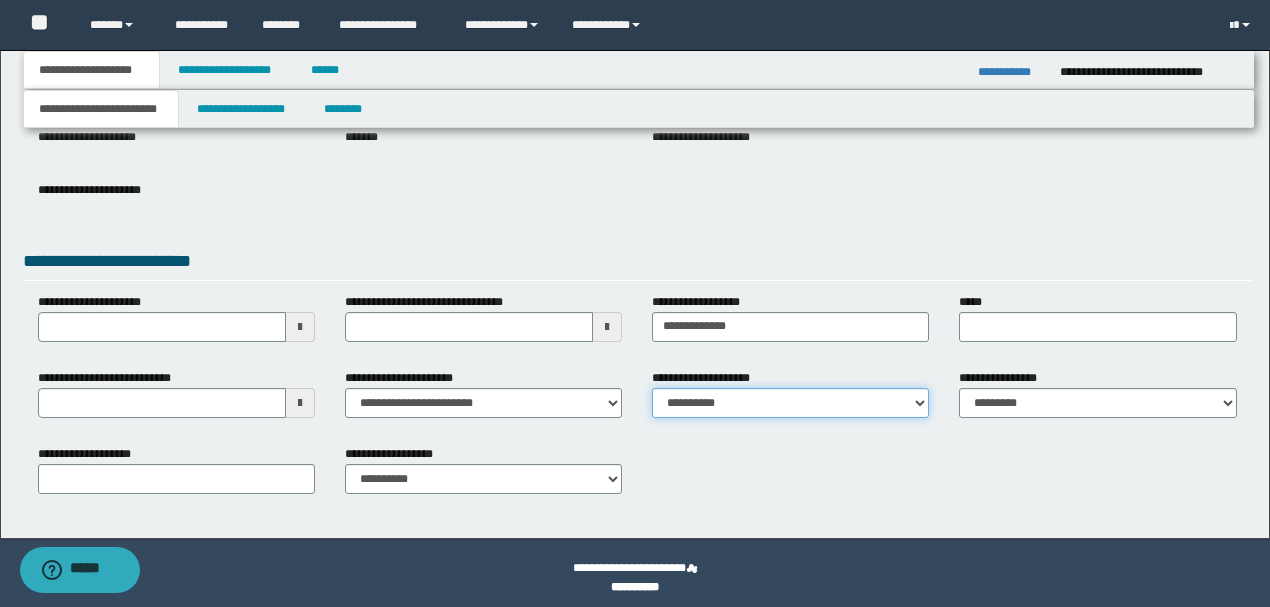 select on "**" 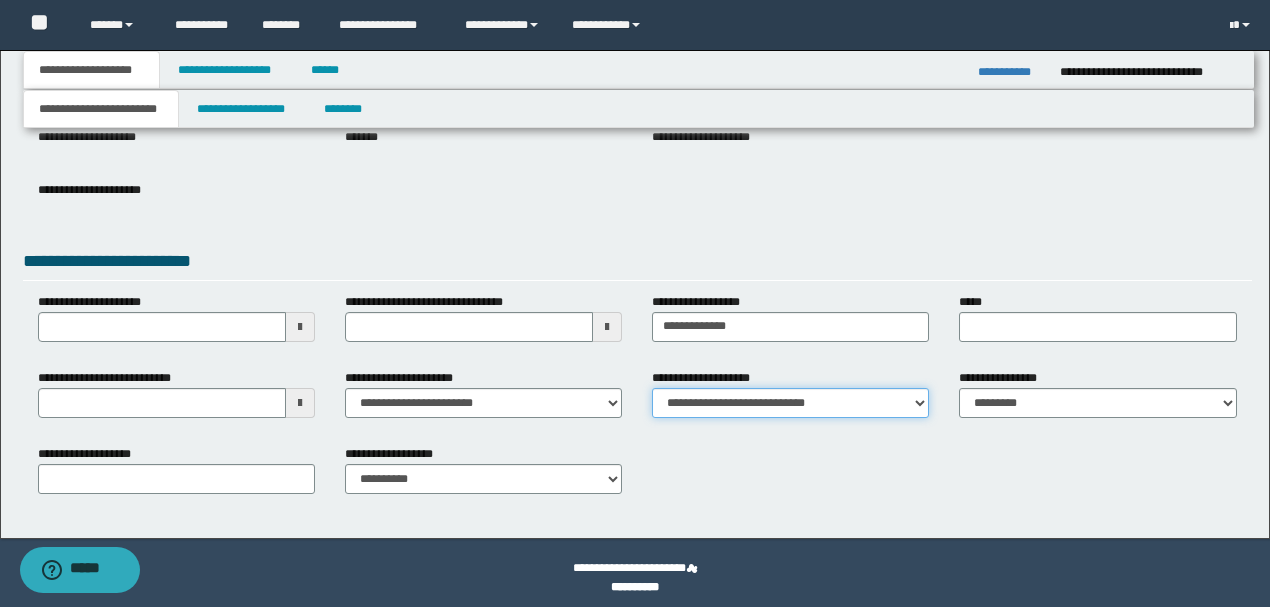 click on "**********" at bounding box center (790, 403) 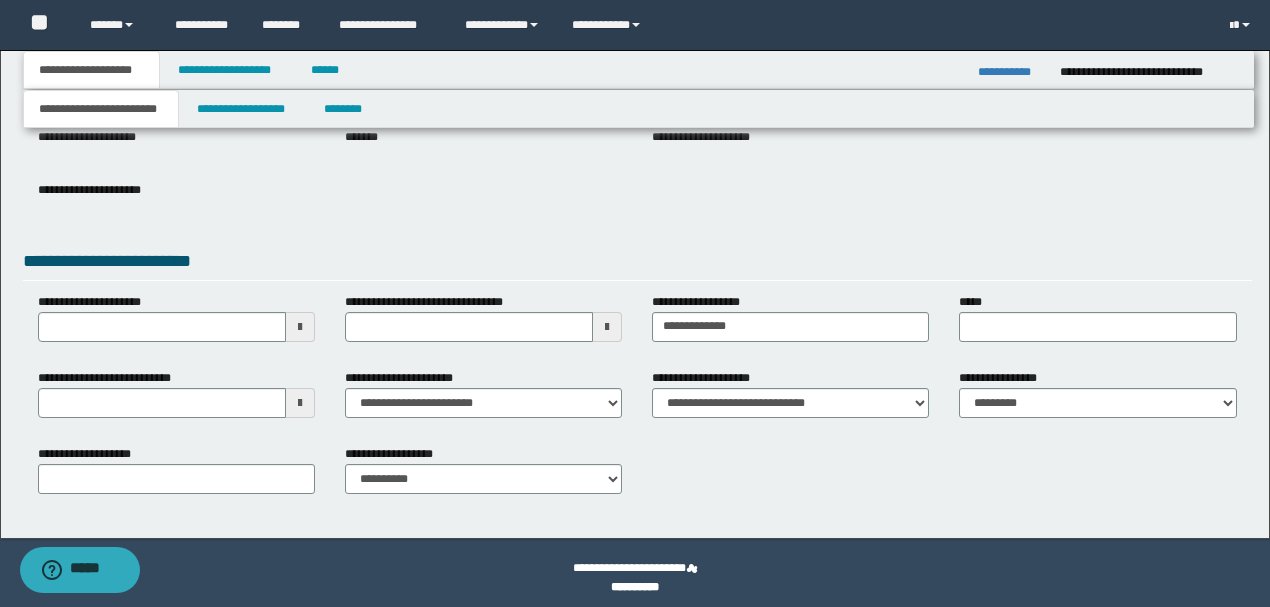 click on "**********" at bounding box center [637, 264] 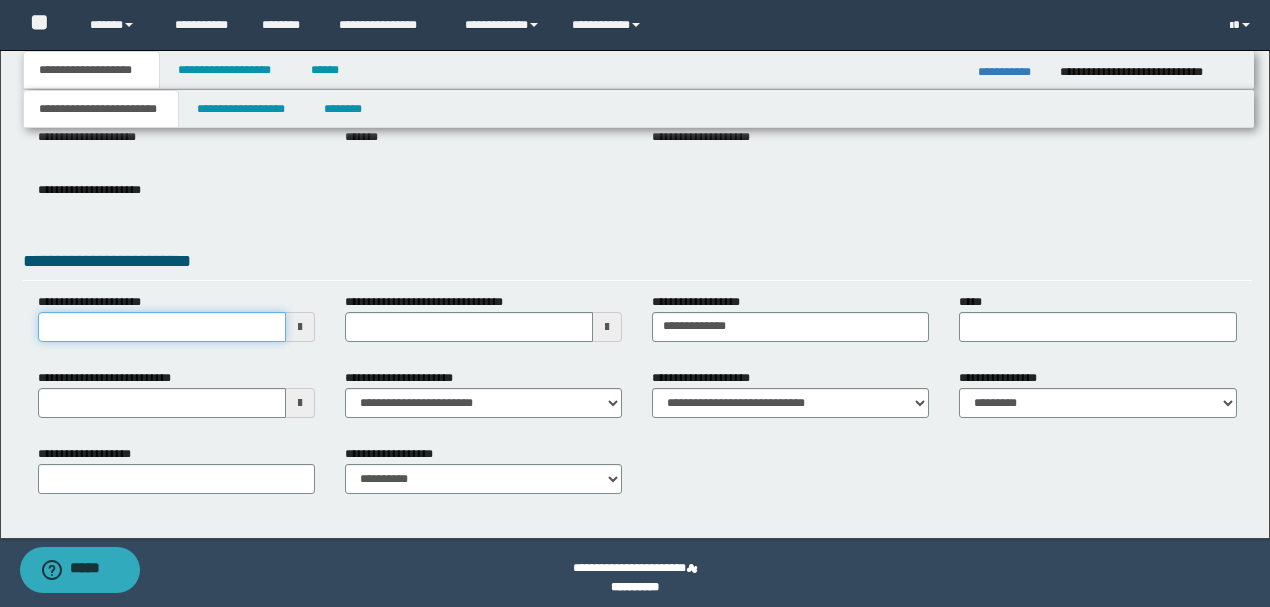 click on "**********" at bounding box center [162, 327] 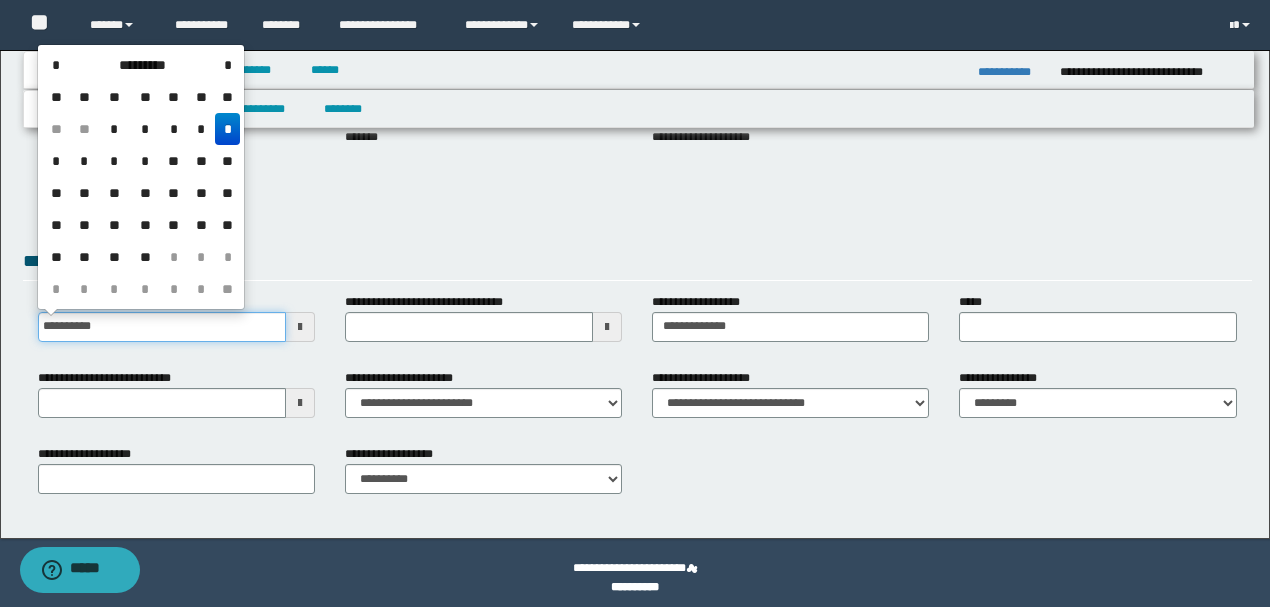 type on "**********" 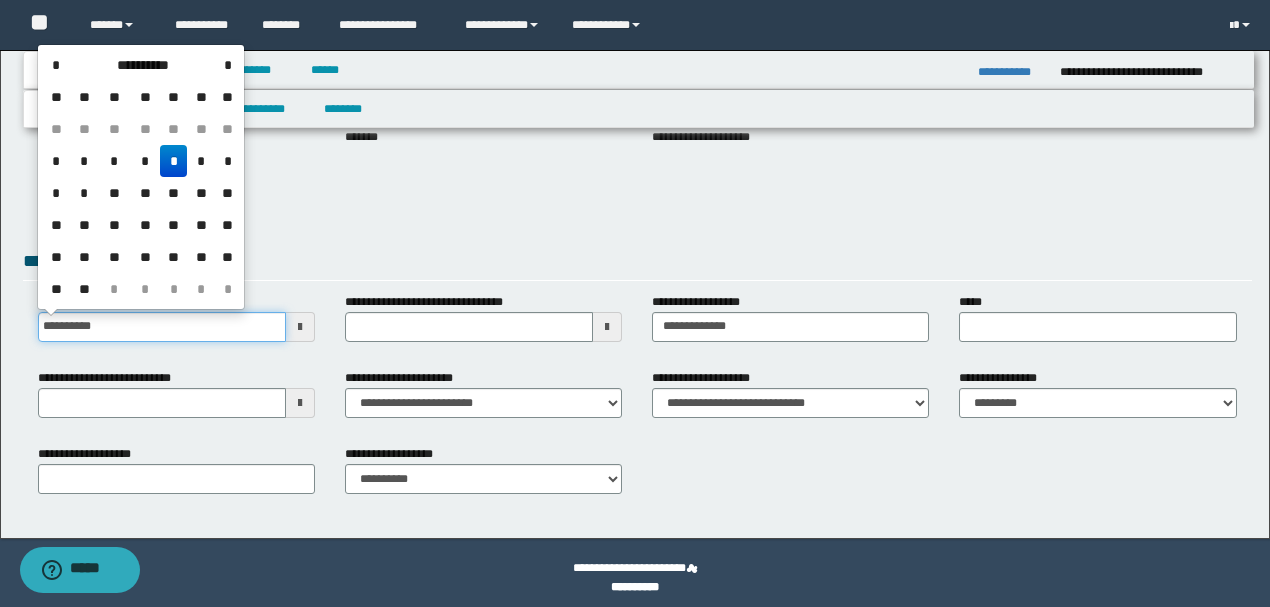 click on "**********" at bounding box center (635, 161) 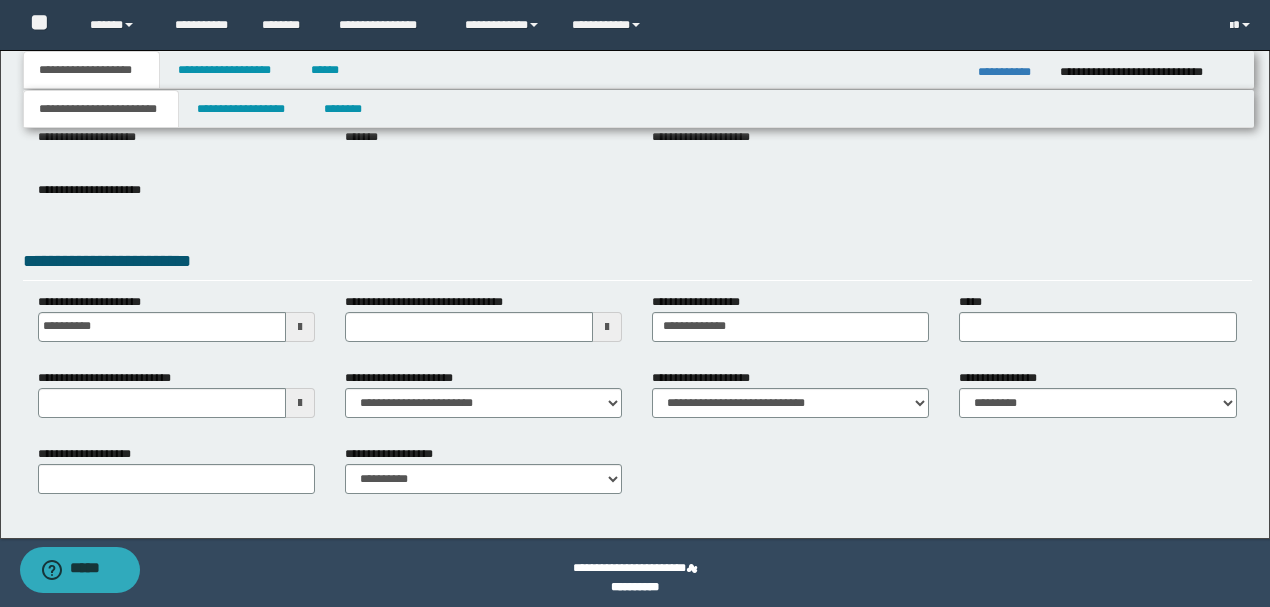 click on "**********" at bounding box center [637, 201] 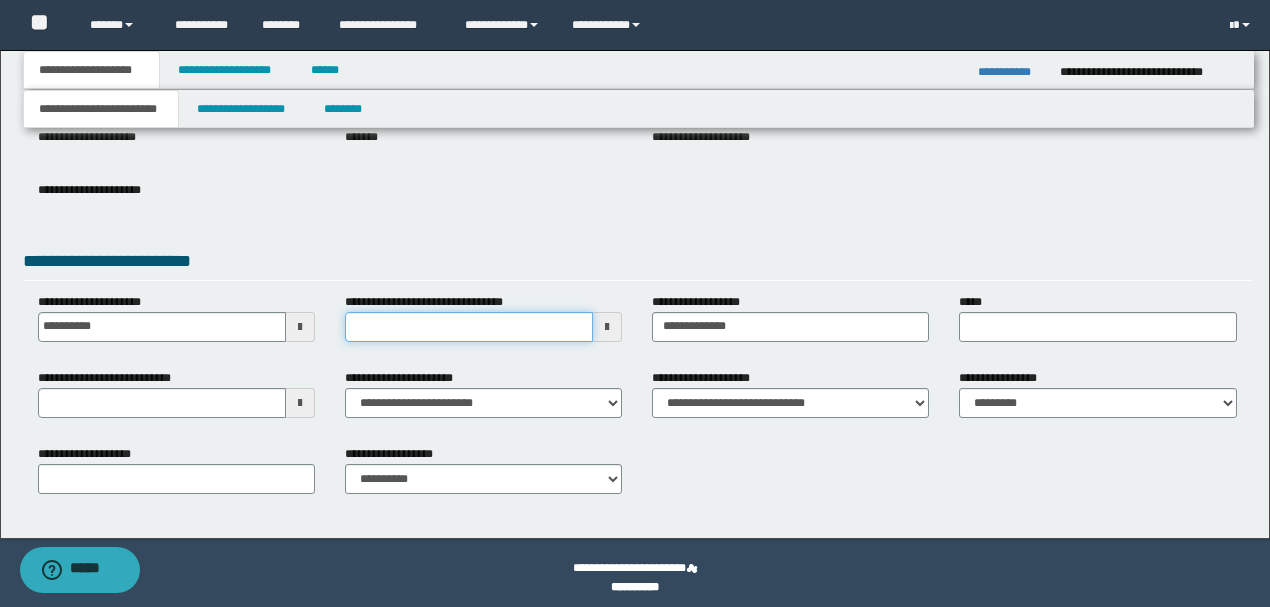 click on "**********" at bounding box center (469, 327) 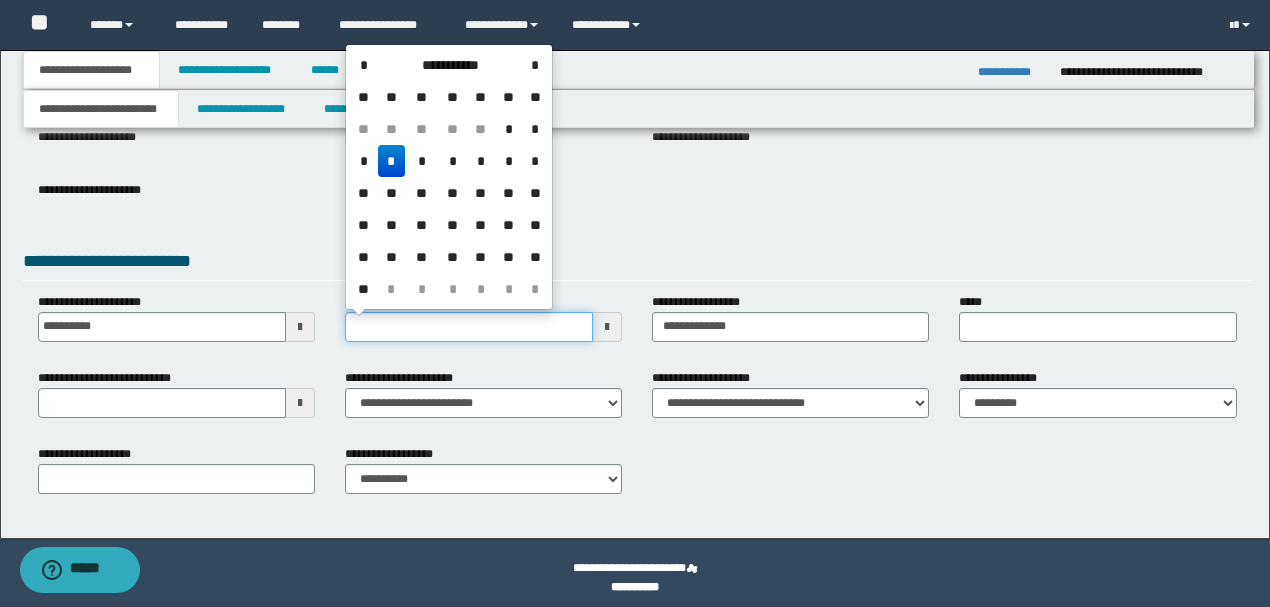 type on "**********" 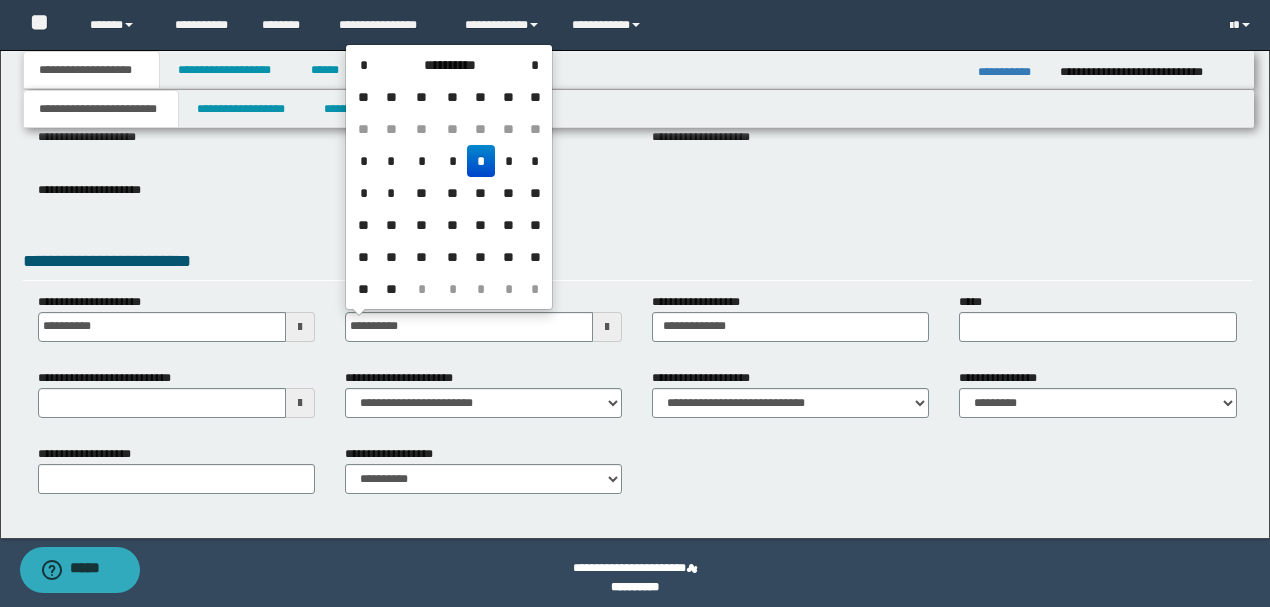 click on "**********" at bounding box center (637, 264) 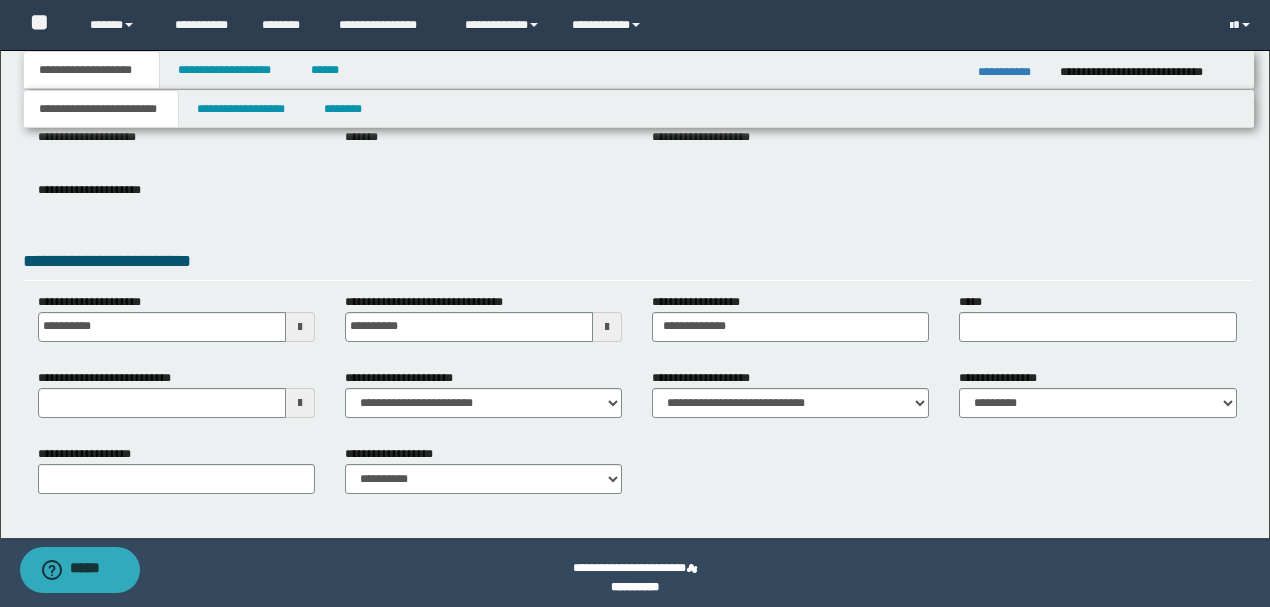 click on "**********" at bounding box center [637, 205] 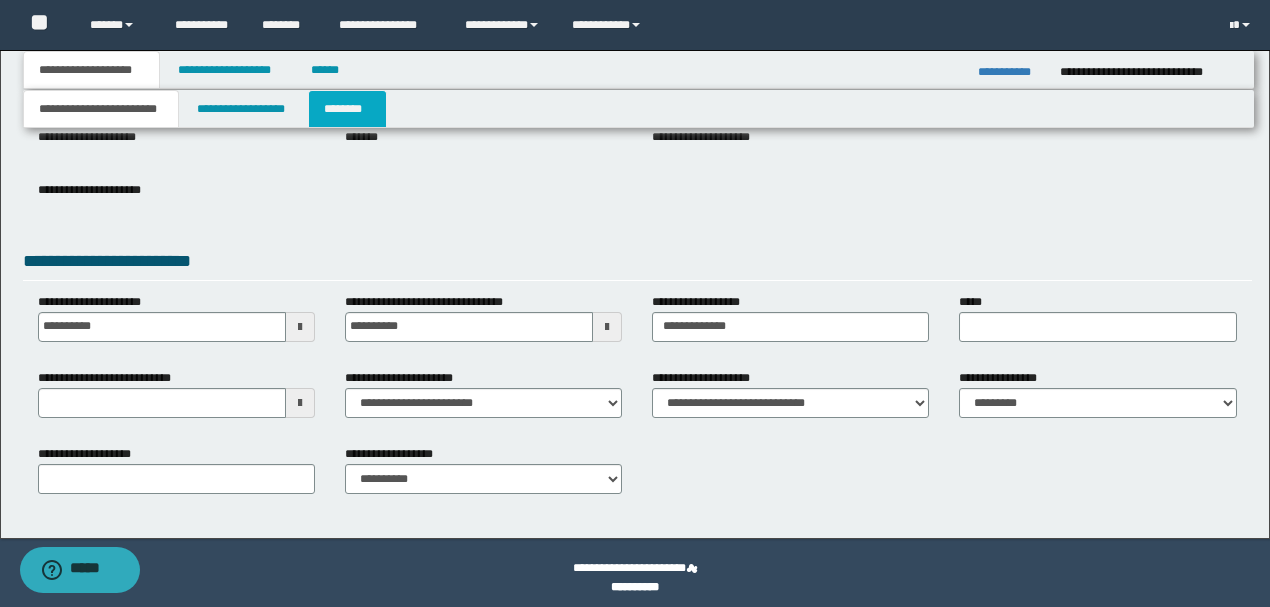 click on "********" at bounding box center [347, 109] 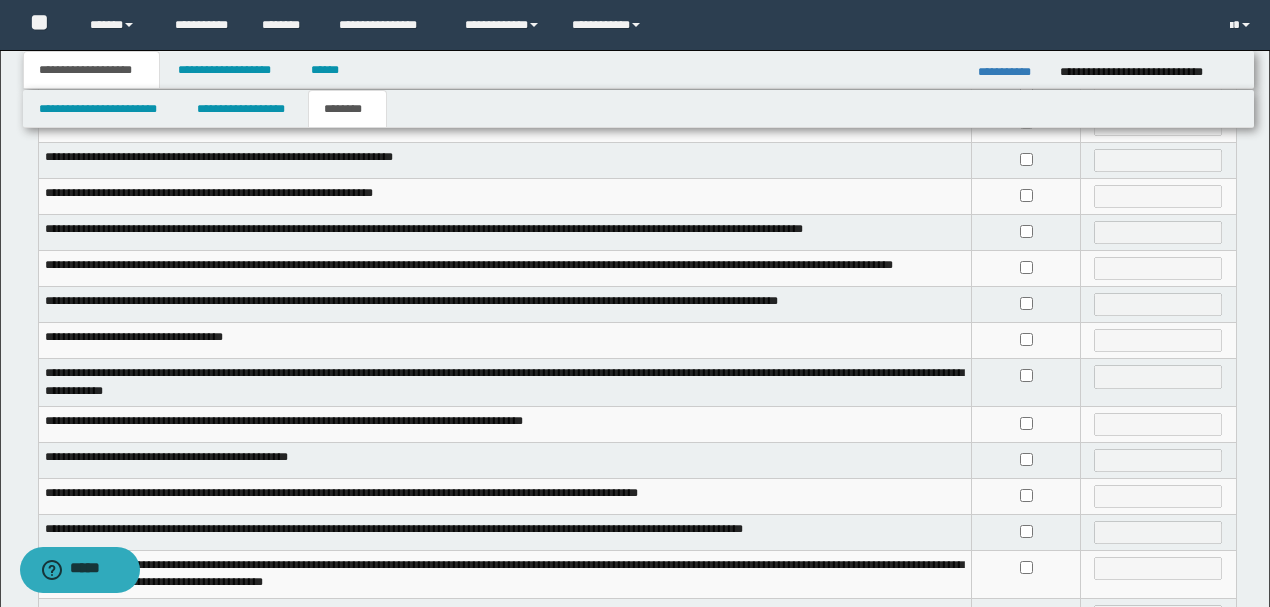 scroll, scrollTop: 200, scrollLeft: 0, axis: vertical 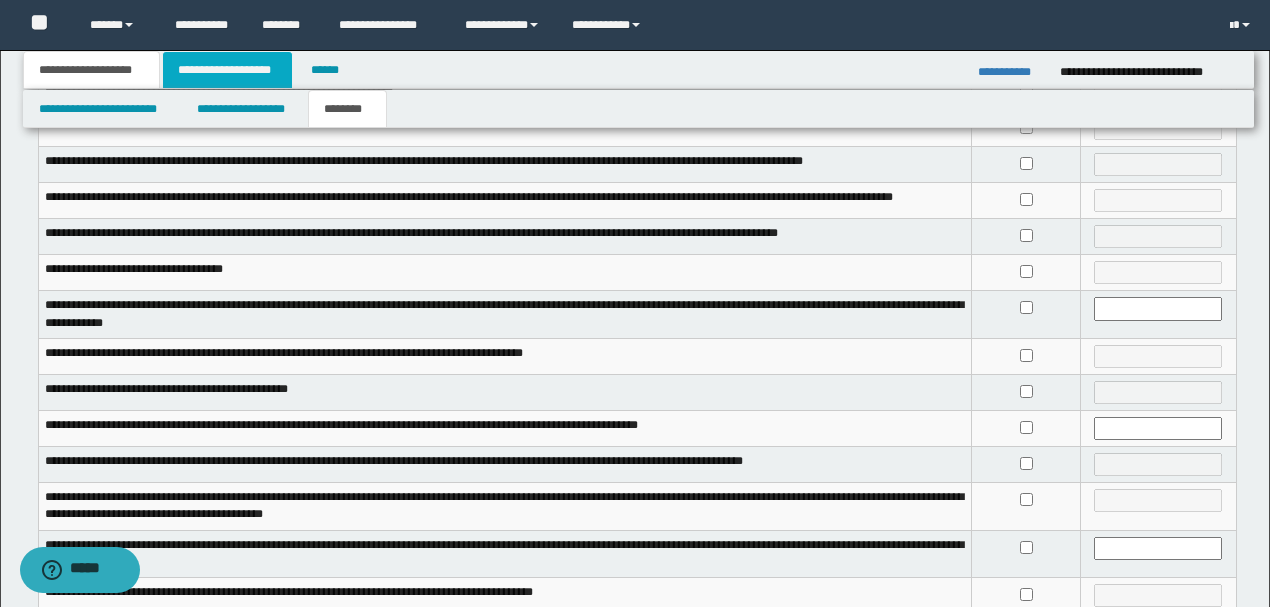 click on "**********" at bounding box center (227, 70) 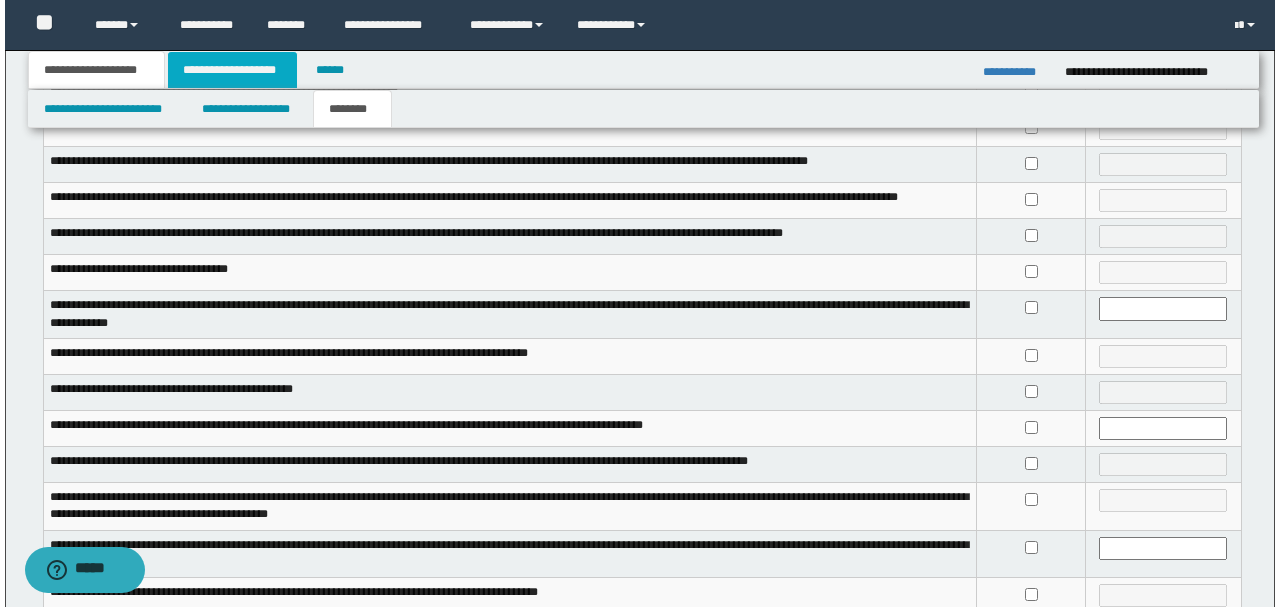 scroll, scrollTop: 0, scrollLeft: 0, axis: both 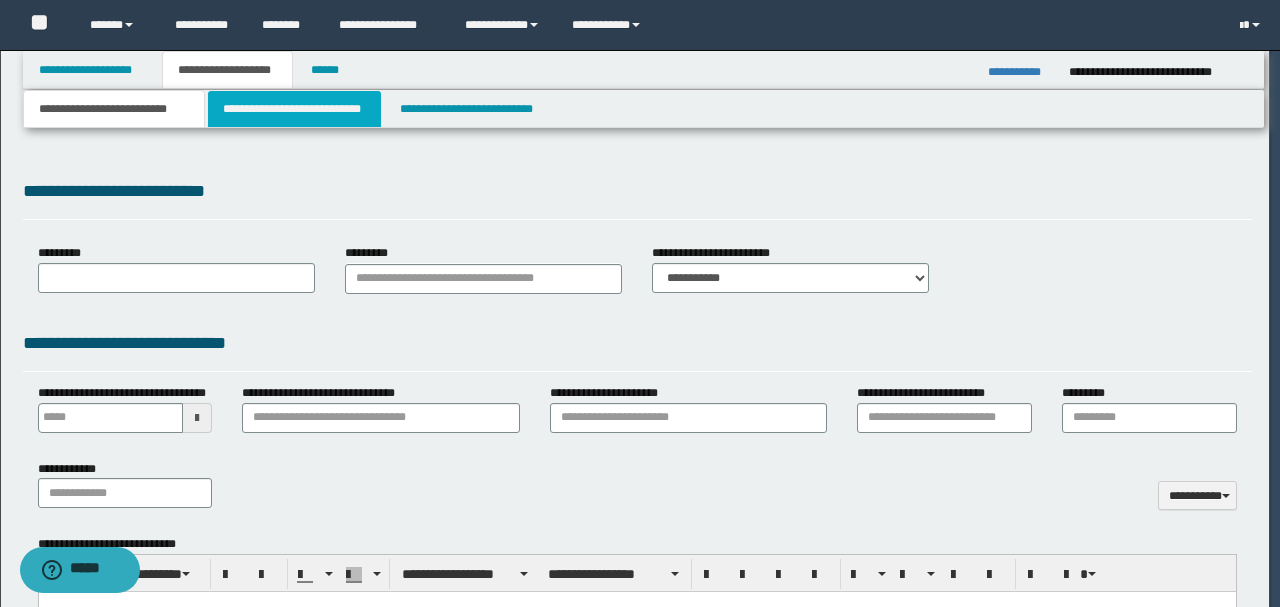 type 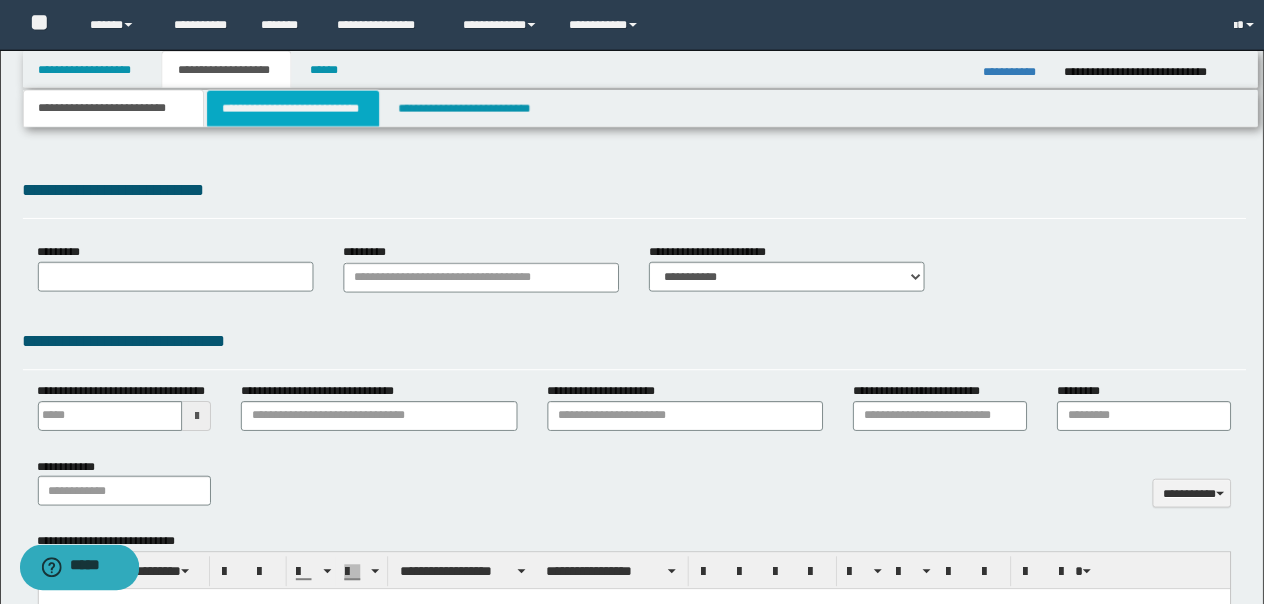 click on "**********" at bounding box center (294, 109) 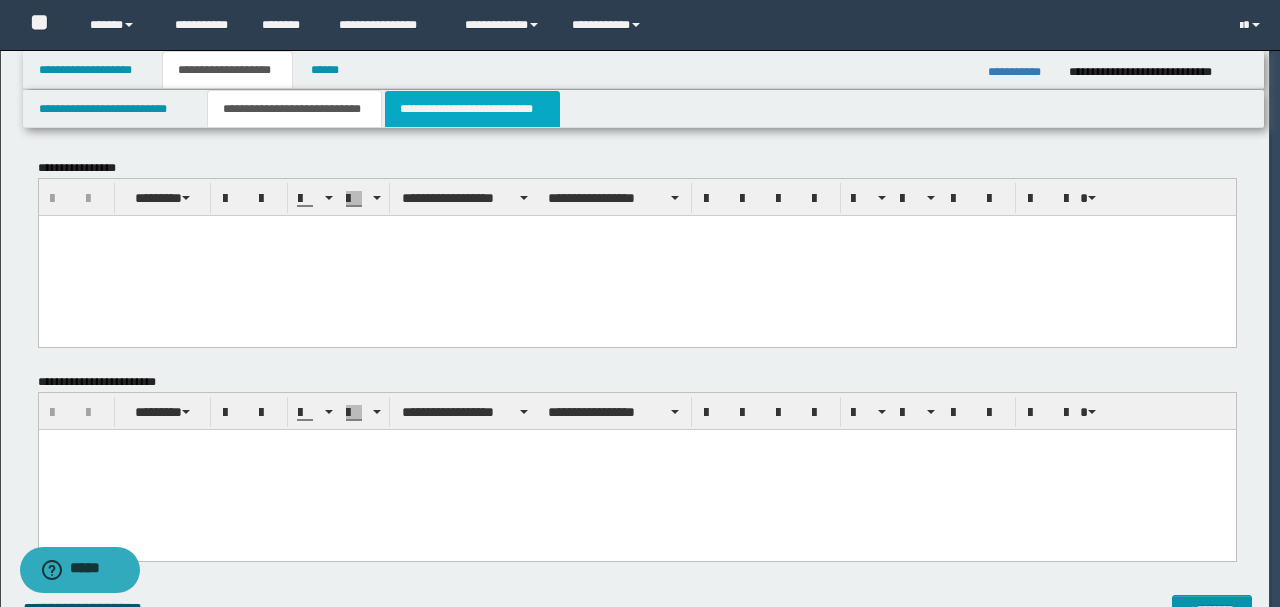scroll, scrollTop: 0, scrollLeft: 0, axis: both 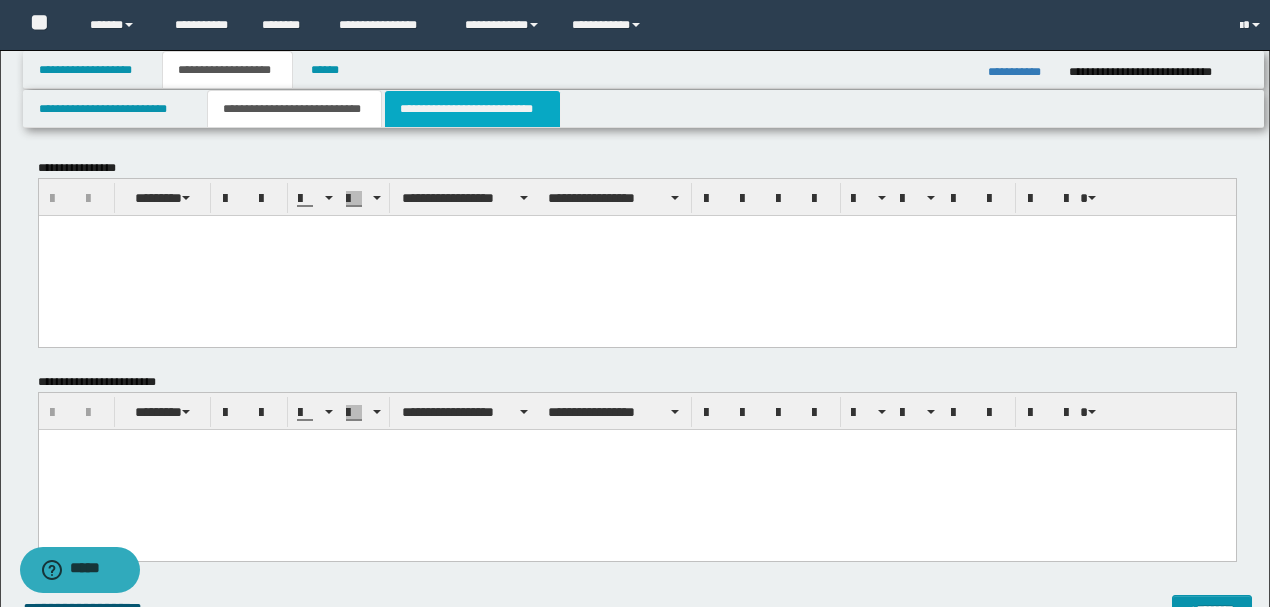 click on "**********" at bounding box center [472, 109] 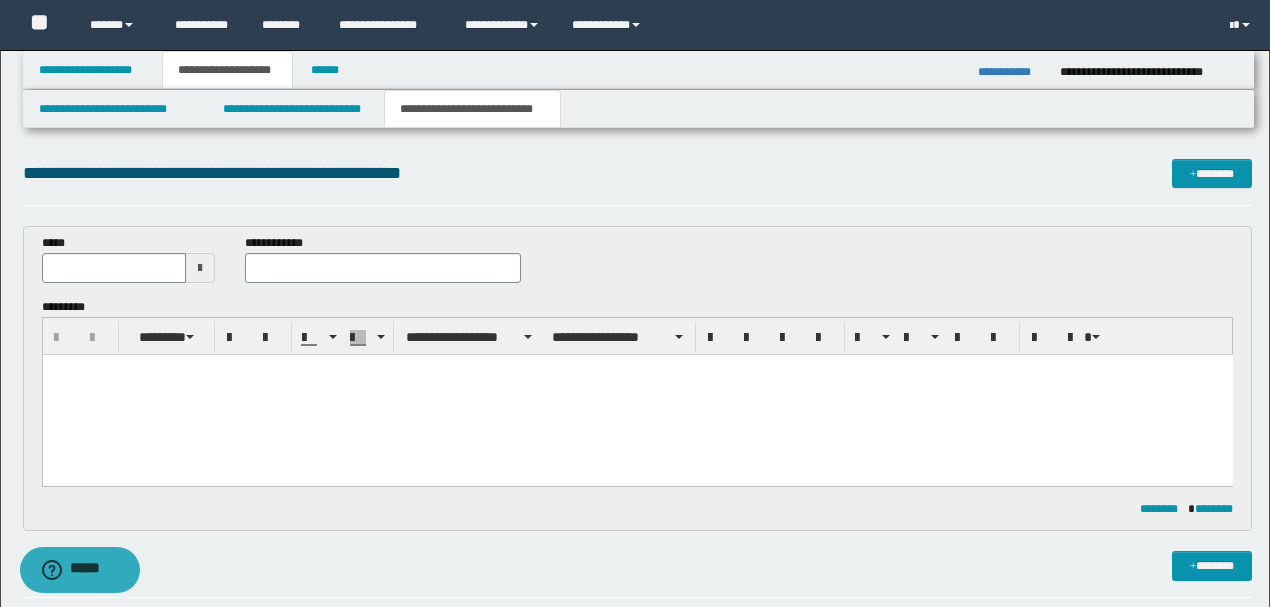 scroll, scrollTop: 0, scrollLeft: 0, axis: both 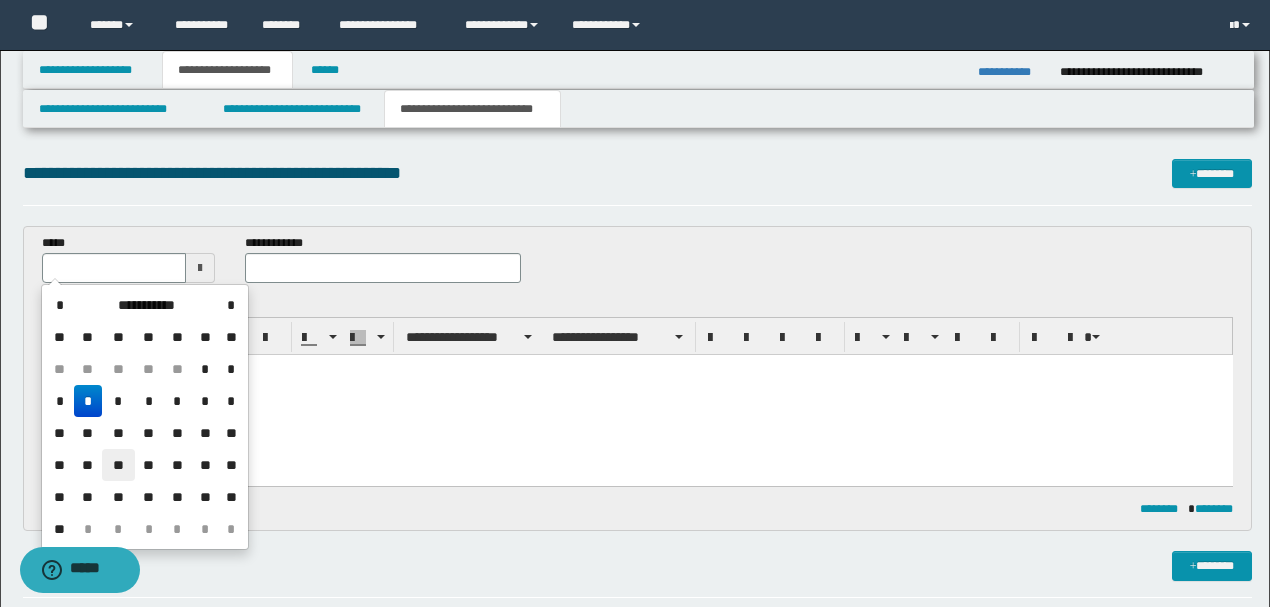 click on "**" at bounding box center (118, 465) 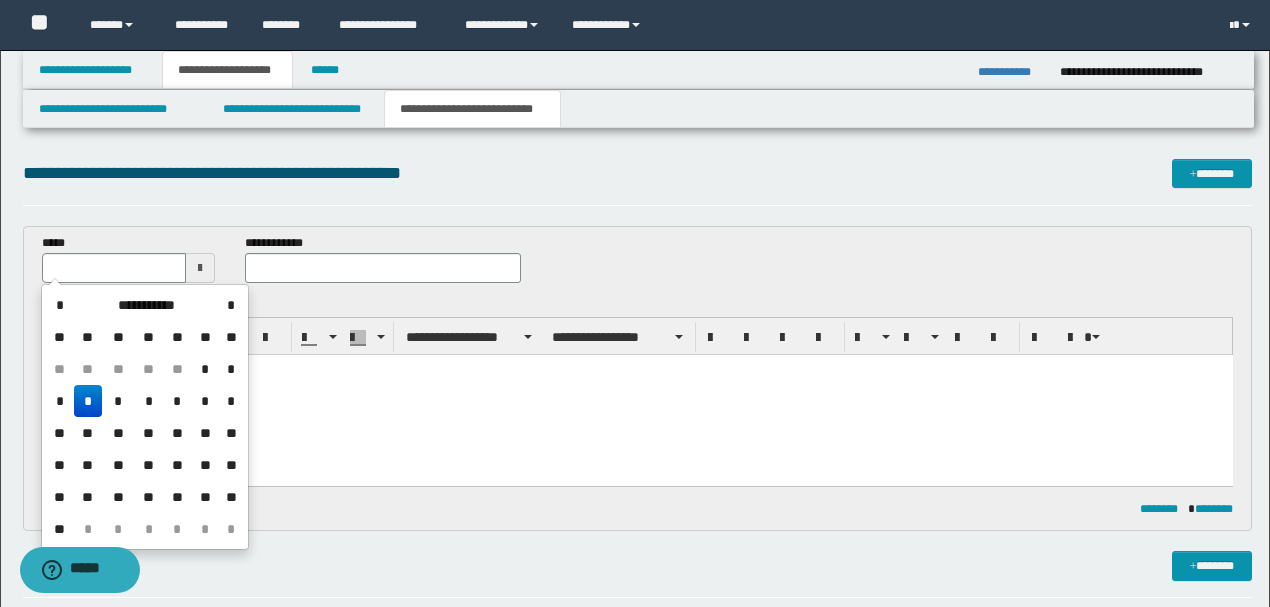 type on "**********" 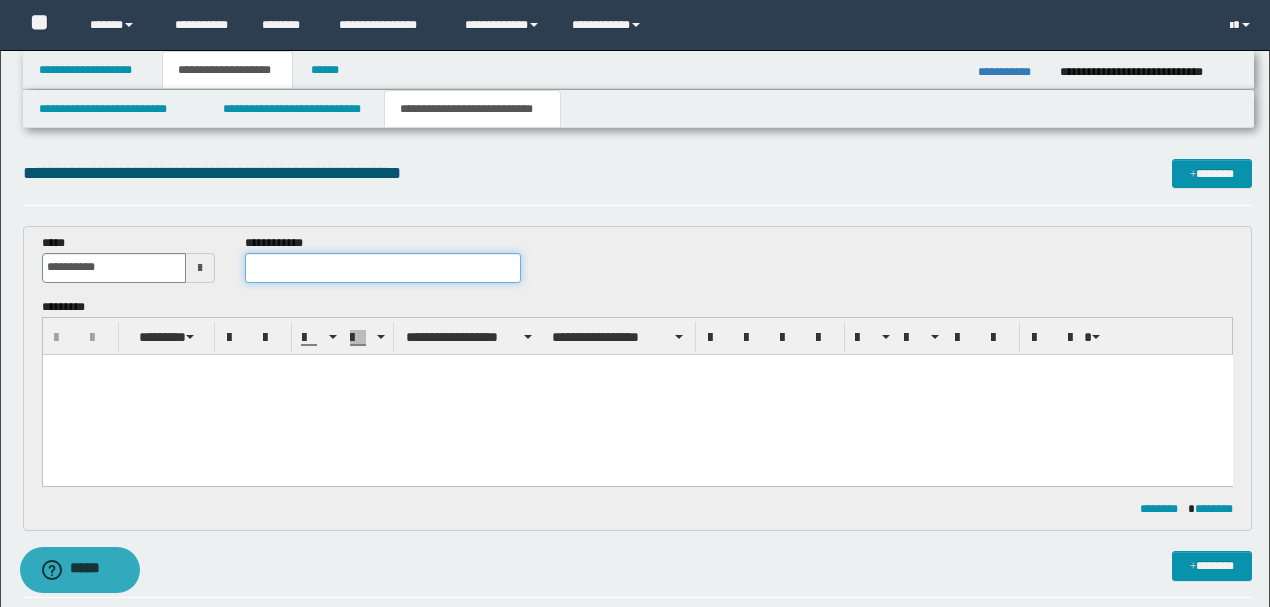 click at bounding box center (382, 268) 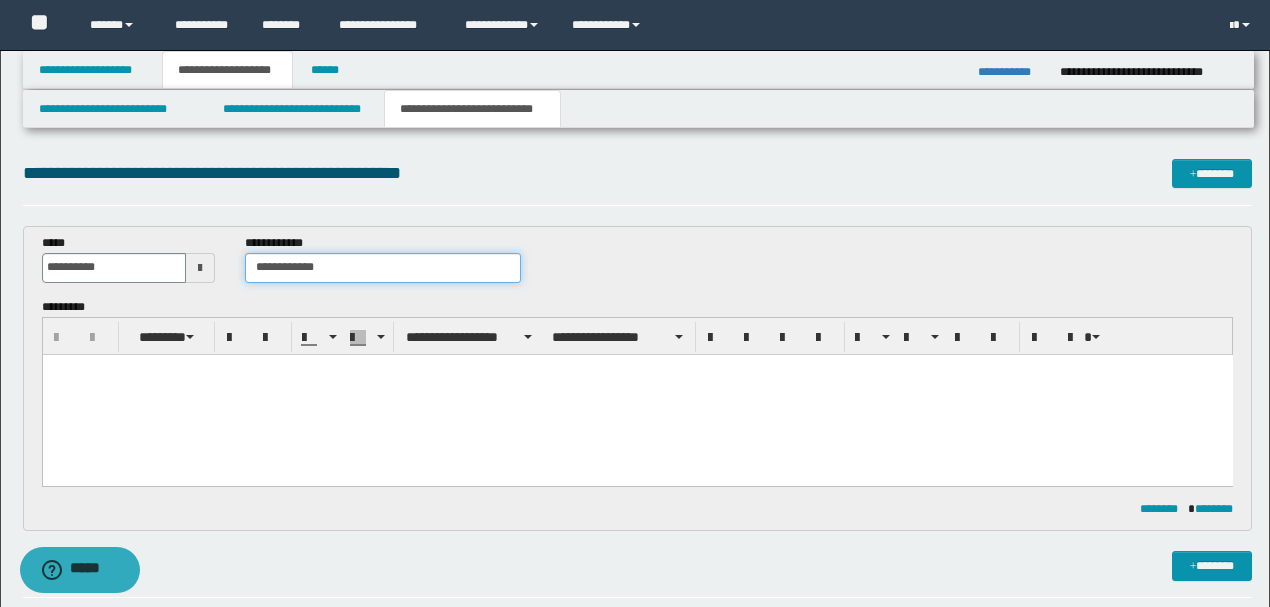type on "**********" 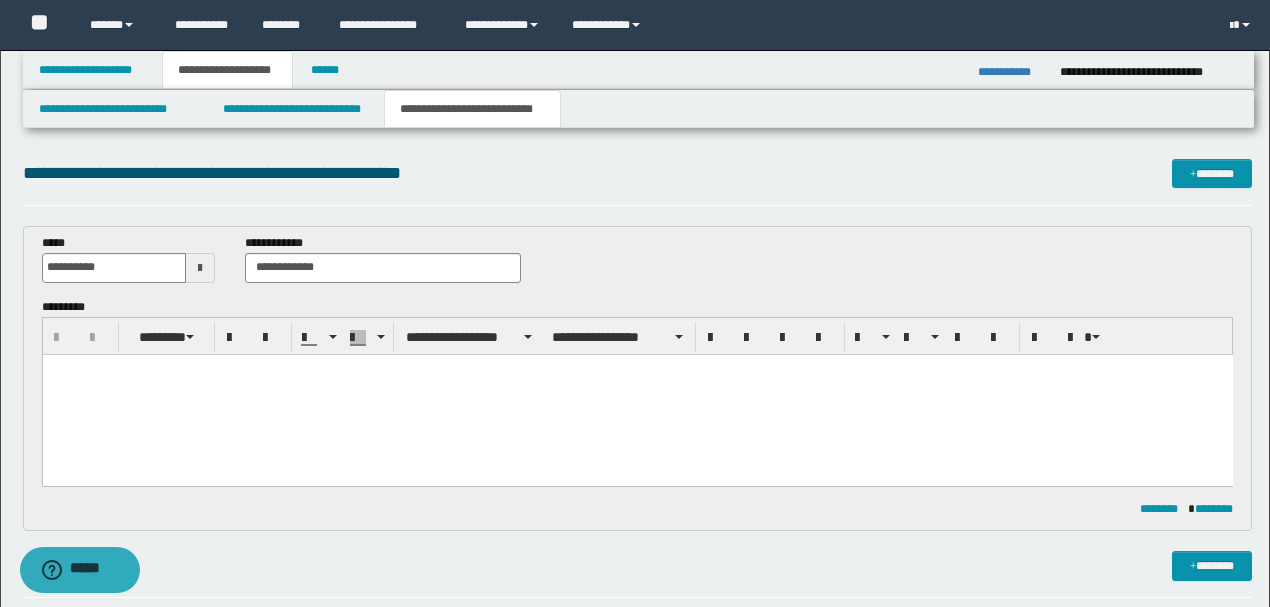 click on "**********" at bounding box center (638, 266) 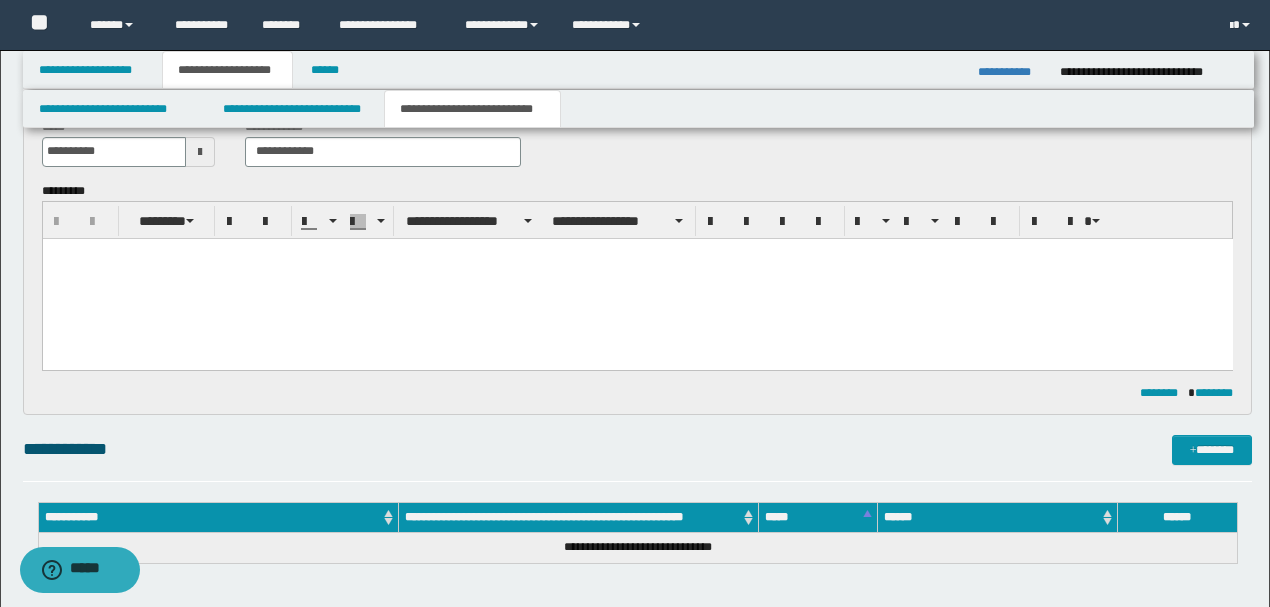 scroll, scrollTop: 400, scrollLeft: 0, axis: vertical 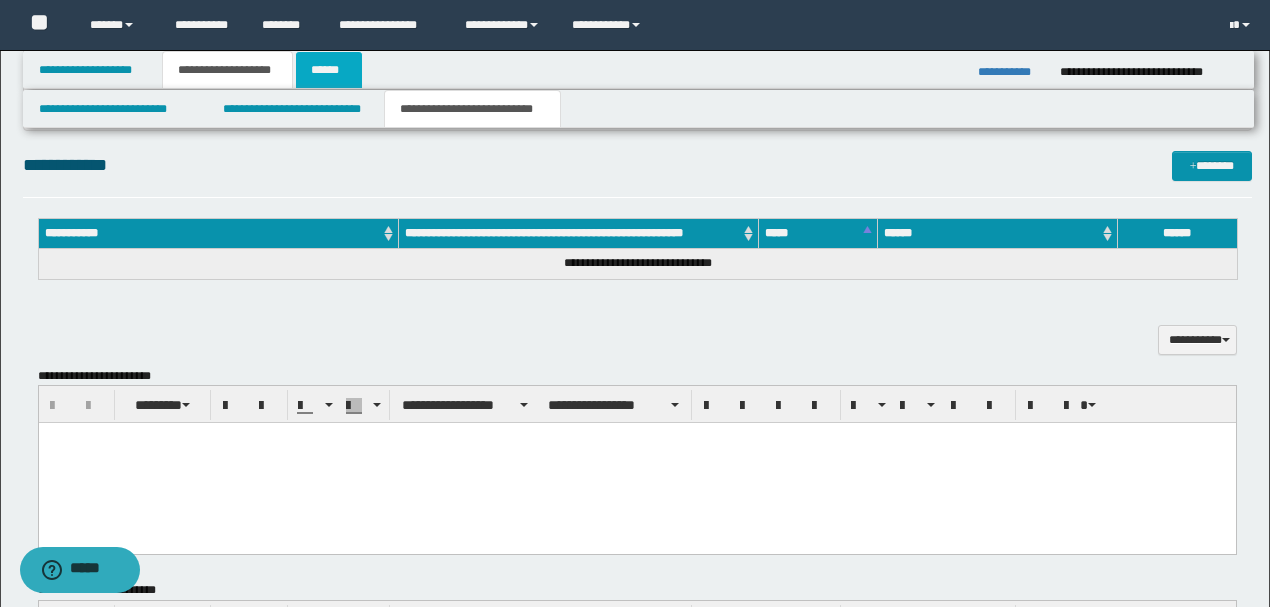 click on "******" at bounding box center (329, 70) 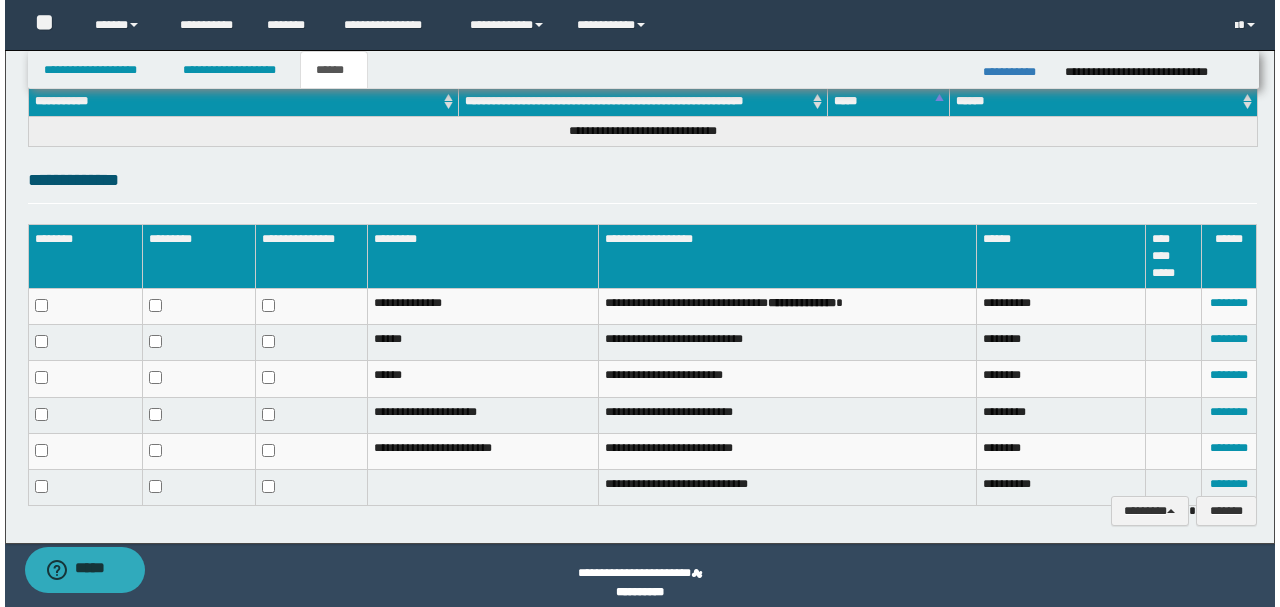 scroll, scrollTop: 333, scrollLeft: 0, axis: vertical 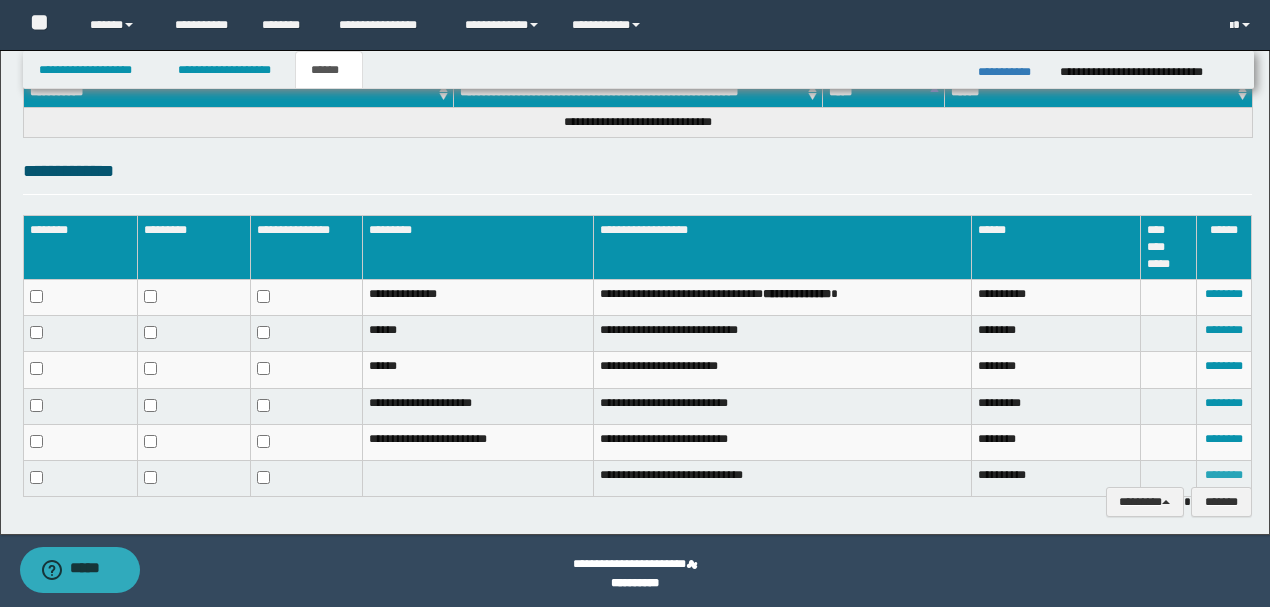 click on "********" at bounding box center [1224, 475] 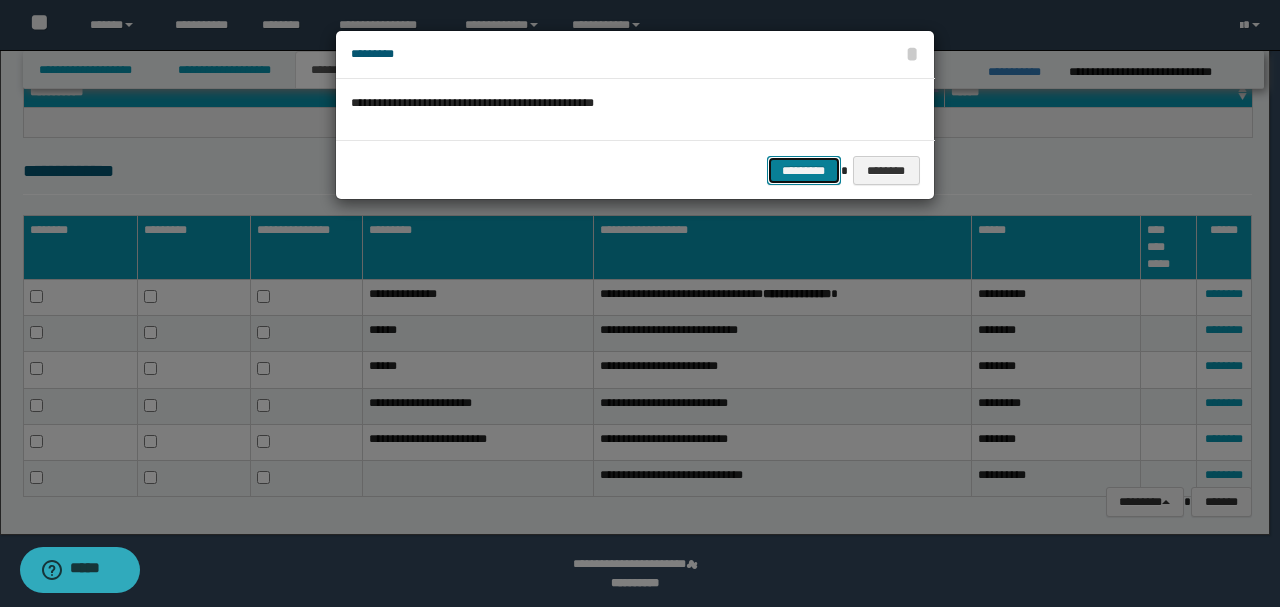 drag, startPoint x: 820, startPoint y: 176, endPoint x: 846, endPoint y: 196, distance: 32.80244 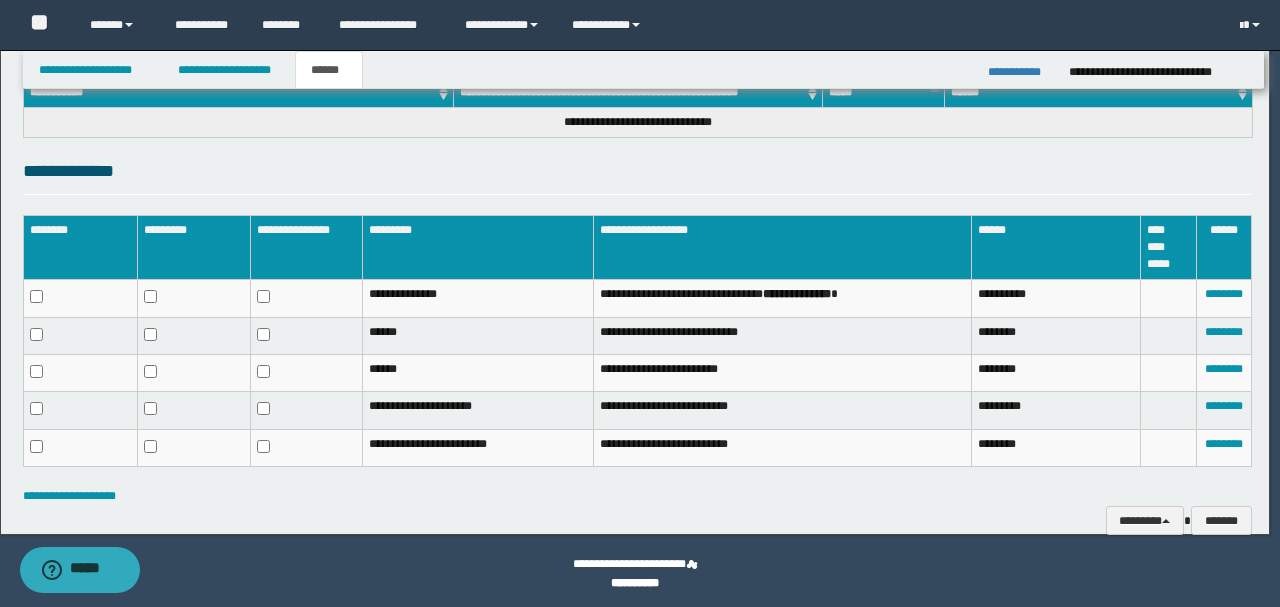 scroll, scrollTop: 323, scrollLeft: 0, axis: vertical 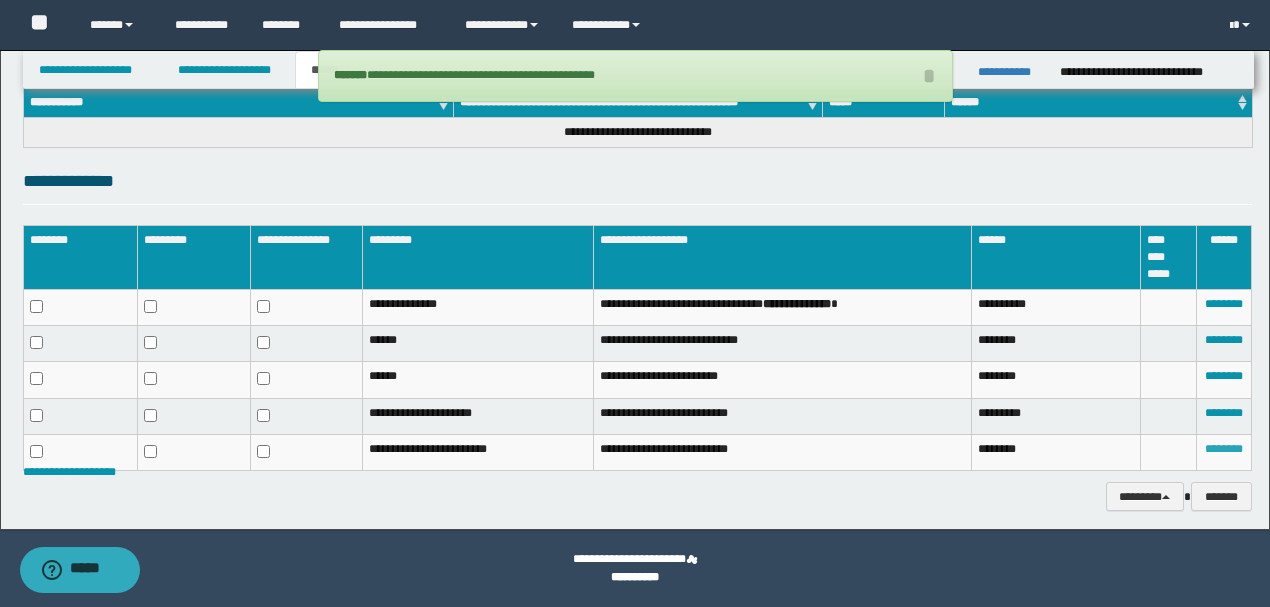 click on "********" at bounding box center [1224, 449] 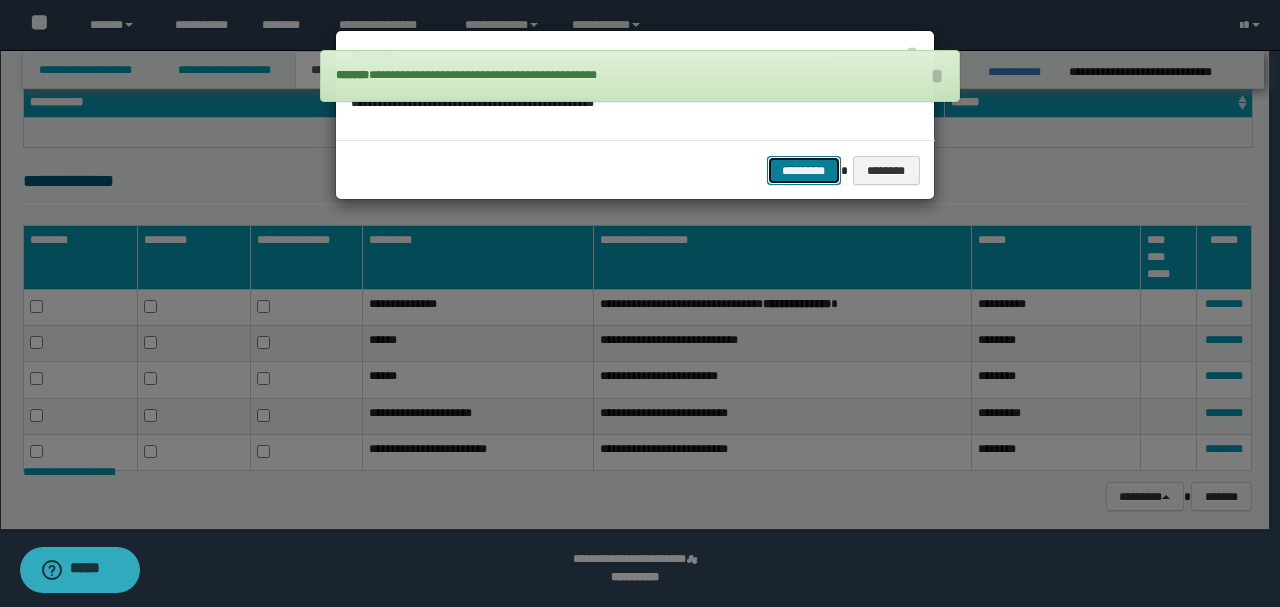 click on "*********" at bounding box center [804, 170] 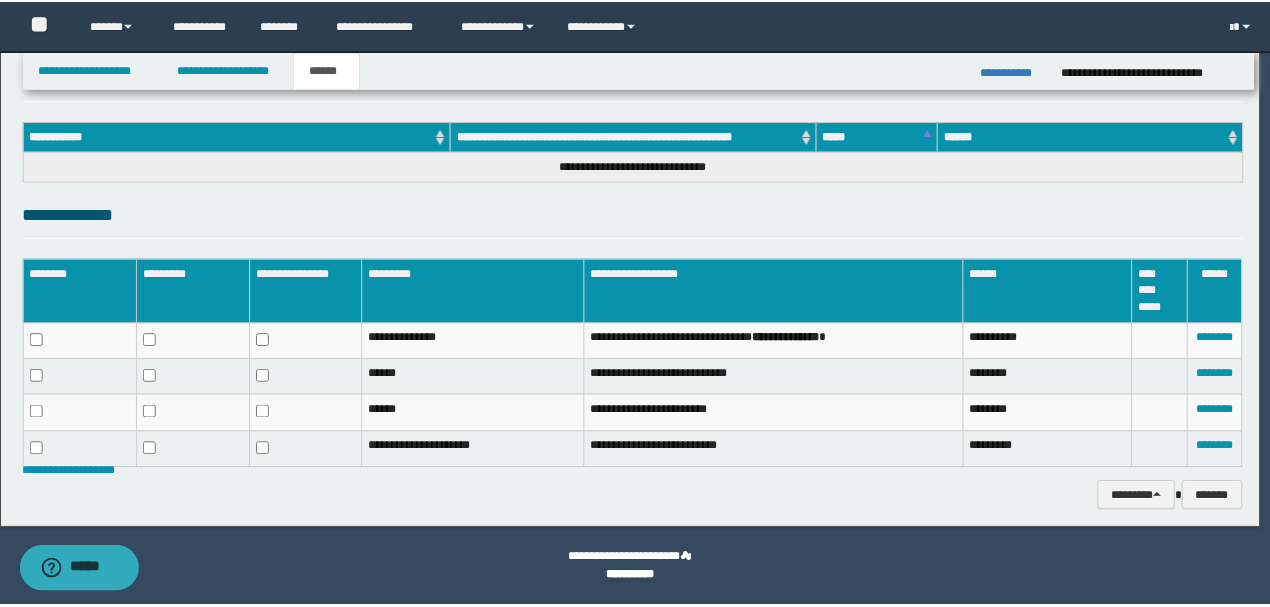scroll, scrollTop: 288, scrollLeft: 0, axis: vertical 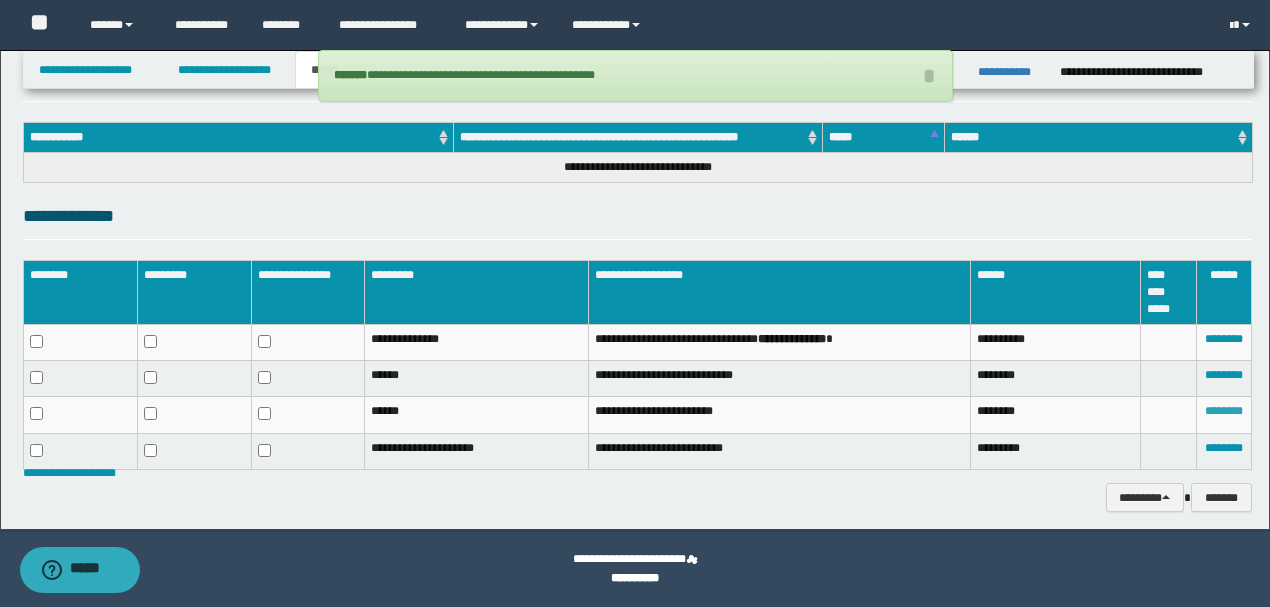 click on "********" at bounding box center [1224, 411] 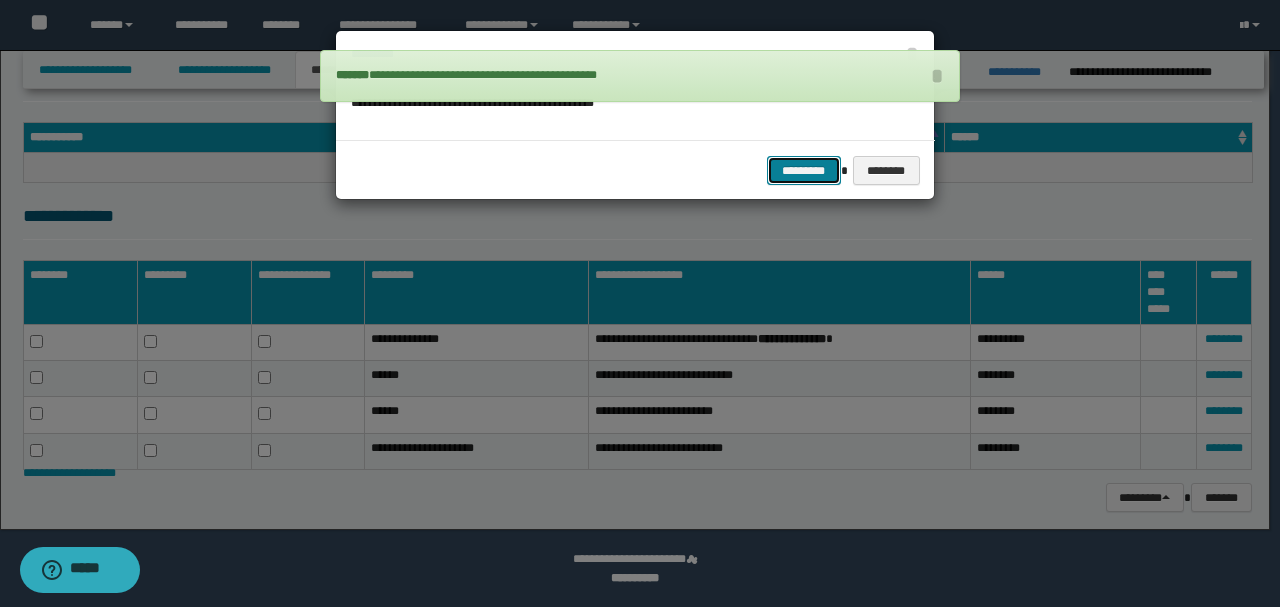 click on "*********" at bounding box center [804, 170] 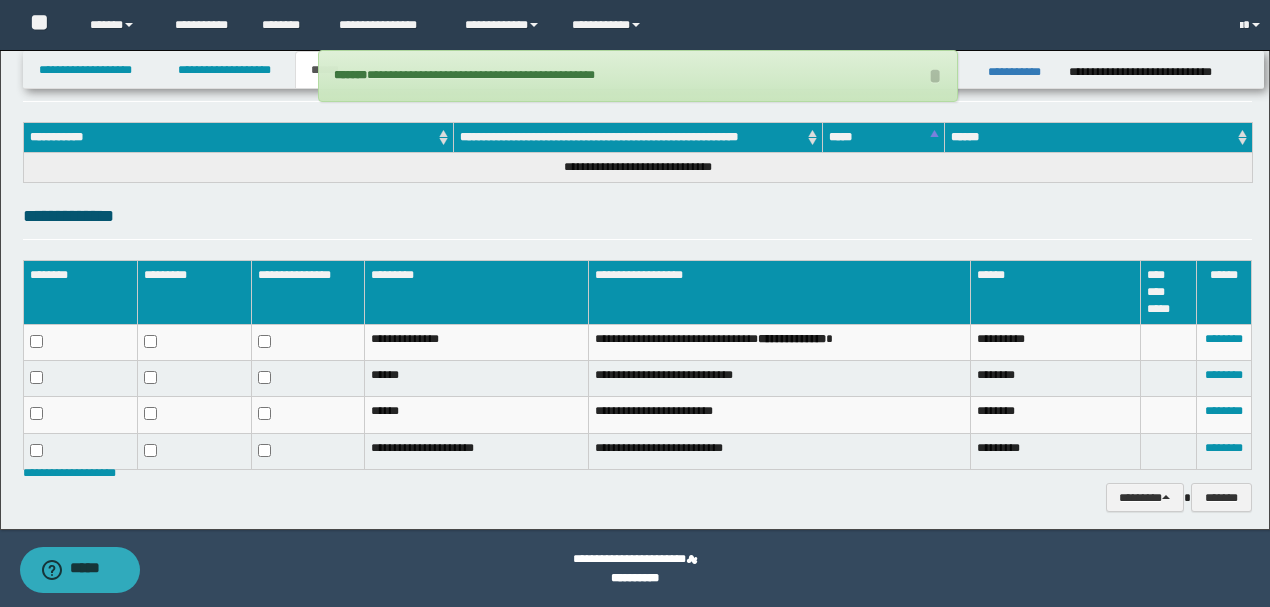 scroll, scrollTop: 254, scrollLeft: 0, axis: vertical 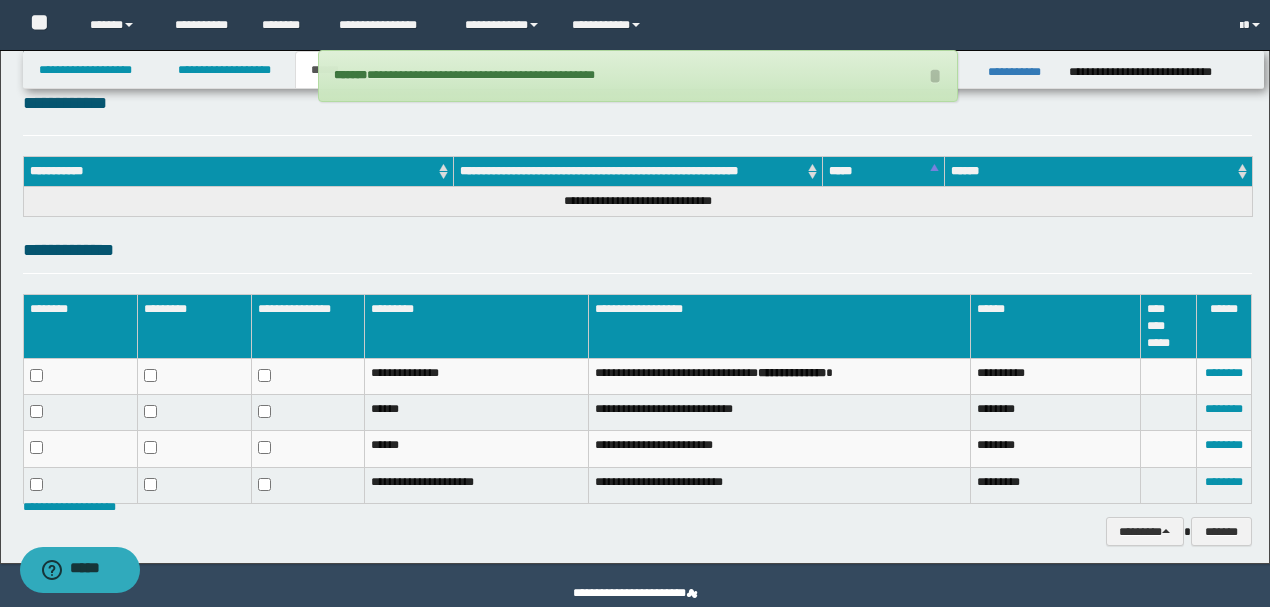 click on "**********" at bounding box center [637, 210] 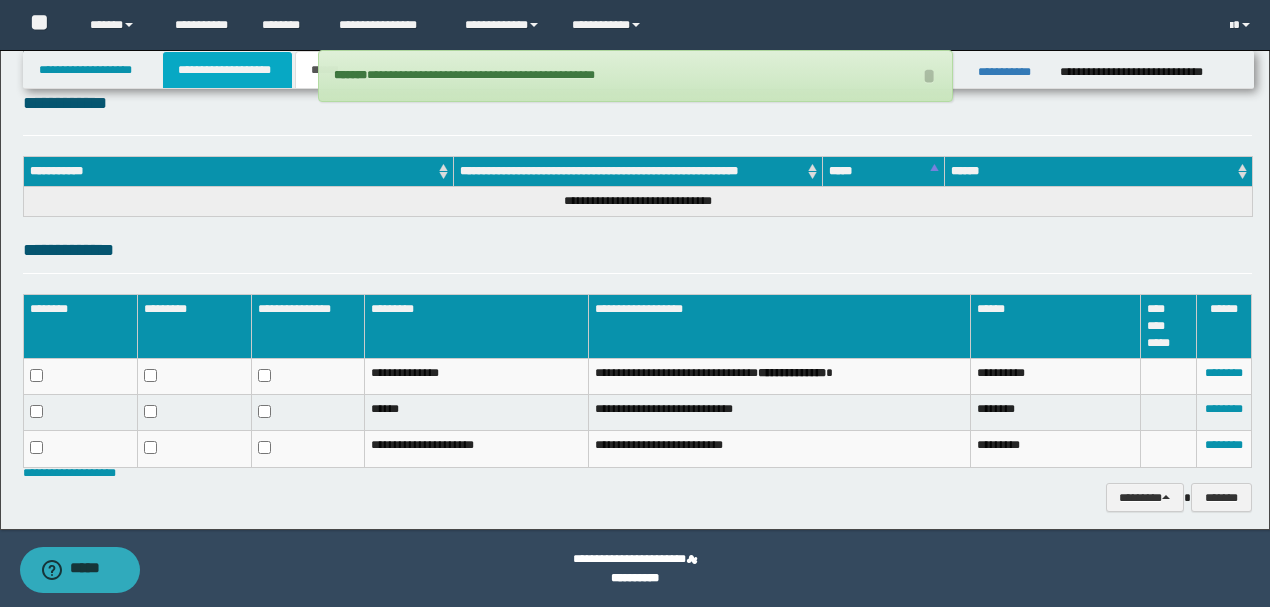click on "**********" at bounding box center [227, 70] 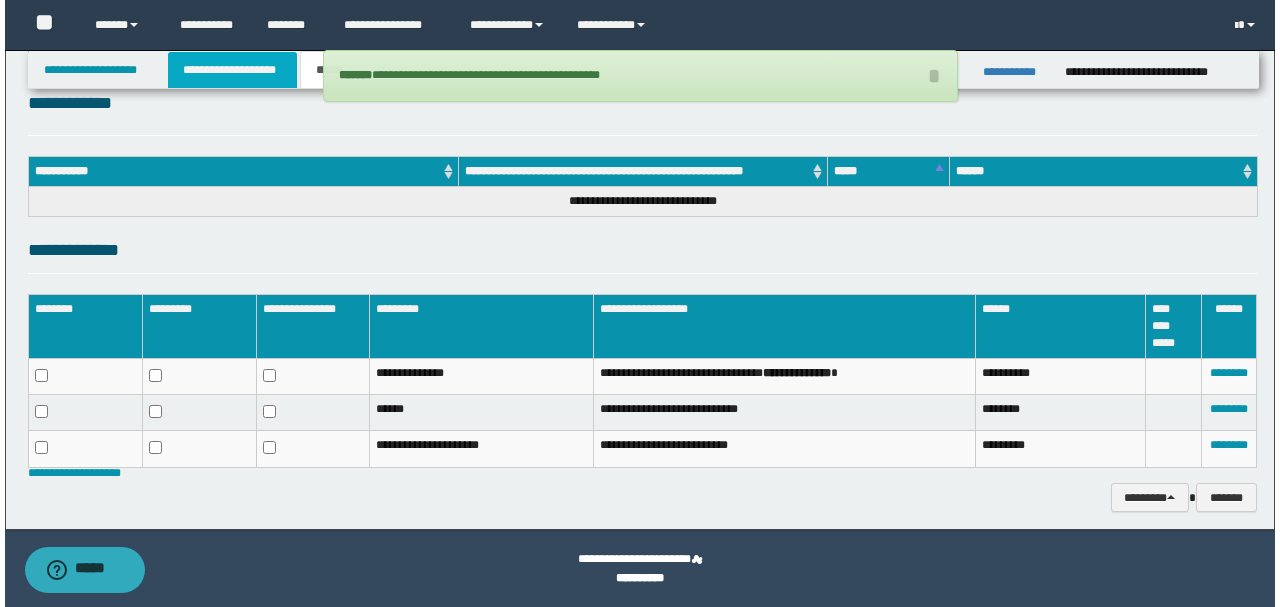 scroll, scrollTop: 285, scrollLeft: 0, axis: vertical 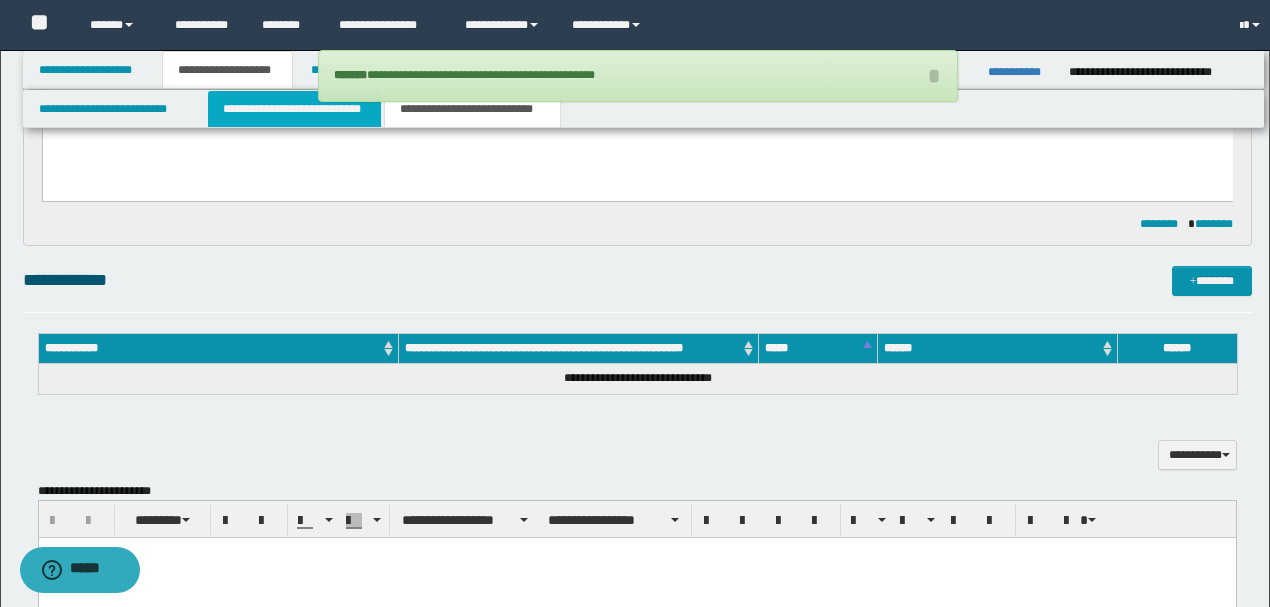 click on "**********" at bounding box center (294, 109) 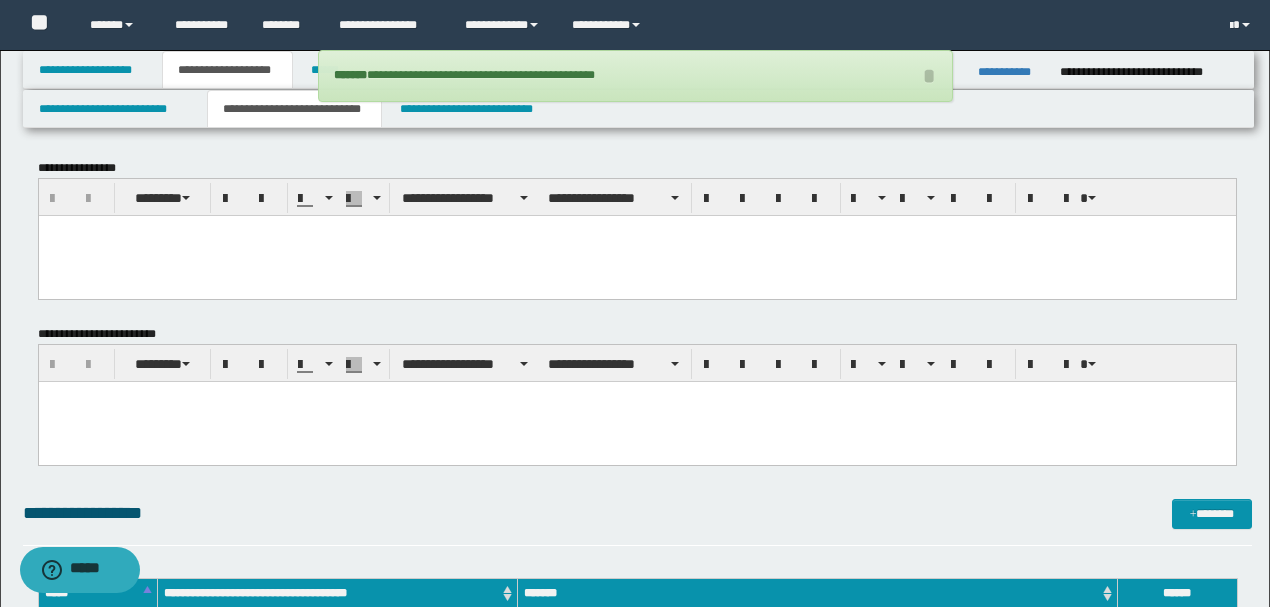 scroll, scrollTop: 0, scrollLeft: 0, axis: both 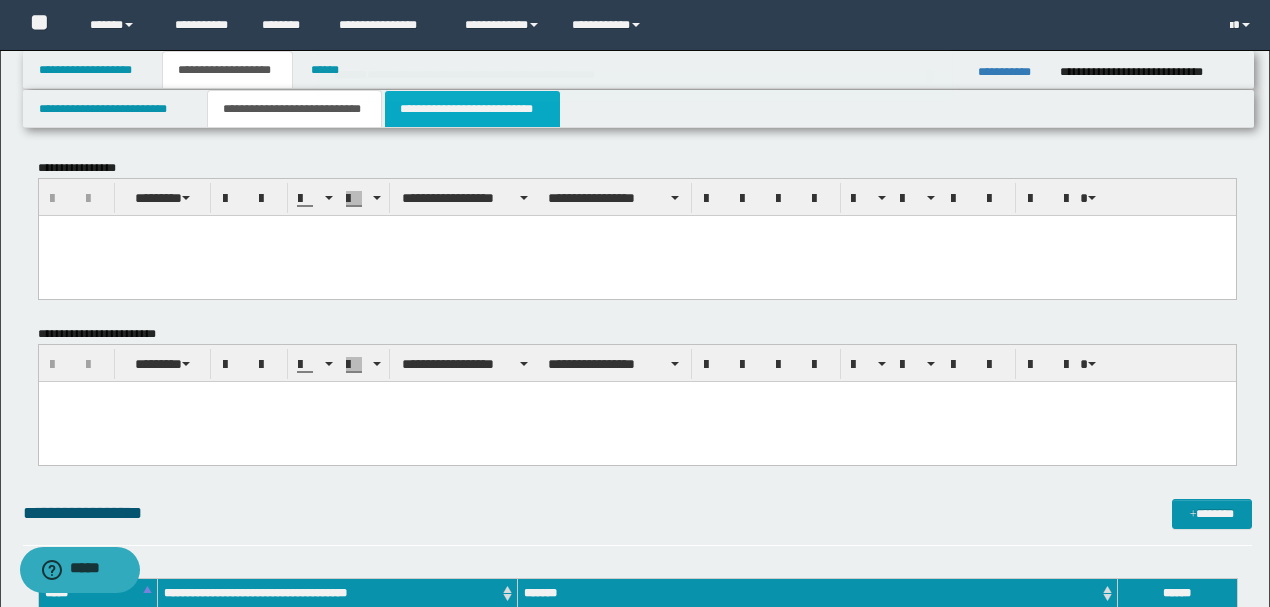 click on "**********" at bounding box center [472, 109] 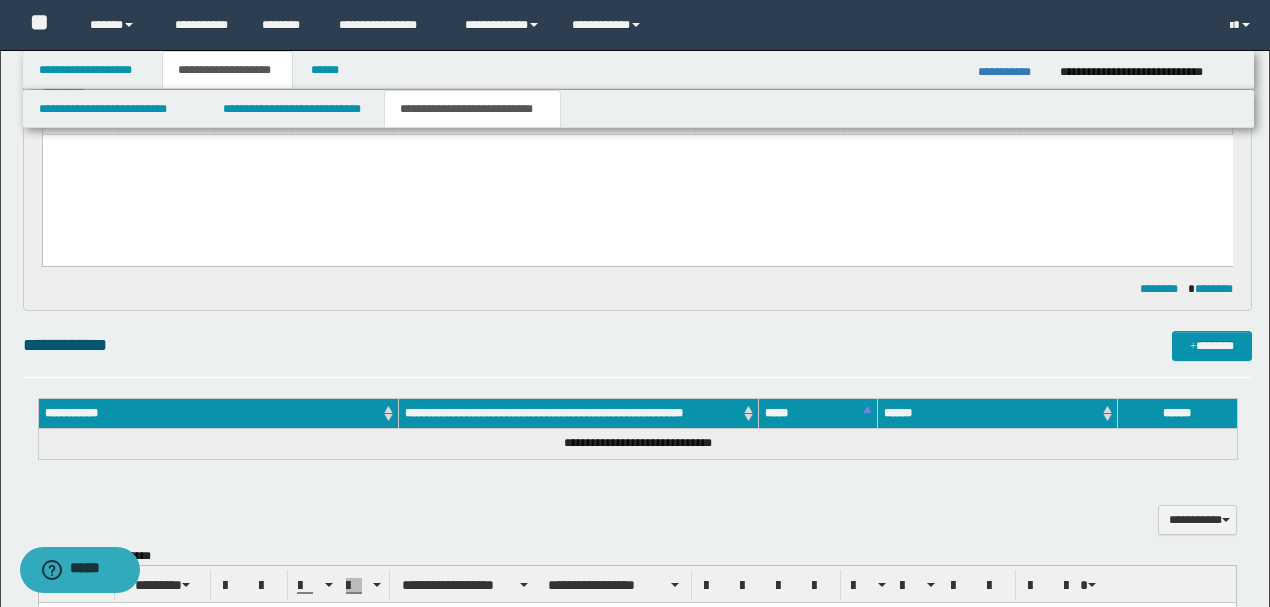 scroll, scrollTop: 400, scrollLeft: 0, axis: vertical 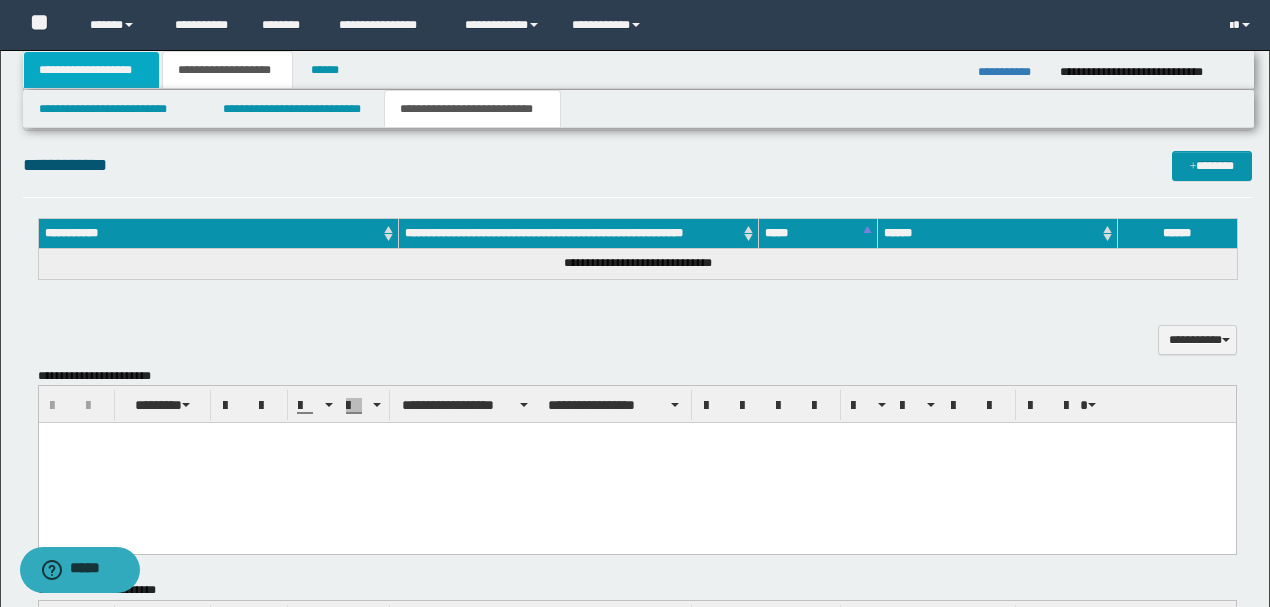 click on "**********" at bounding box center (92, 70) 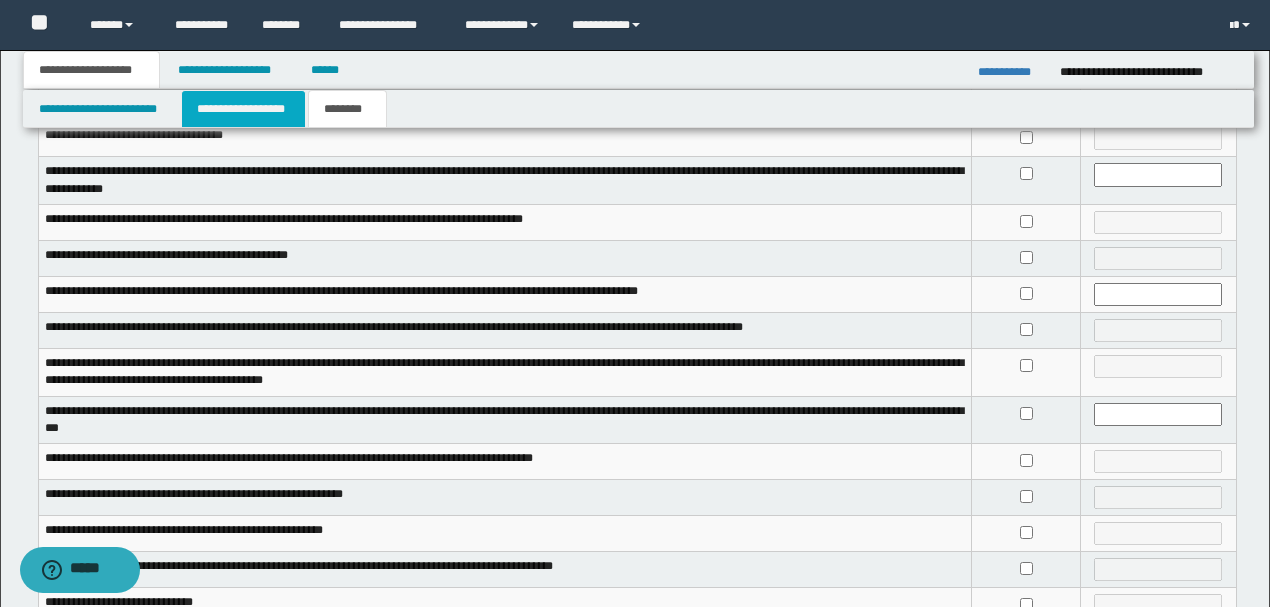 click on "**********" at bounding box center (243, 109) 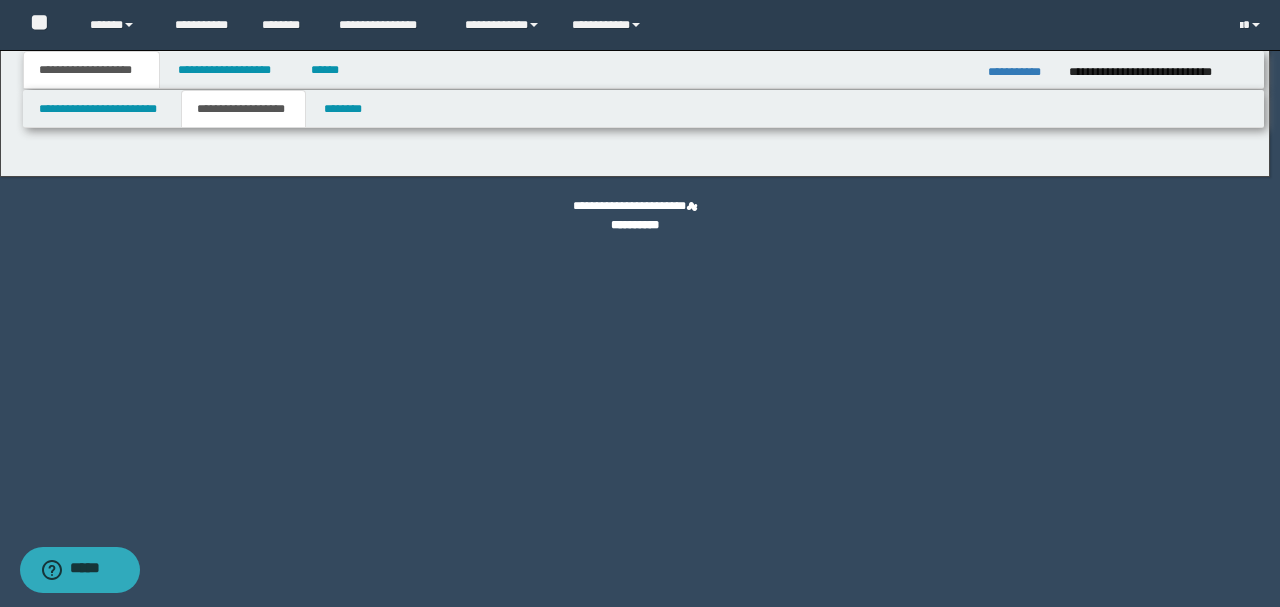 type on "*******" 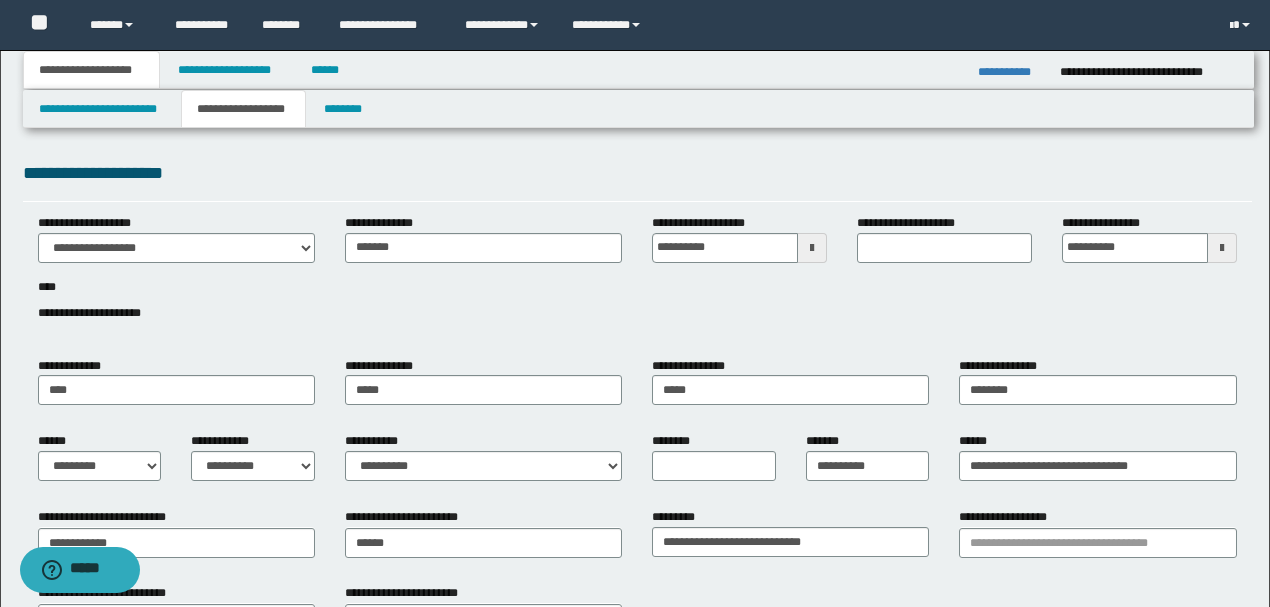 click on "**********" at bounding box center (637, 279) 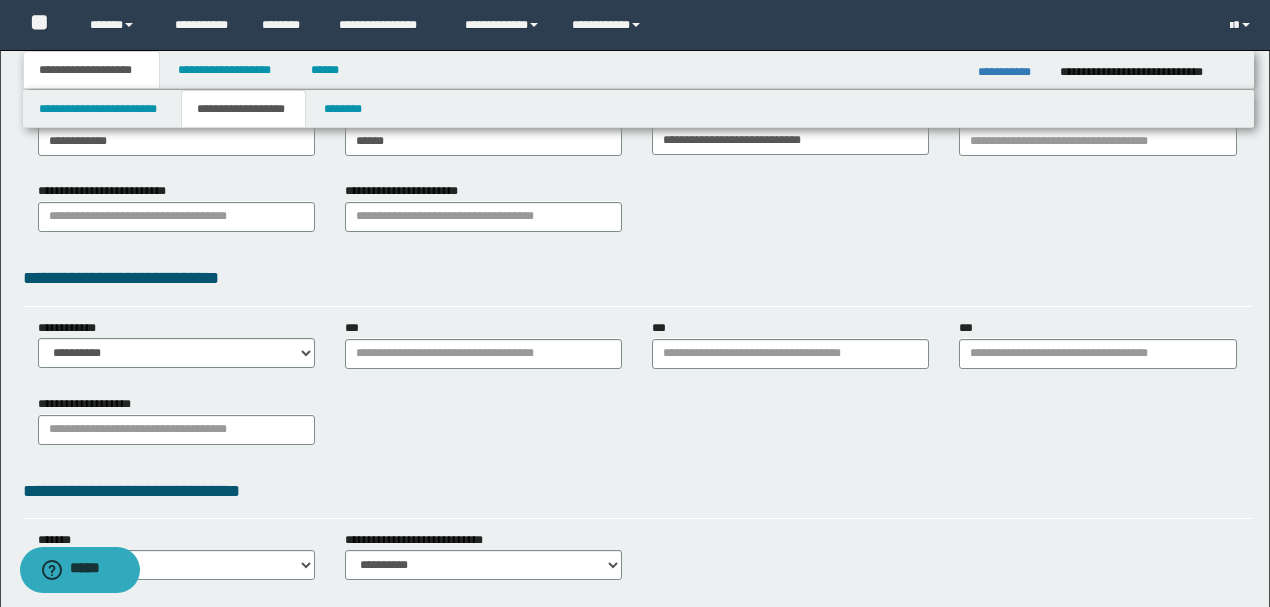 scroll, scrollTop: 466, scrollLeft: 0, axis: vertical 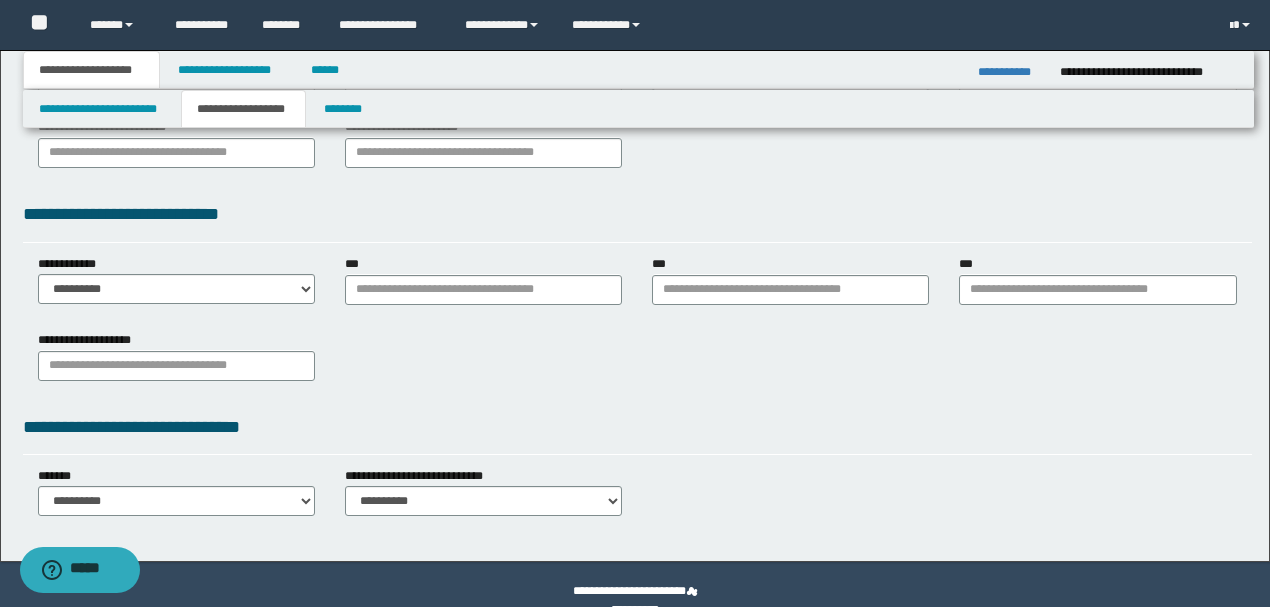 click on "***" at bounding box center (483, 279) 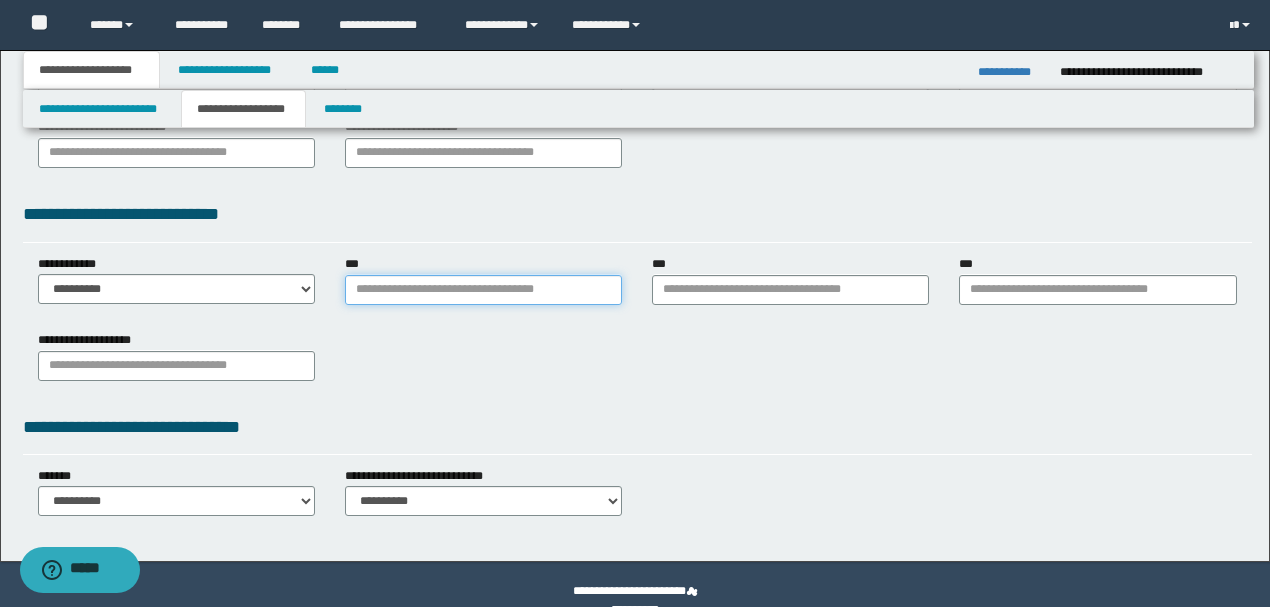 click on "***" at bounding box center [483, 290] 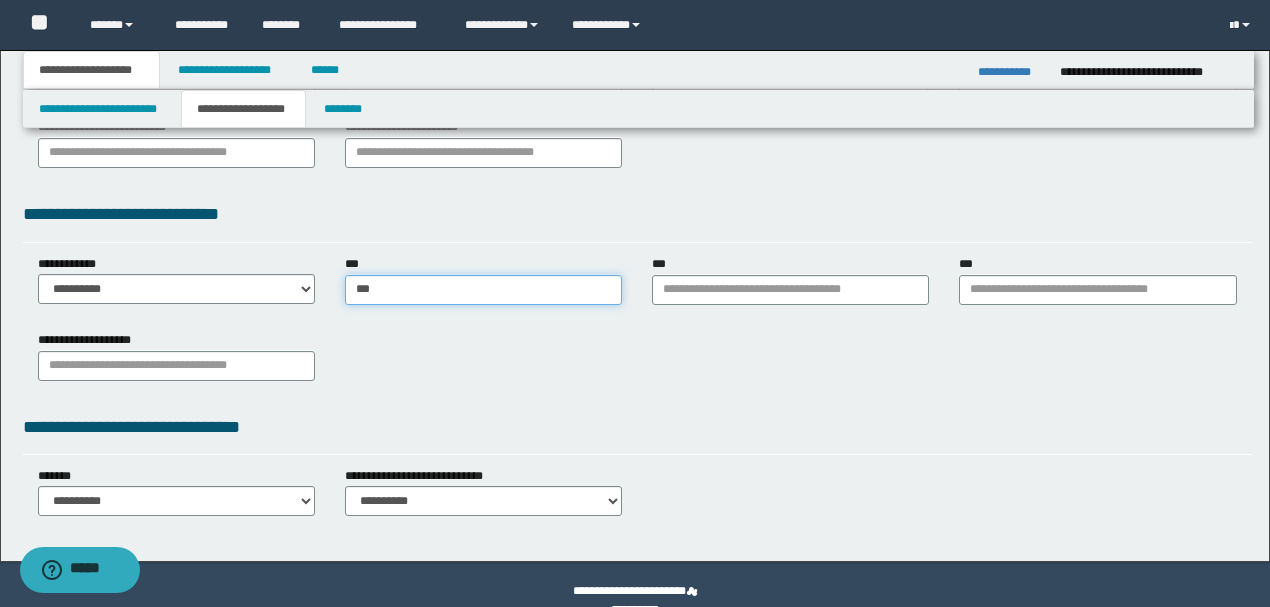 type on "****" 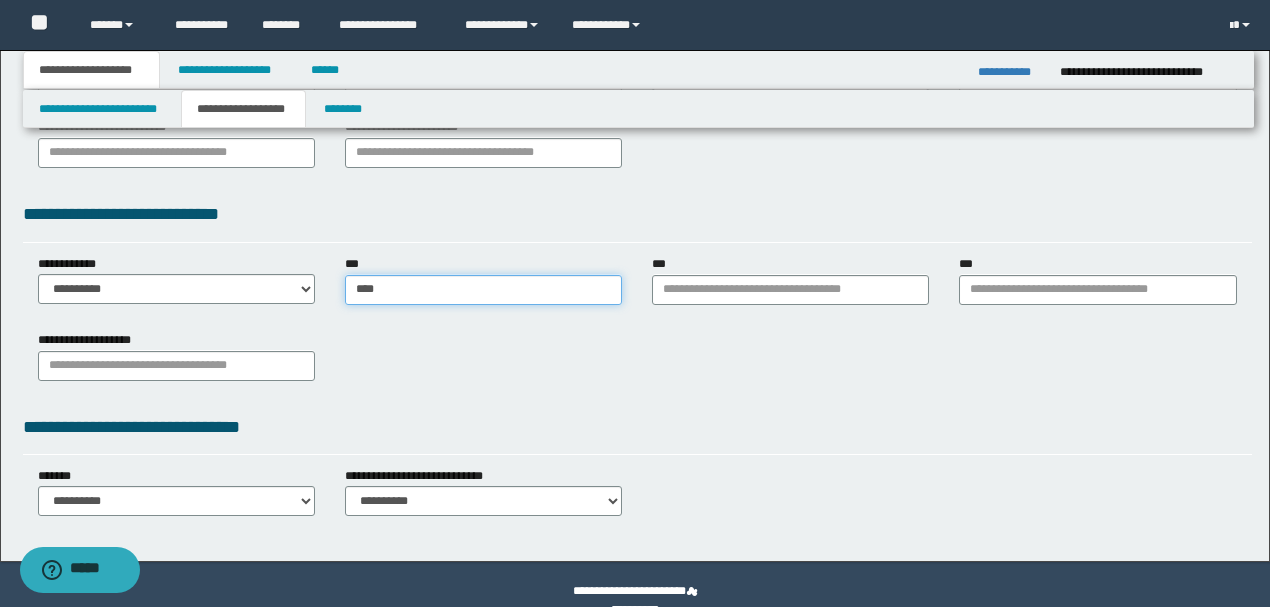 type on "****" 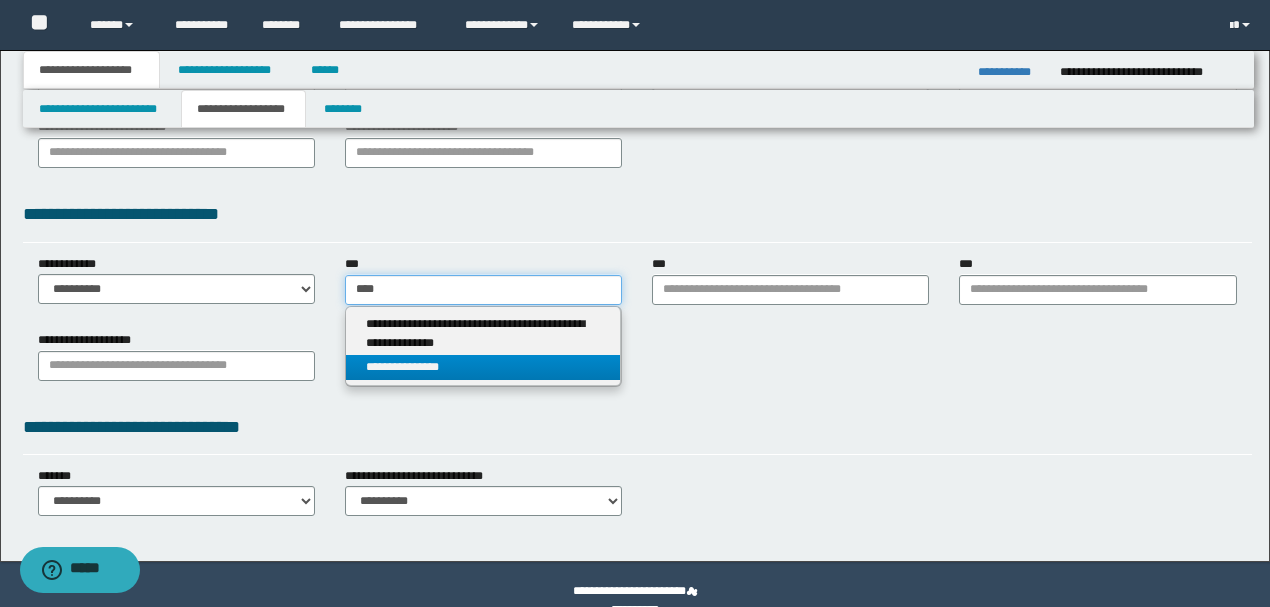 type on "****" 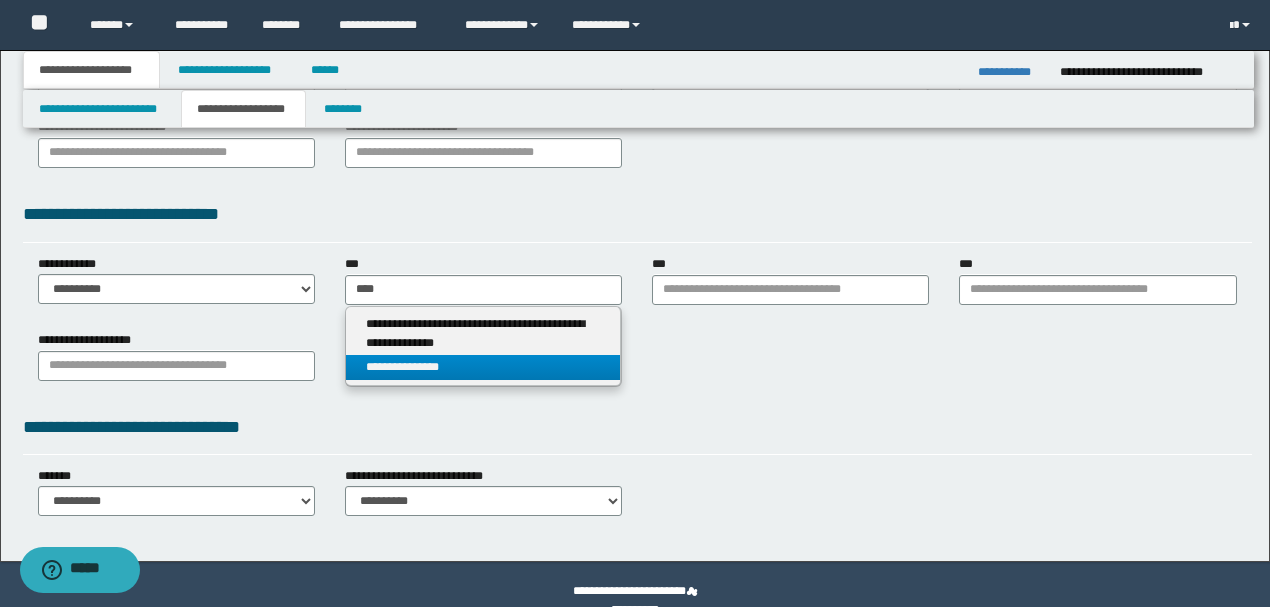 type 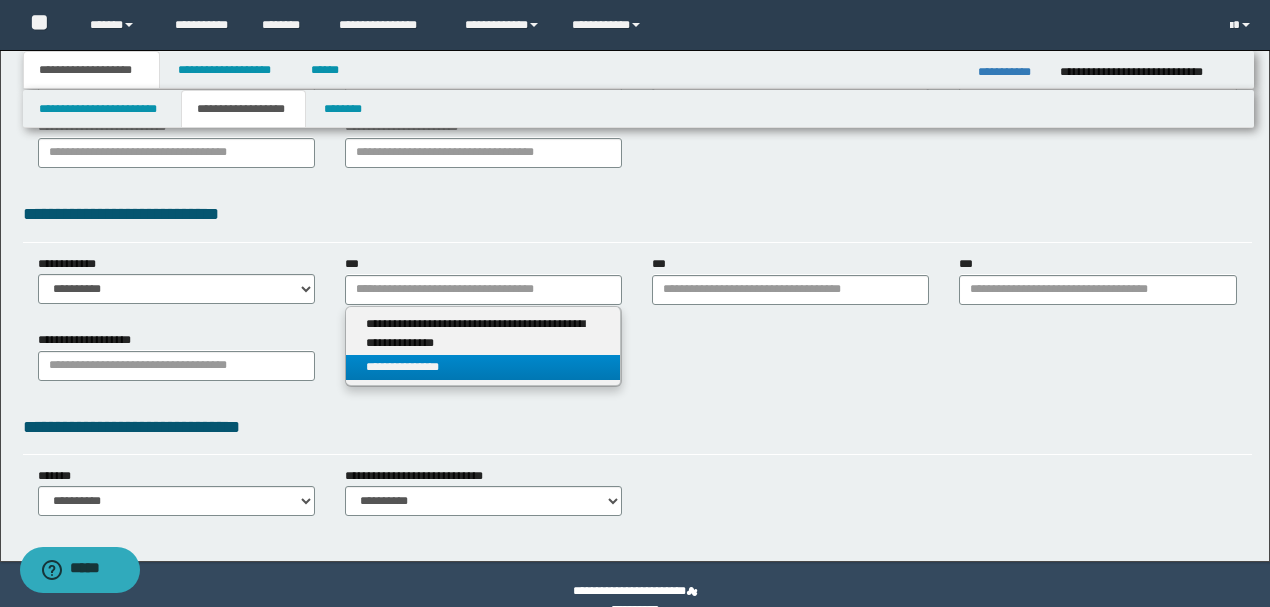 click on "**********" at bounding box center (483, 367) 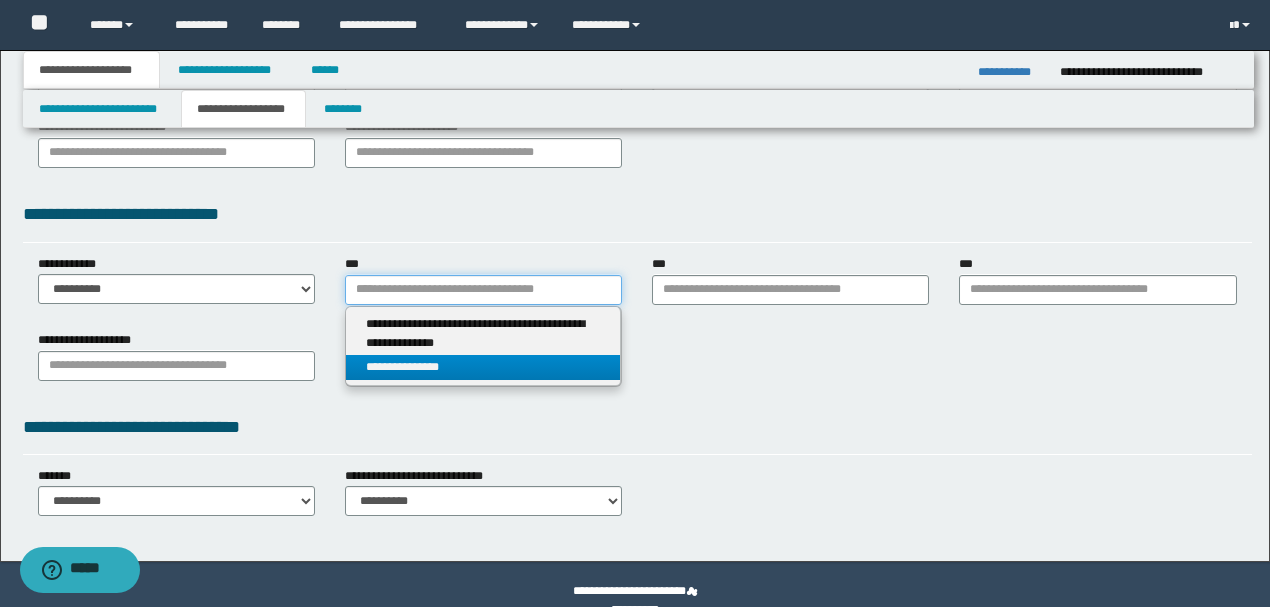type 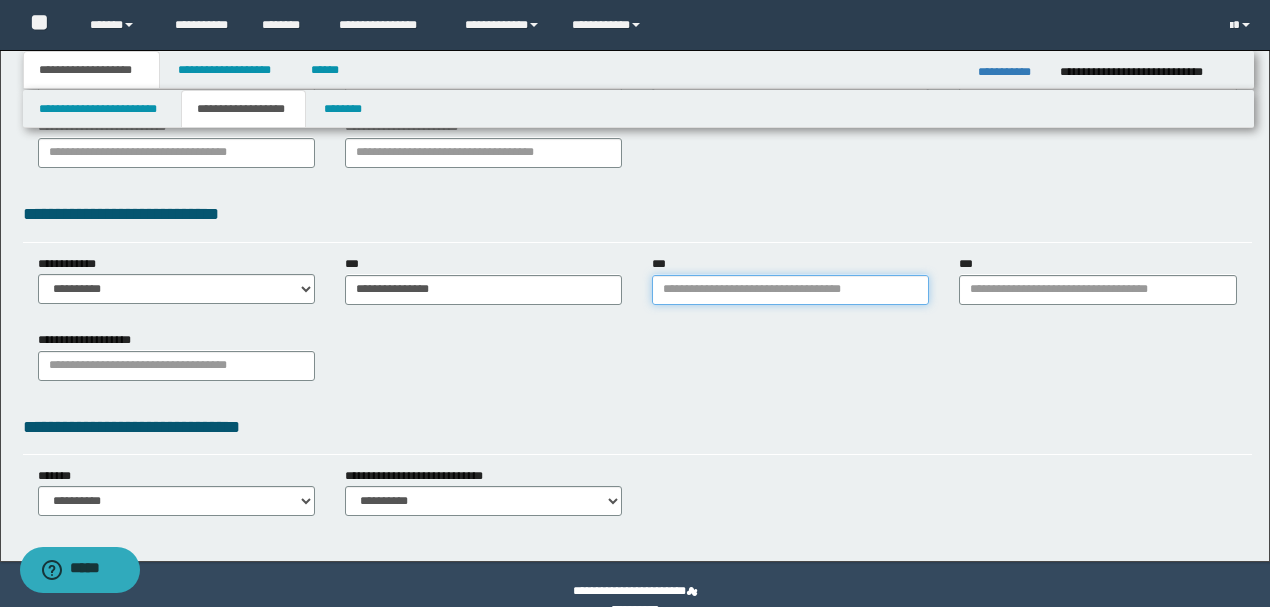 click on "***" at bounding box center (790, 290) 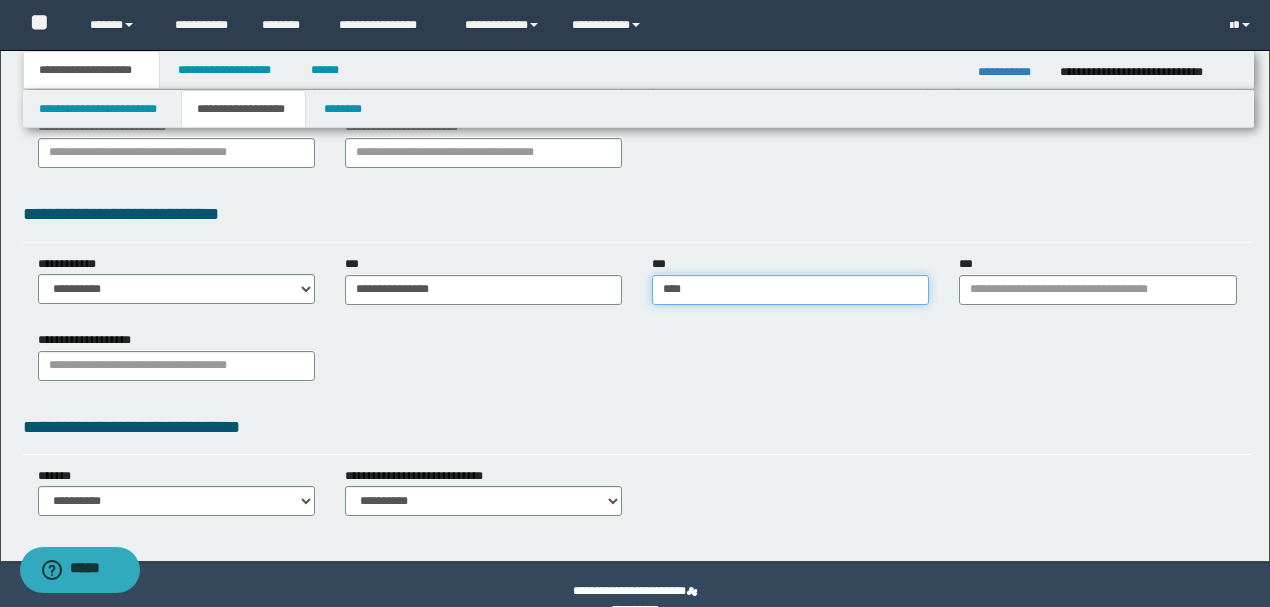 type on "*****" 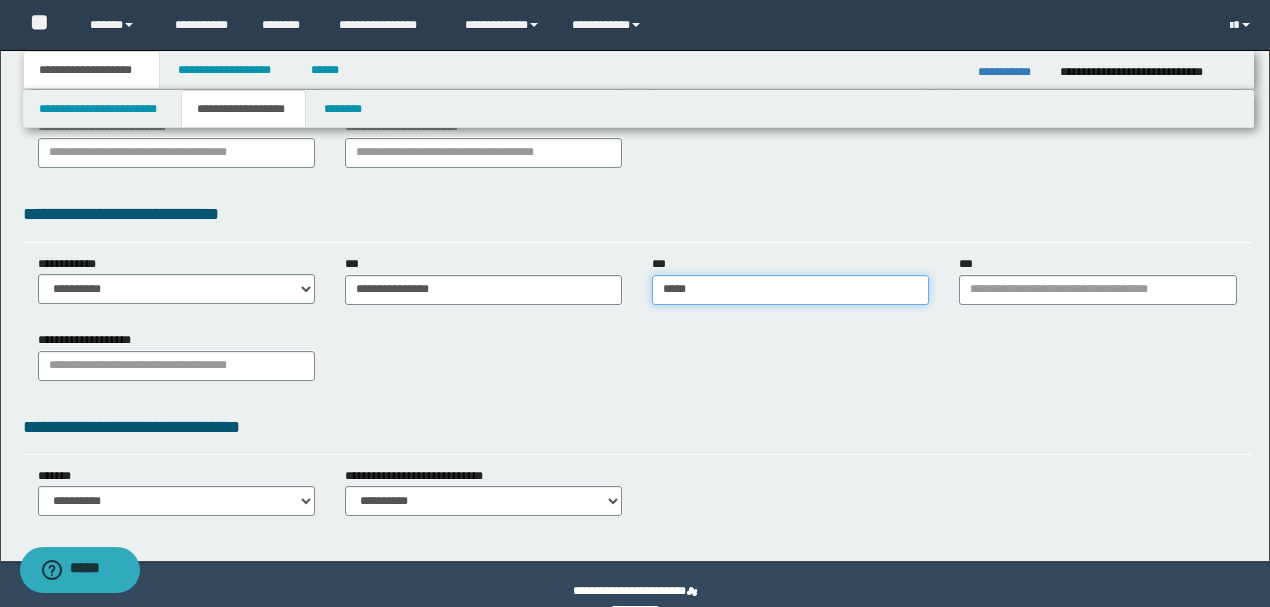 type on "**********" 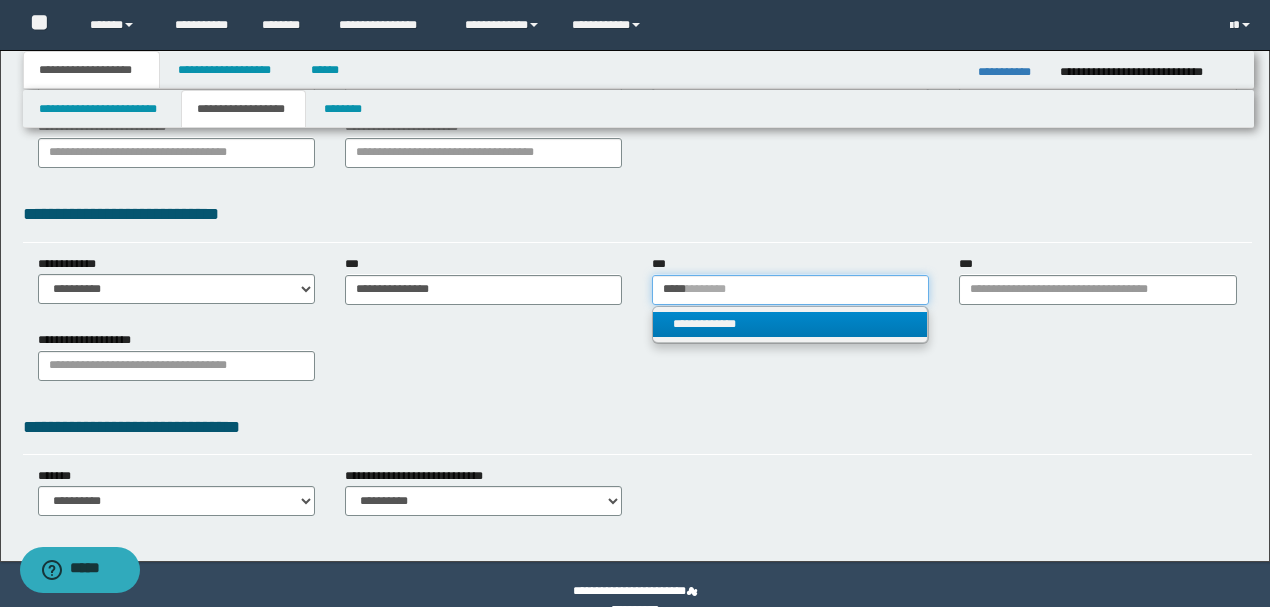 type on "*****" 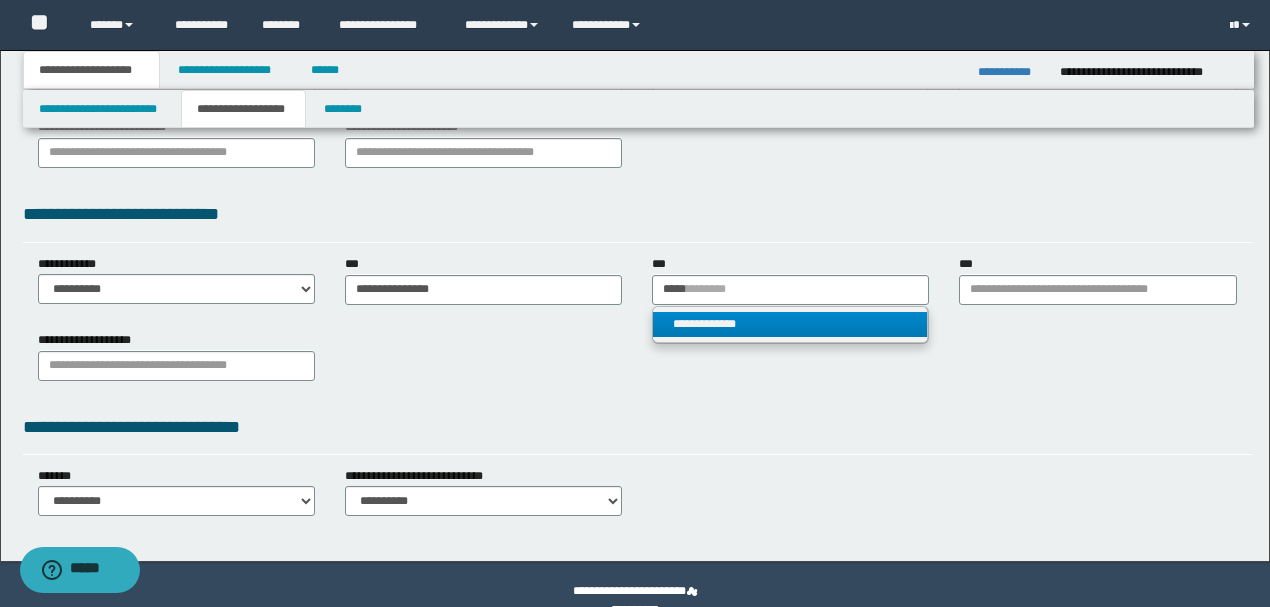 type 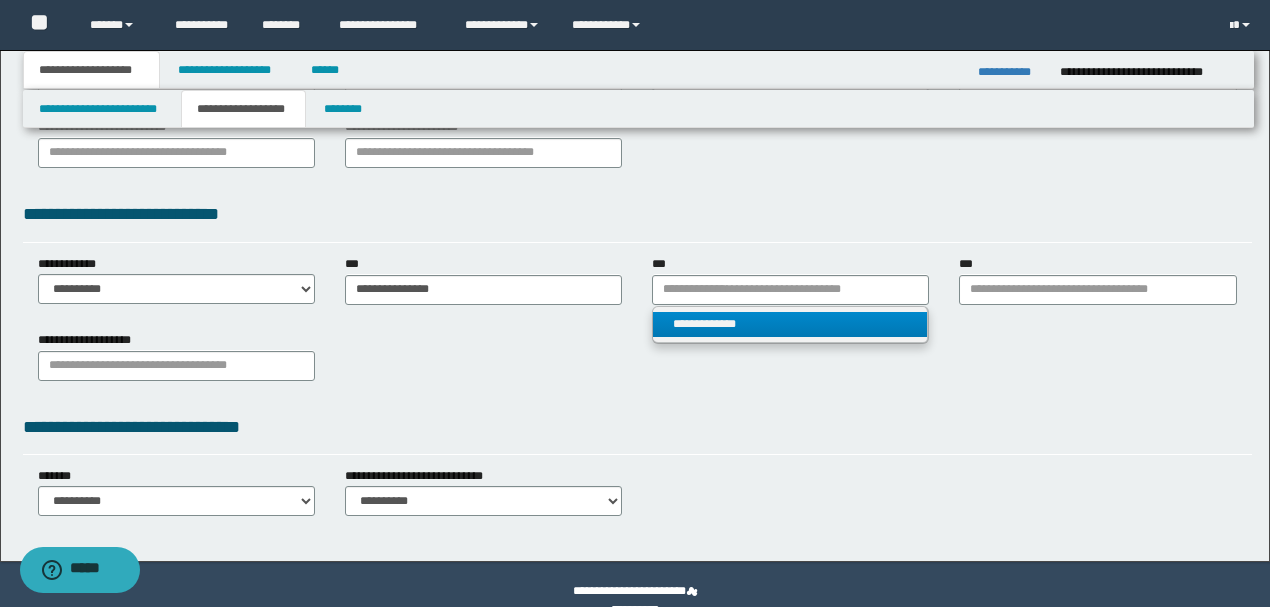 click on "**********" at bounding box center (790, 324) 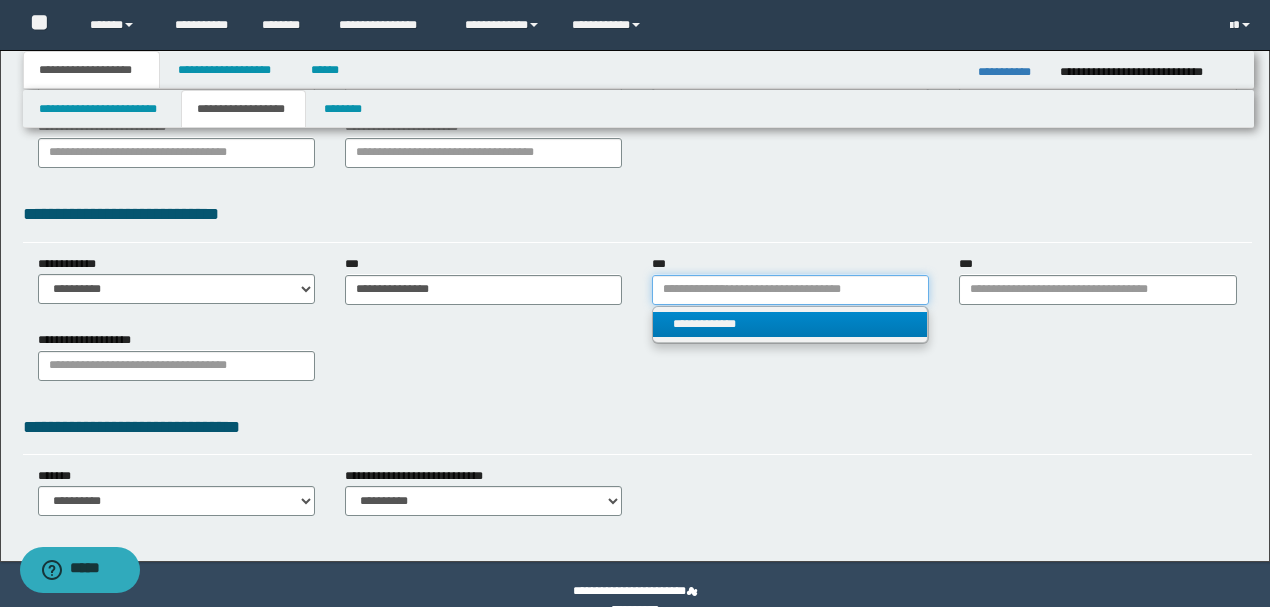 type 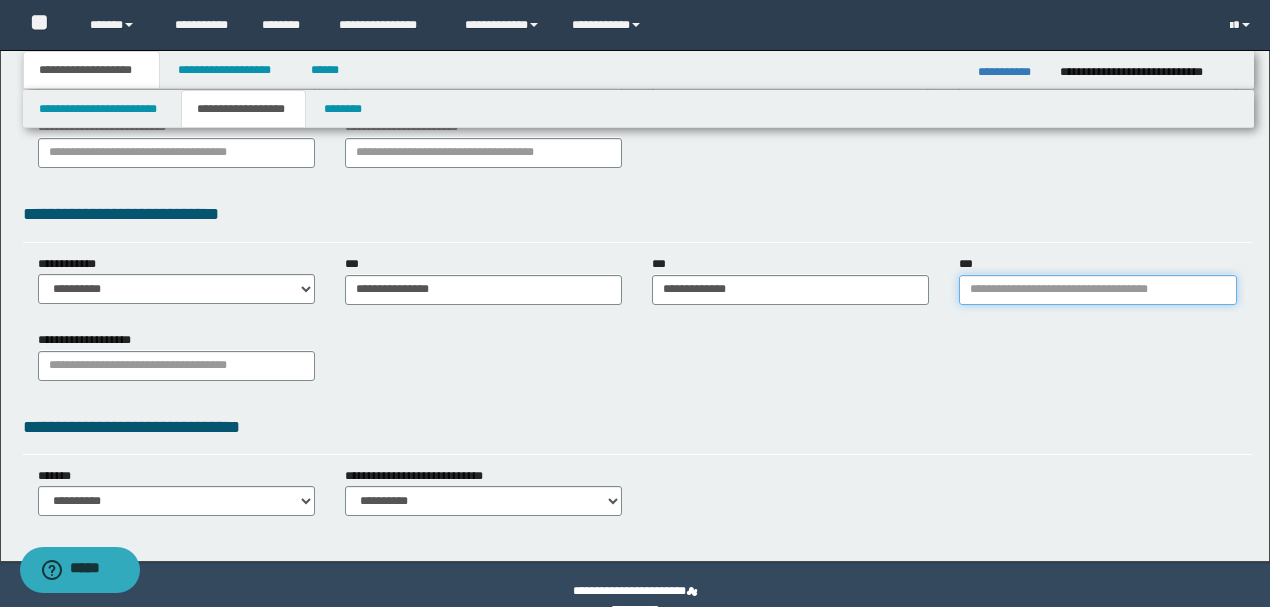 click on "***" at bounding box center (1097, 290) 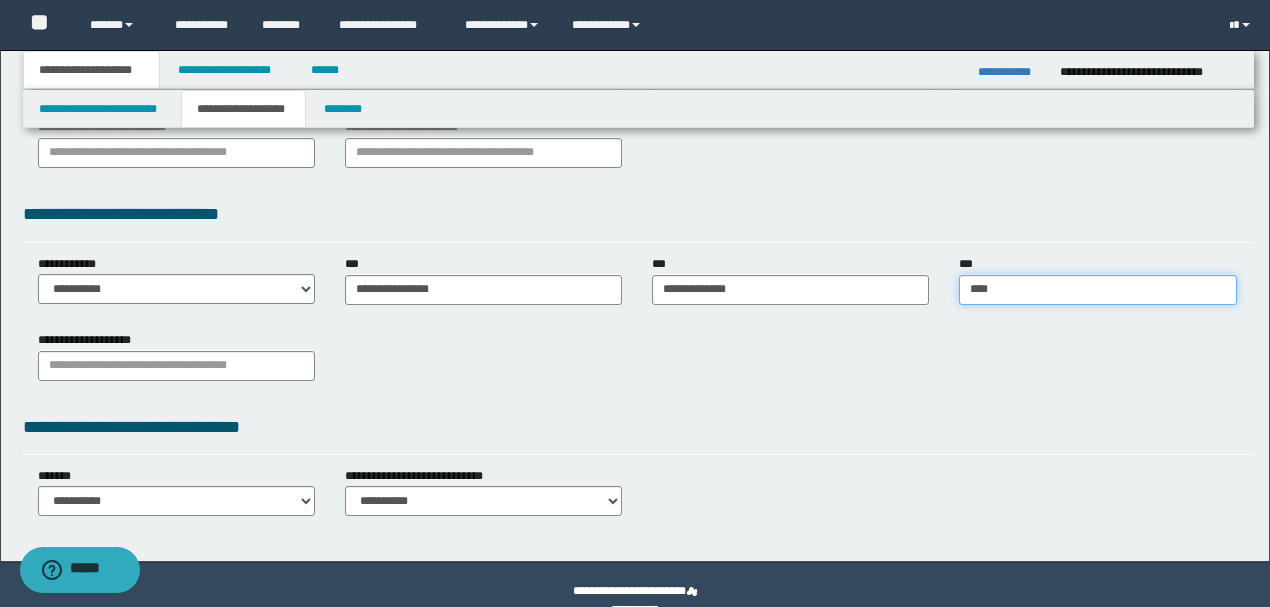 type on "*****" 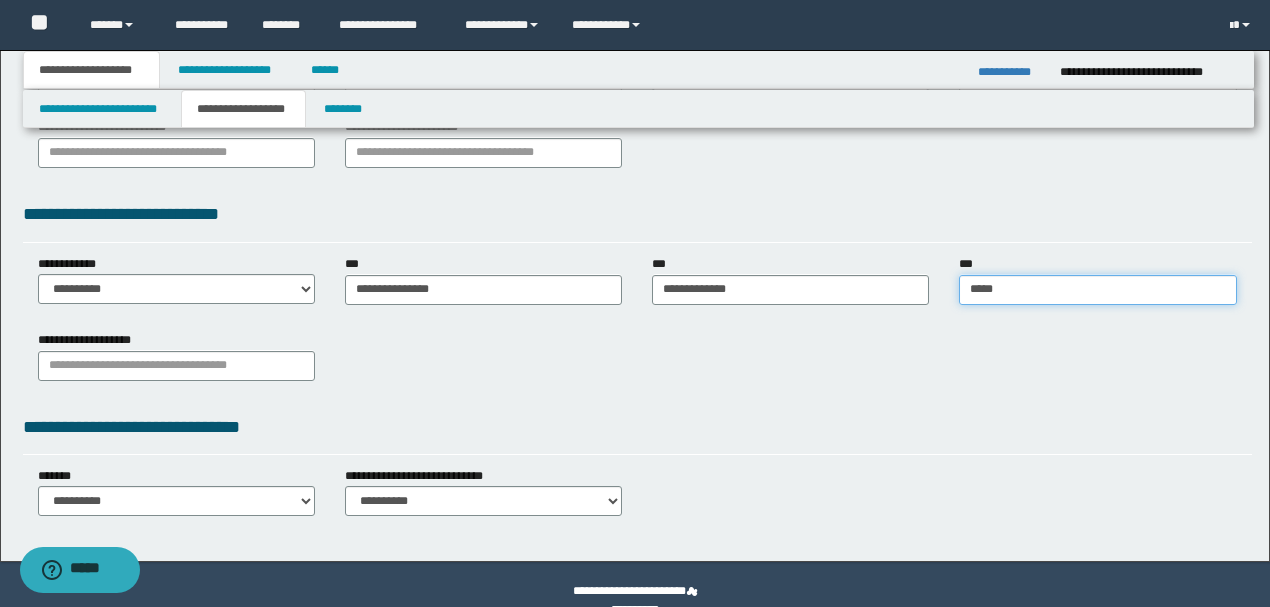 type on "**********" 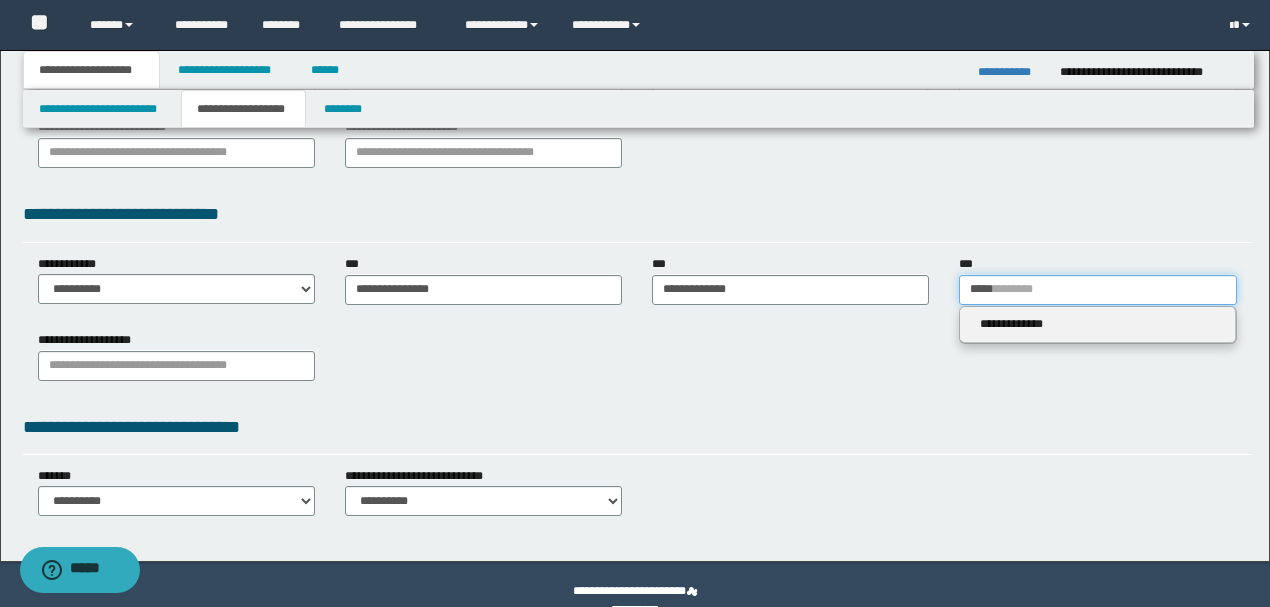 type on "*****" 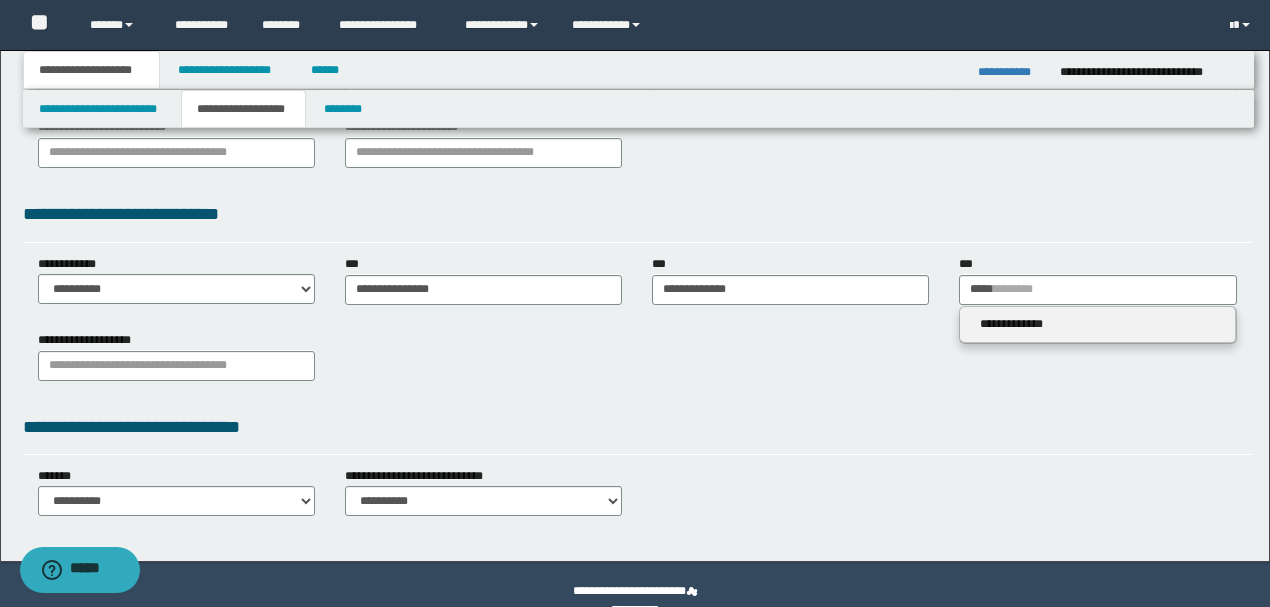 type 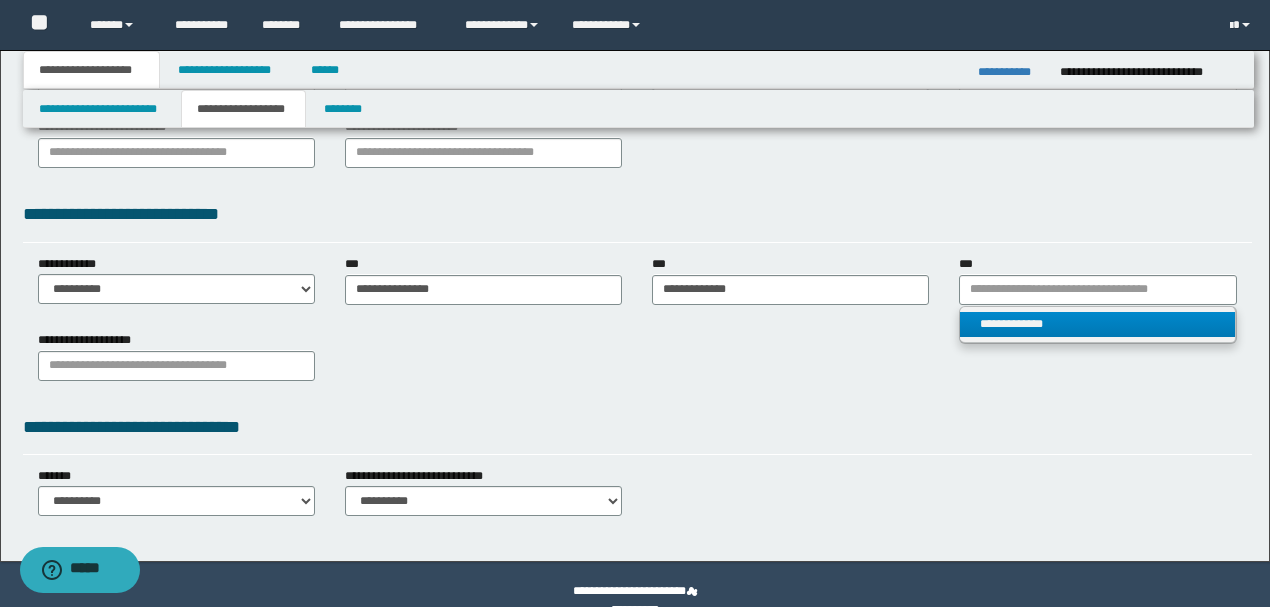 click on "**********" at bounding box center (1097, 324) 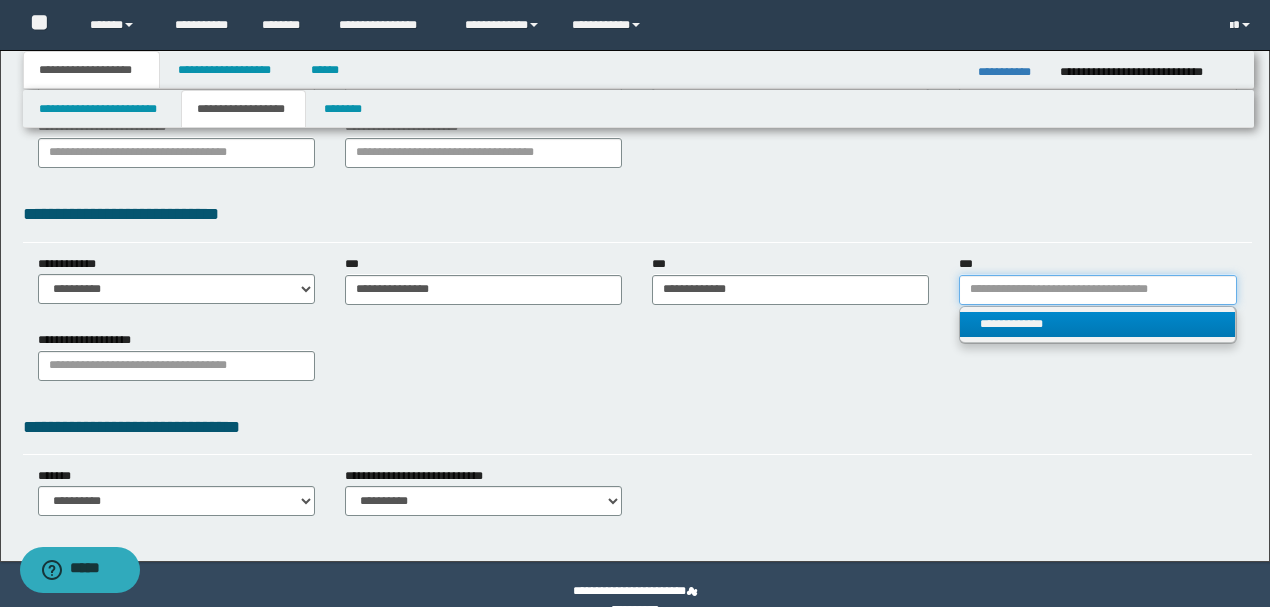 type 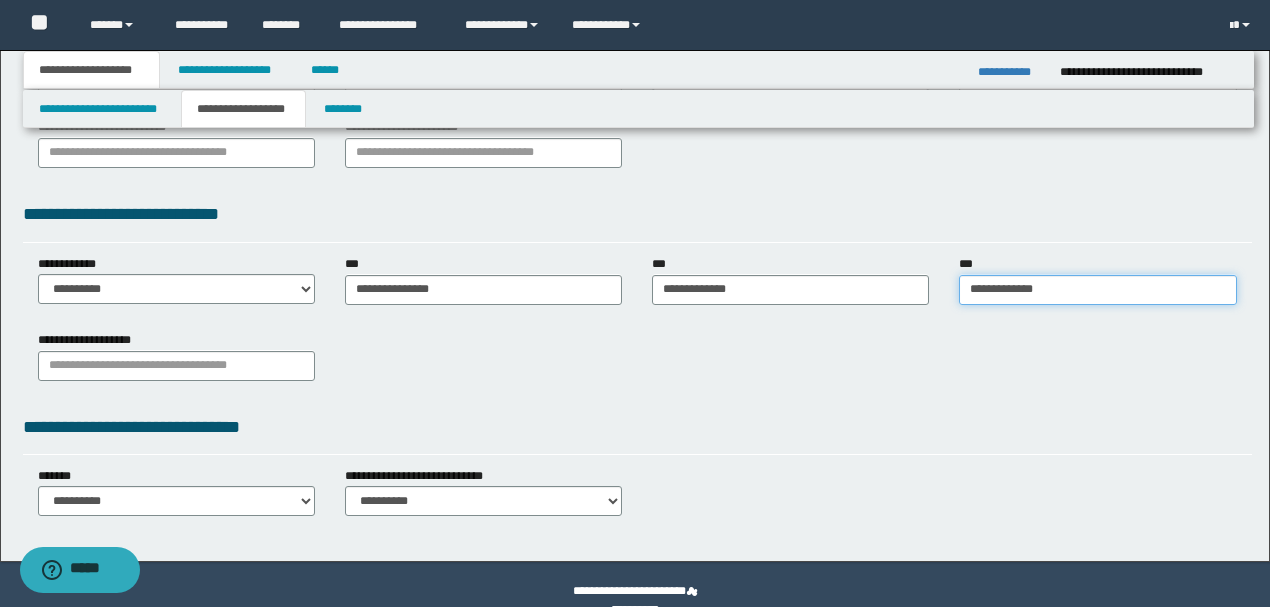 type on "**********" 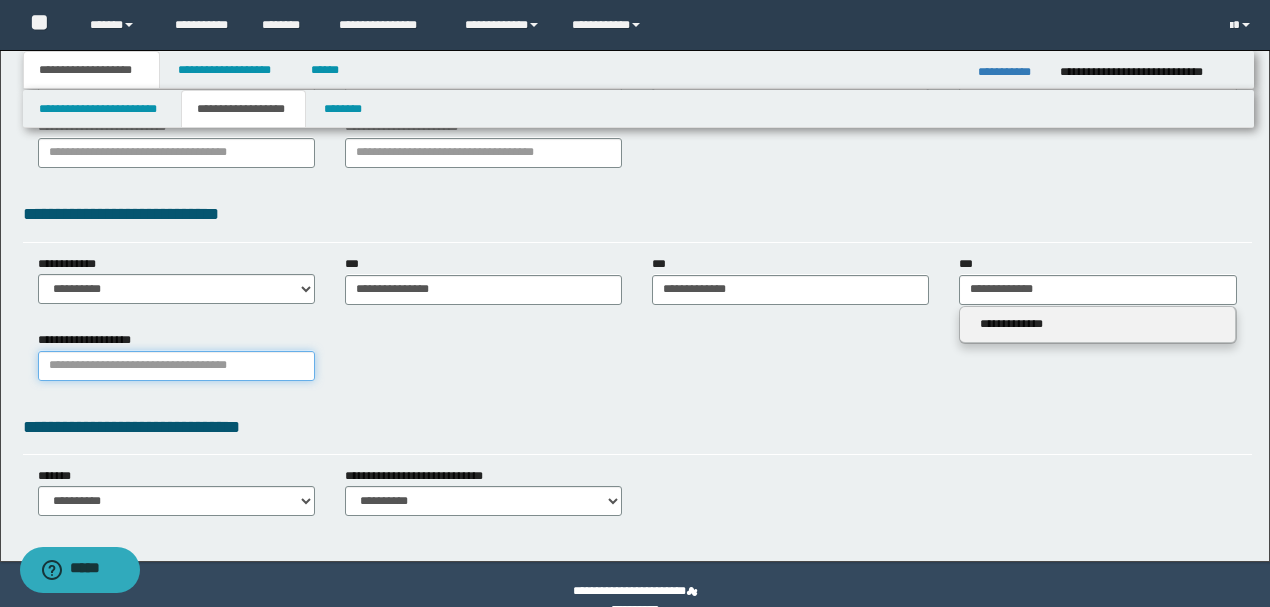 type 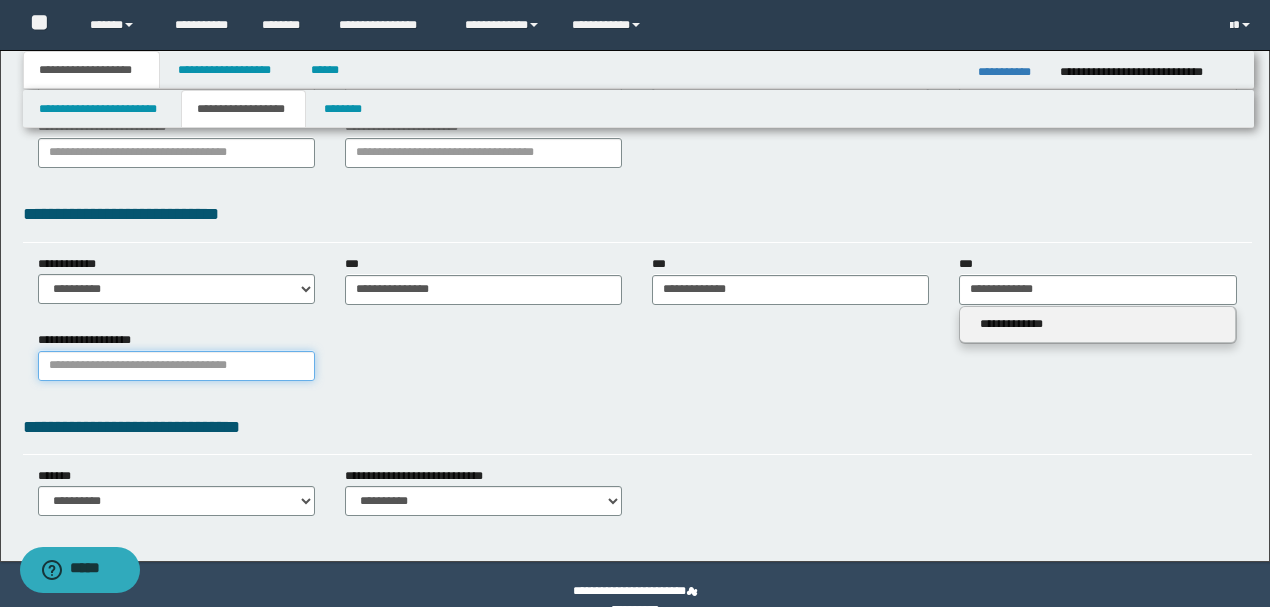 click on "**********" at bounding box center [176, 366] 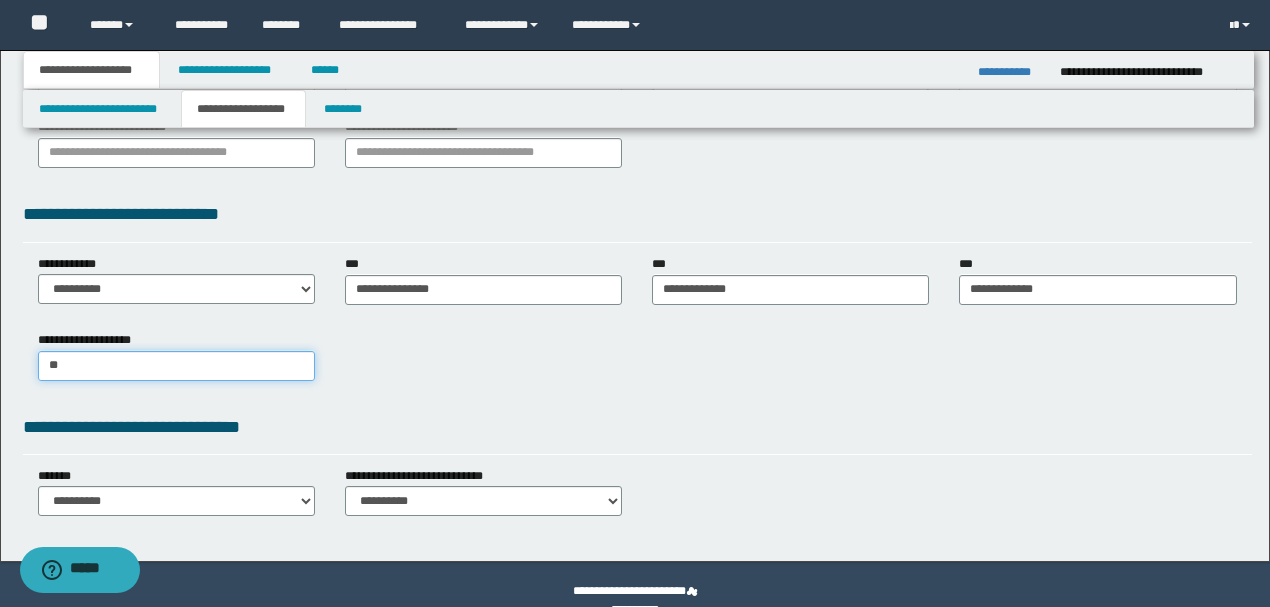 type on "***" 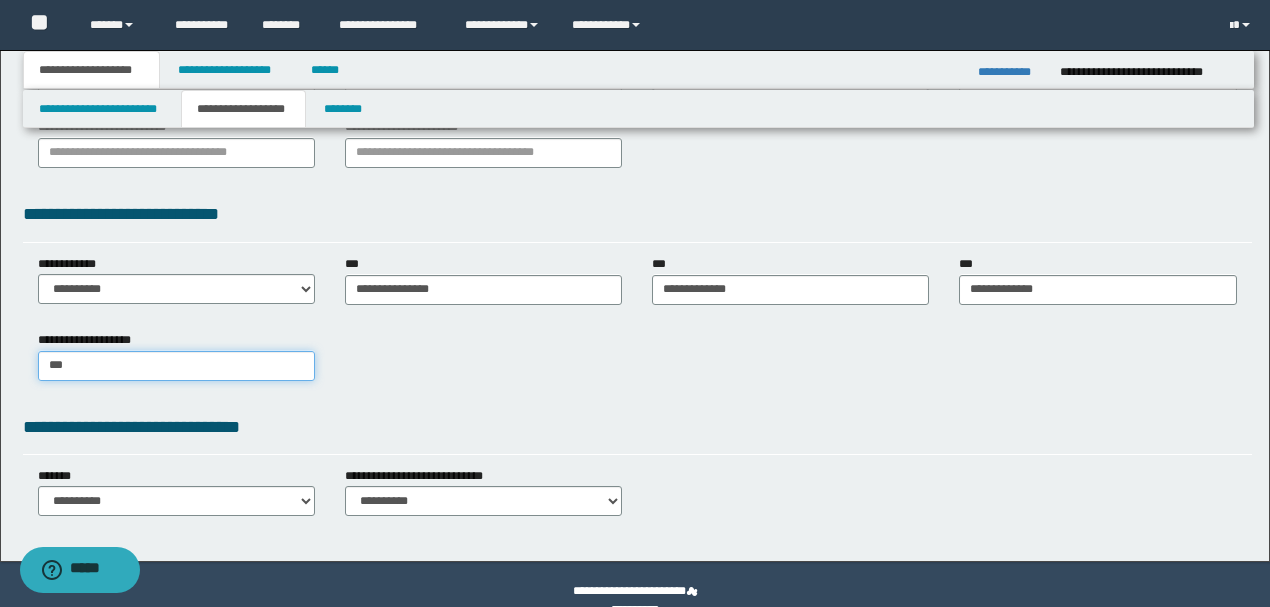 type on "***" 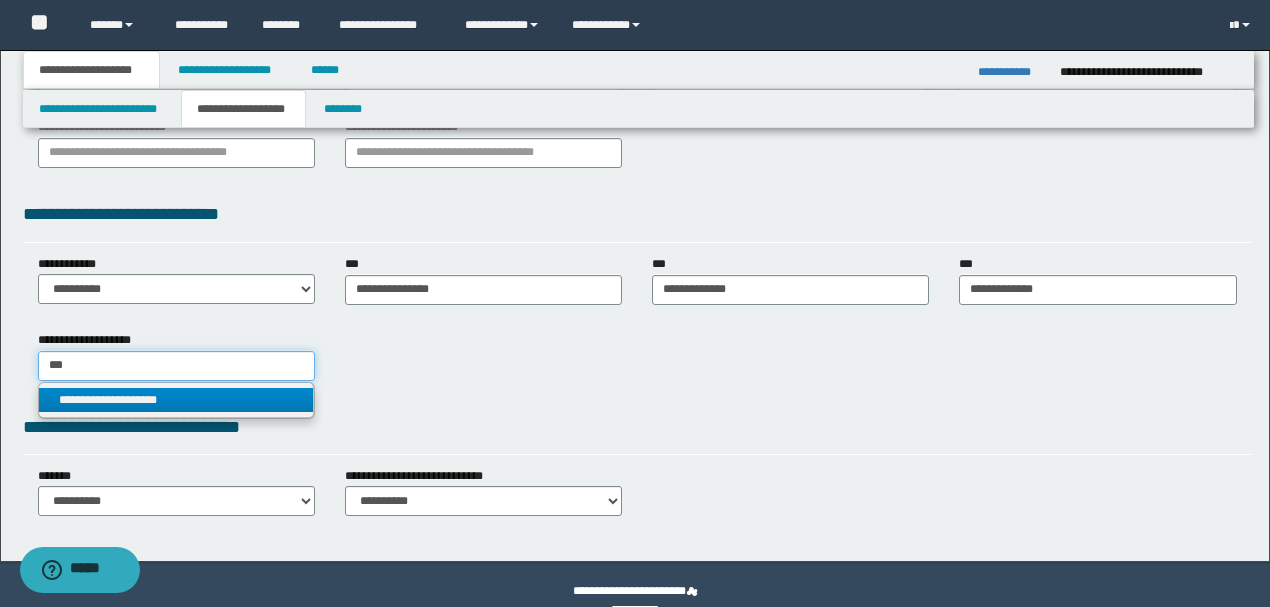 type on "***" 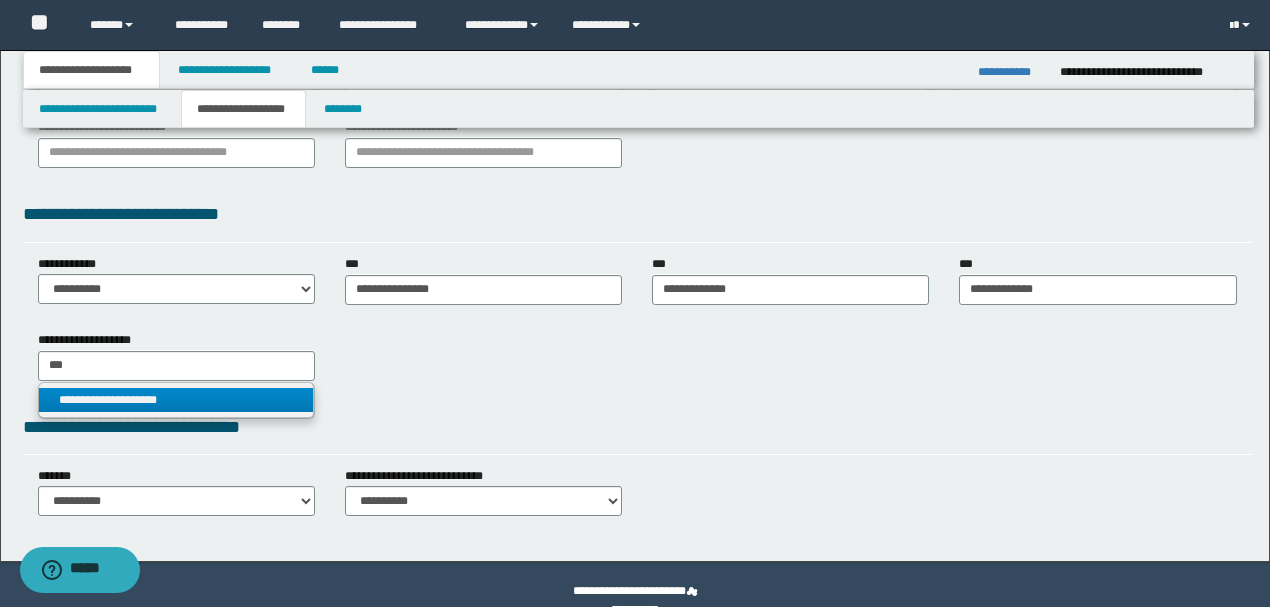 drag, startPoint x: 174, startPoint y: 390, endPoint x: 218, endPoint y: 404, distance: 46.173584 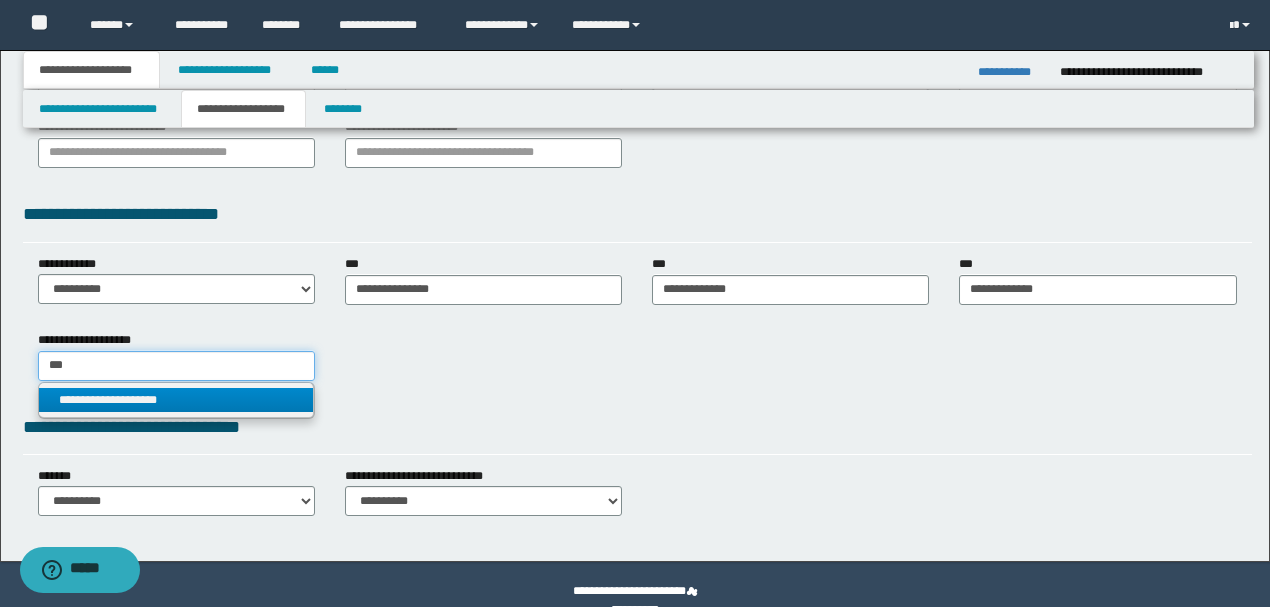 type 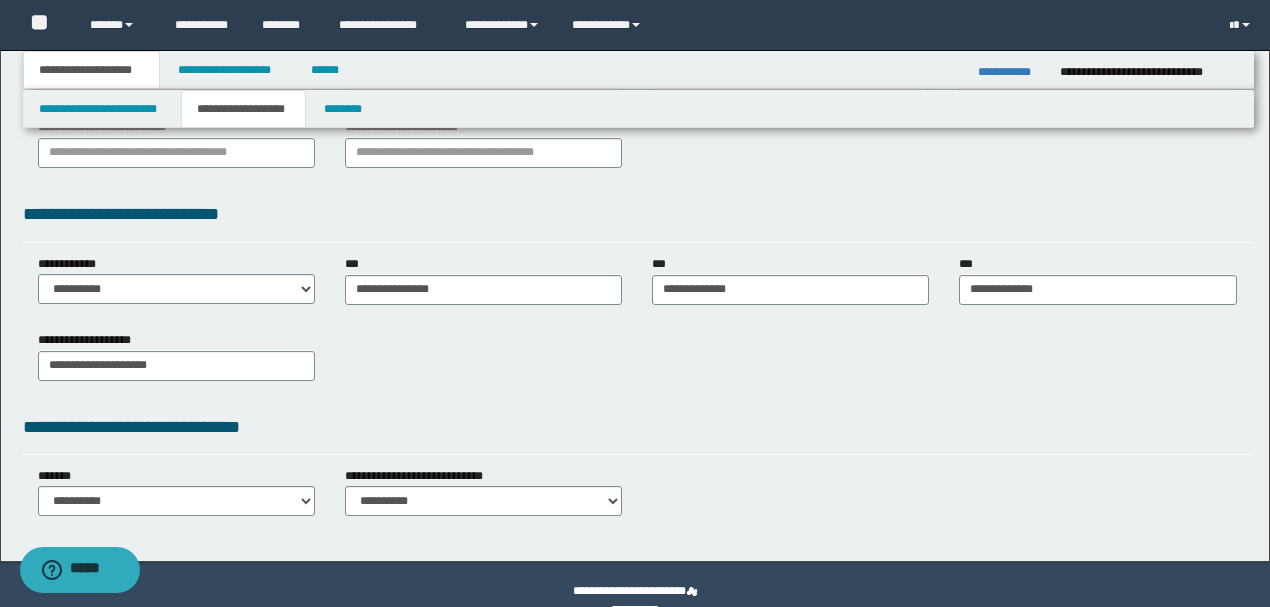 click on "**********" at bounding box center [637, 112] 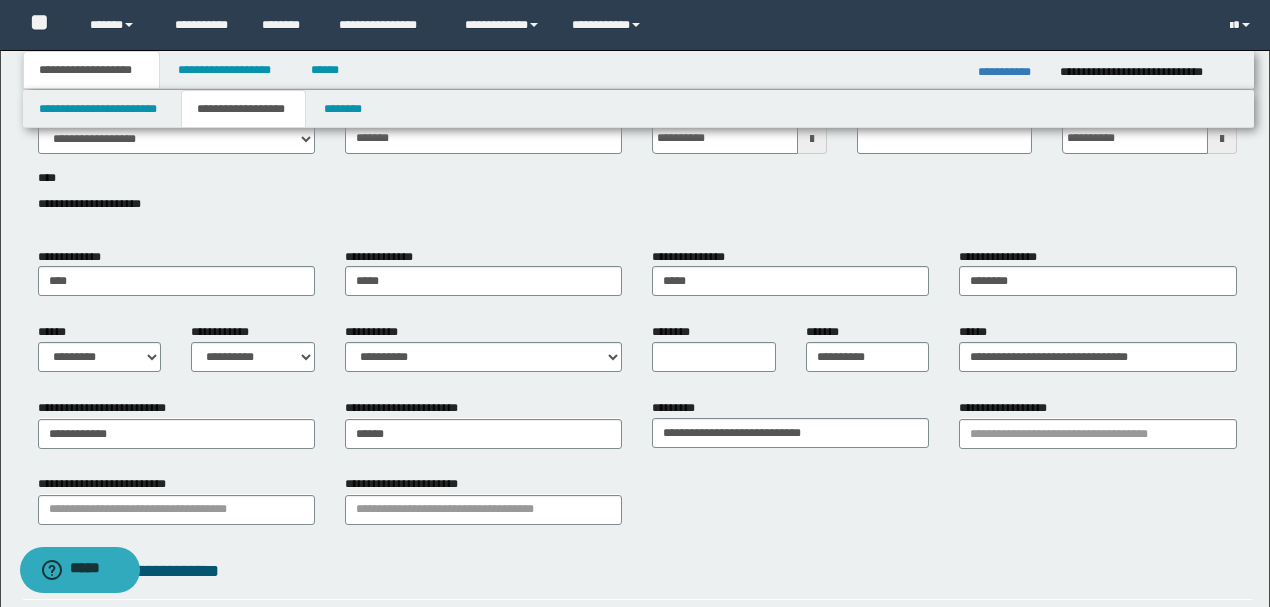 scroll, scrollTop: 66, scrollLeft: 0, axis: vertical 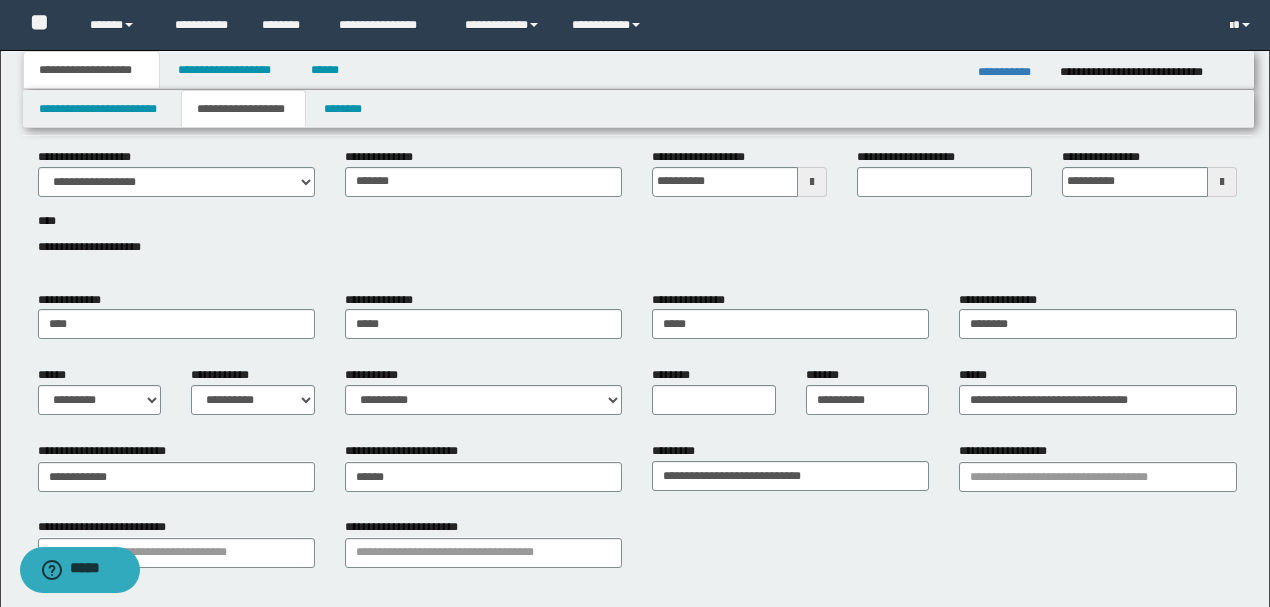 click on "**********" at bounding box center (637, 213) 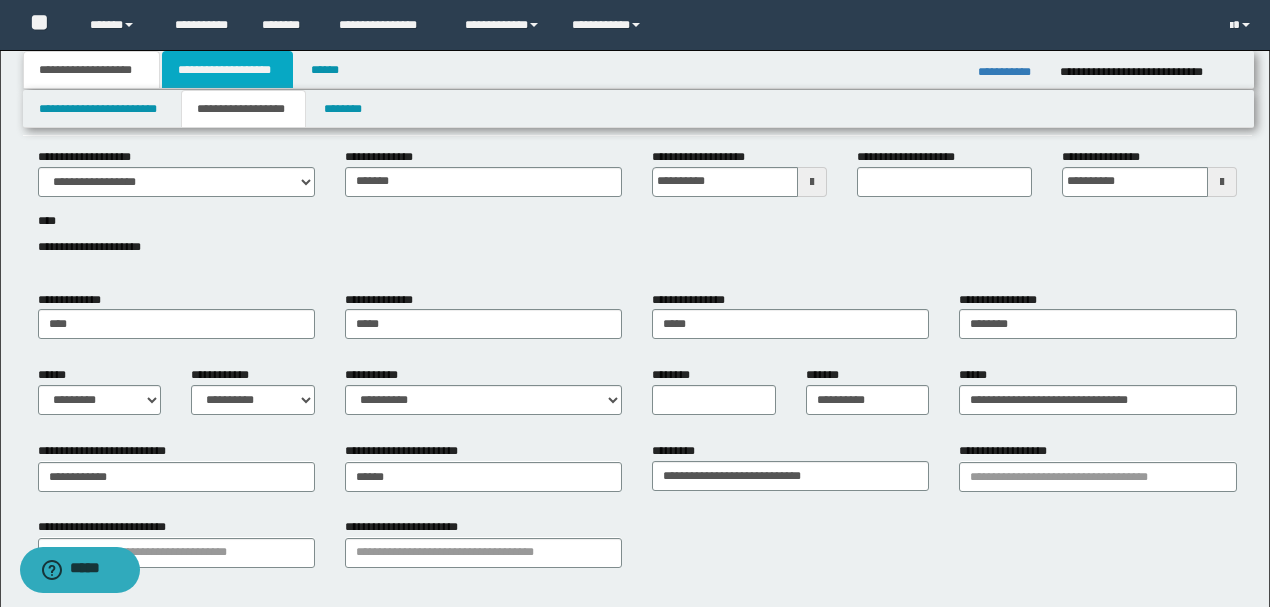 drag, startPoint x: 268, startPoint y: 72, endPoint x: 290, endPoint y: 89, distance: 27.802877 